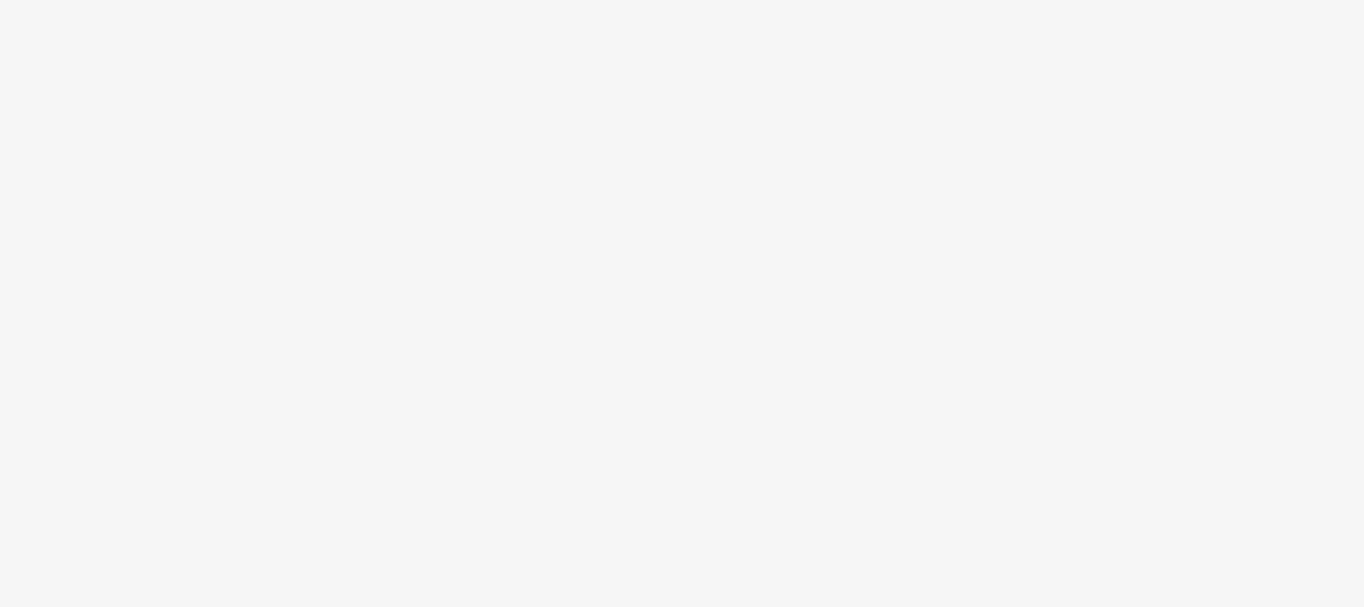 scroll, scrollTop: 0, scrollLeft: 0, axis: both 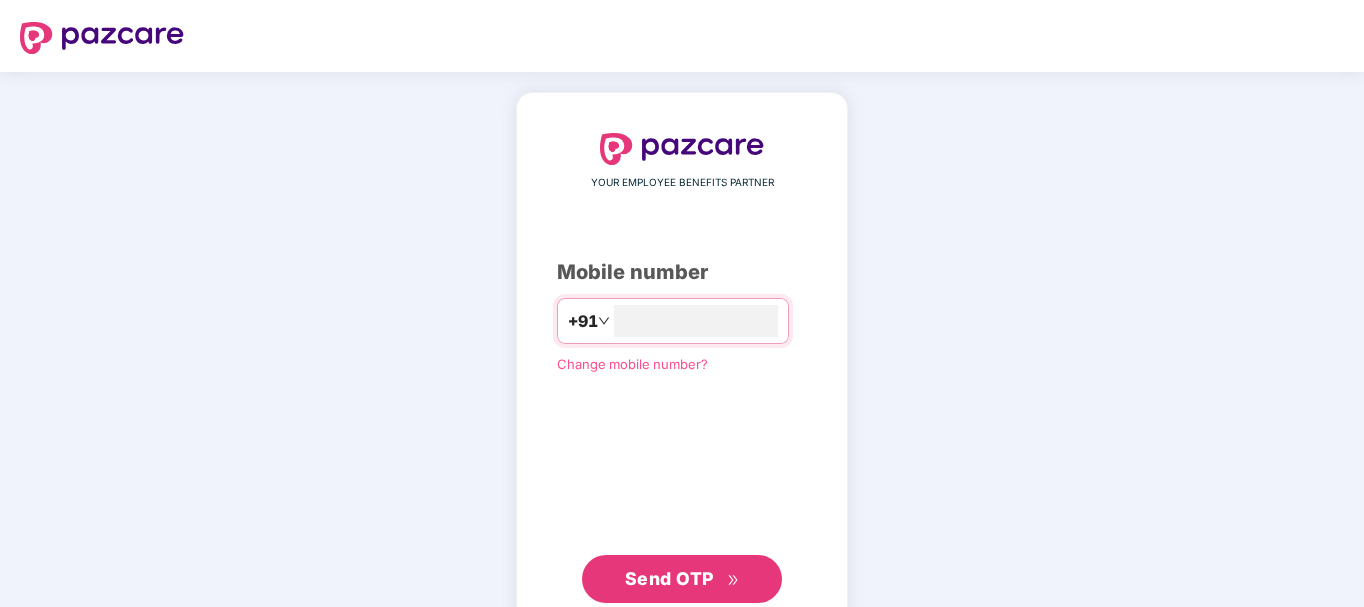 type on "**********" 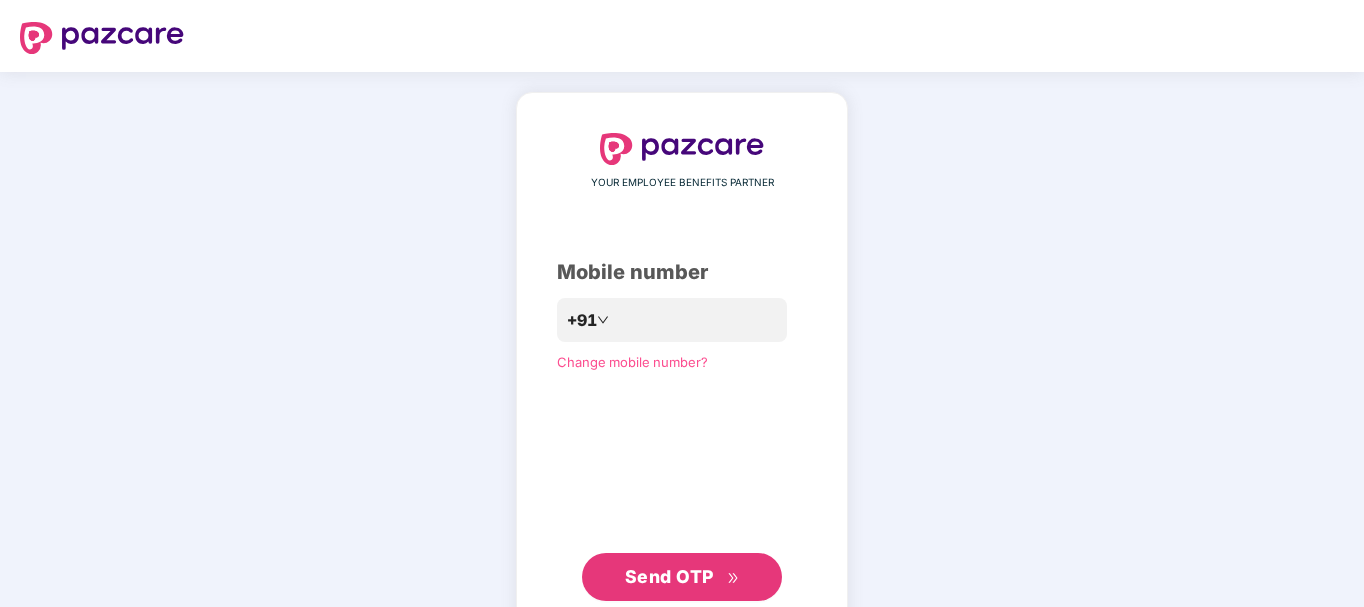 click on "Send OTP" at bounding box center (669, 576) 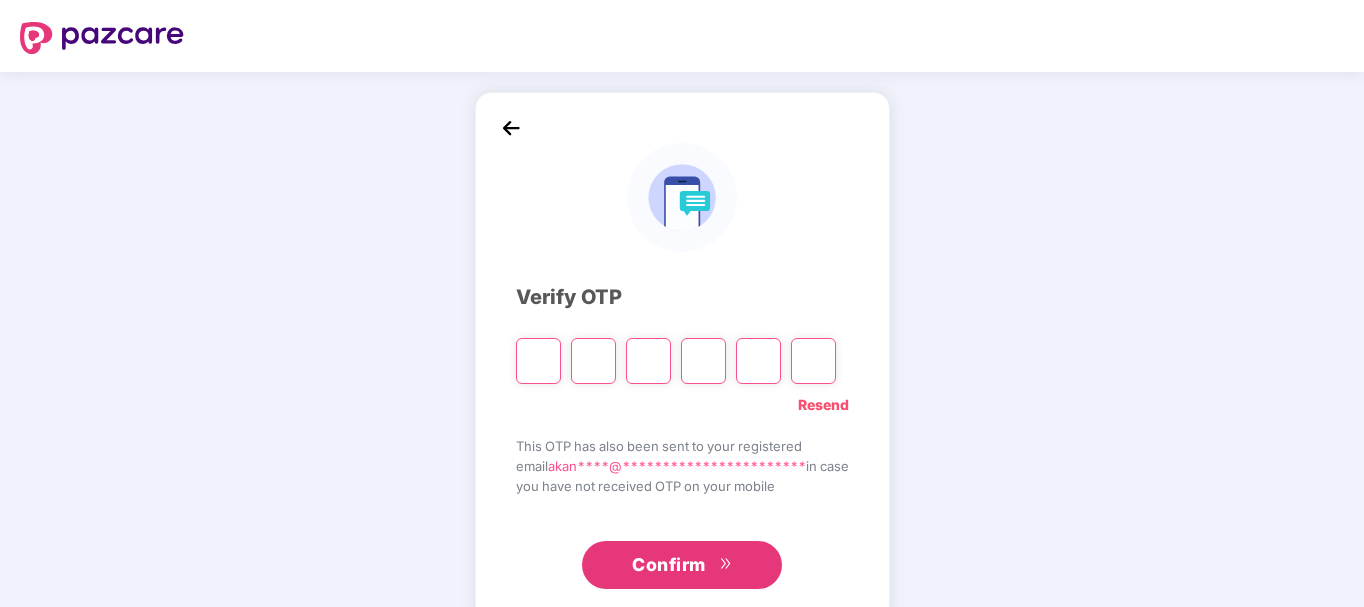 type on "*" 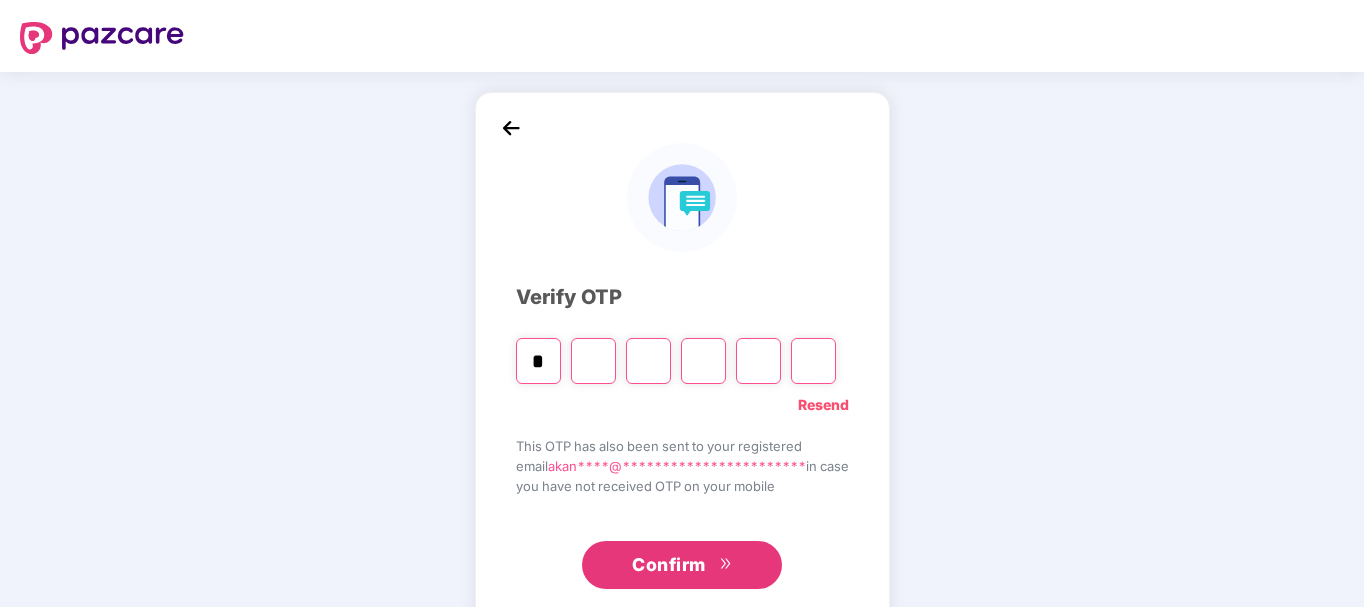 type on "*" 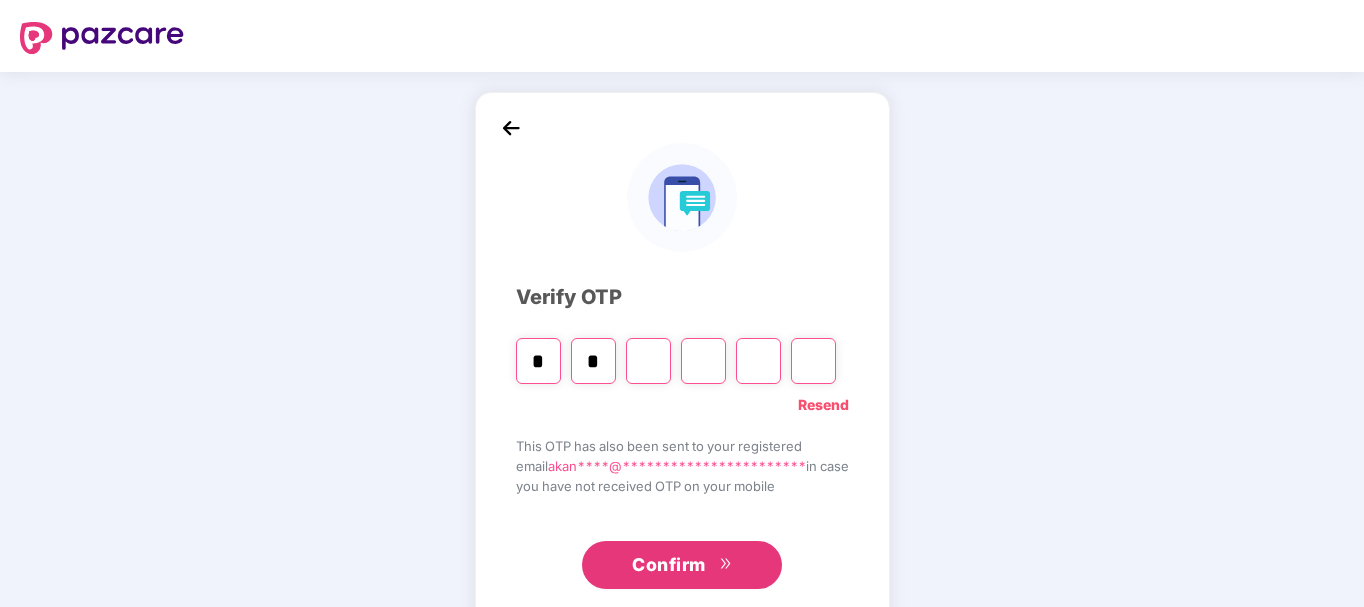 type on "*" 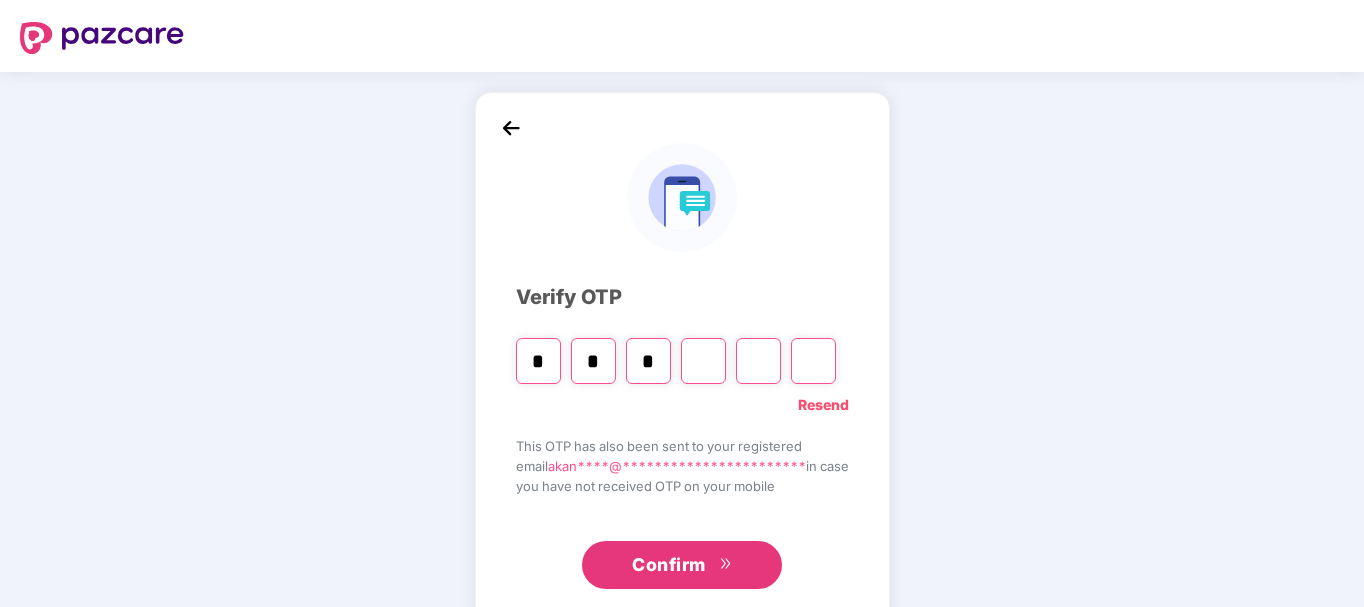 type on "*" 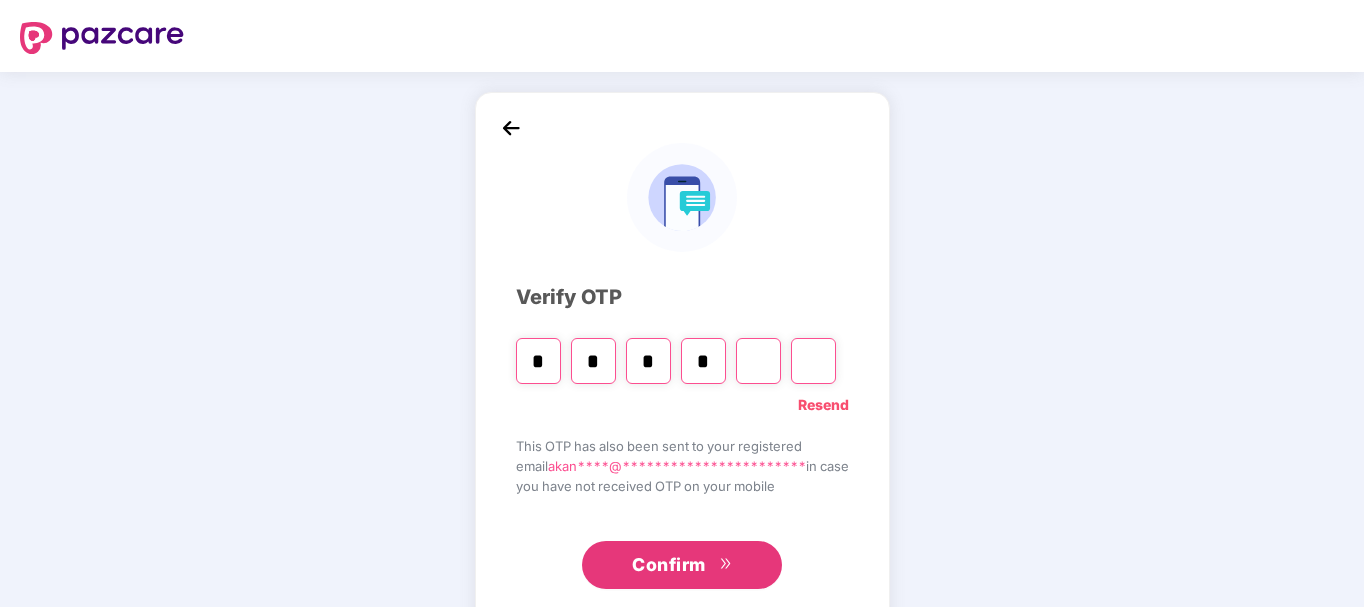 type on "*" 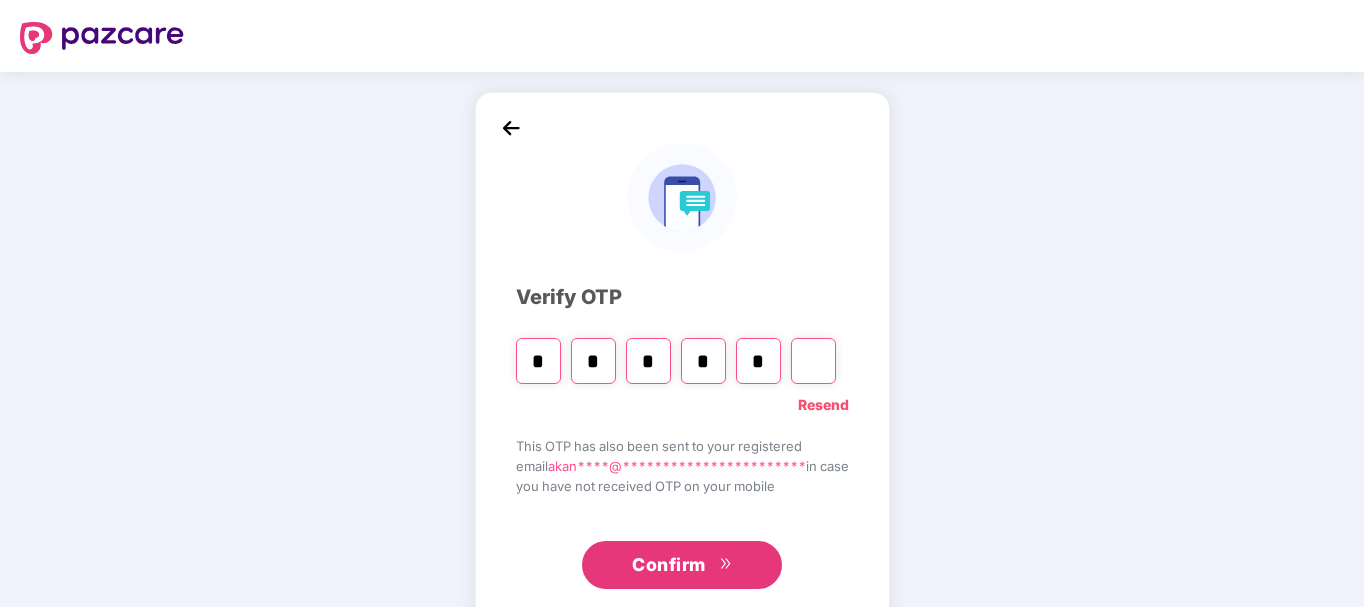 type on "*" 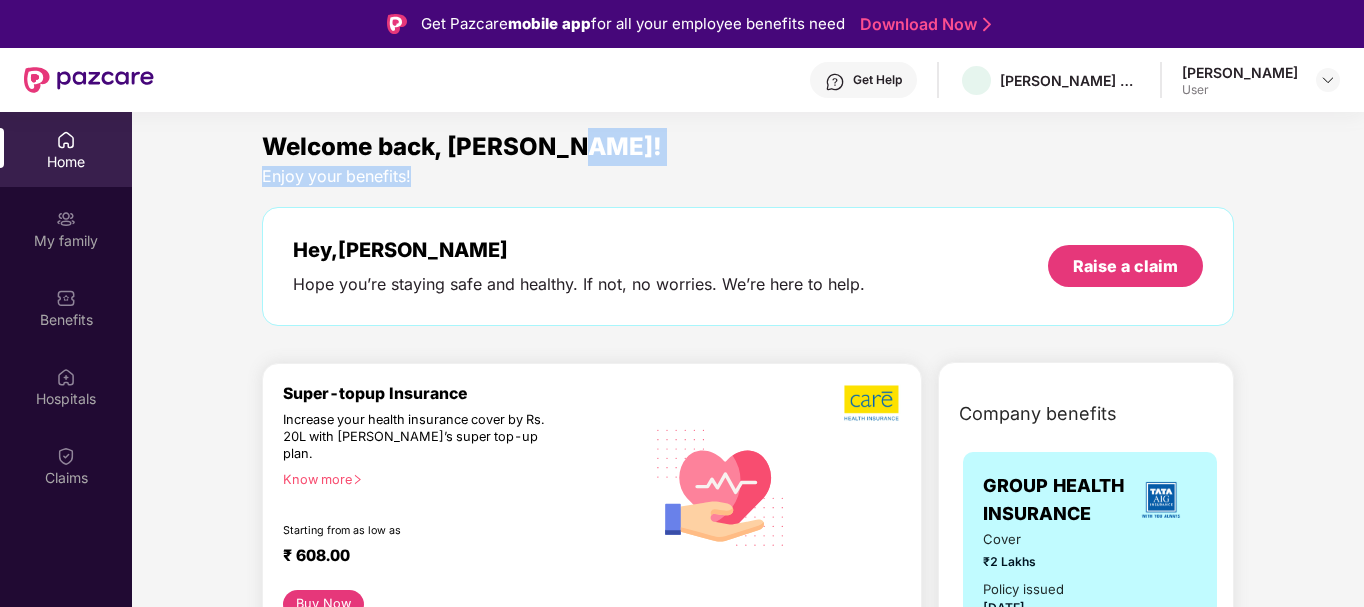 click on "Get Pazcare  mobile app  for all your employee benefits need   Download Now Get Help    [PERSON_NAME] FREEDOM FROM [MEDICAL_DATA] LLP [PERSON_NAME] User Home My family Benefits Hospitals Claims Welcome back, [PERSON_NAME]! Enjoy your benefits! Hey,  [PERSON_NAME] Hope you’re staying safe and healthy. If not, no worries. We’re here to help. Raise a claim Super-topup Insurance Increase your health insurance cover by Rs. 20L with [PERSON_NAME]’s super top-up plan. Know more  Starting from as low as ₹ 608.00 Buy Now Upto 45% off  on Fitpass pro annual membership plan Unlimited access to 8,100 gyms and fitness studios across [GEOGRAPHIC_DATA] Free Noise smartwatch  worth ₹5,999 to track your fitness progress Personalized diet plans from expert nutritionists             Frequently Asked Questions!        Buy Now Upto 30% off  on Cult Elite annual membership across India Unlimited access to all group classes at cult centers & ELITE/PRO GYMS in your city. 10% discount on Cult Store.  Buy Now Doctor Consultation for your family Get" at bounding box center (682, 303) 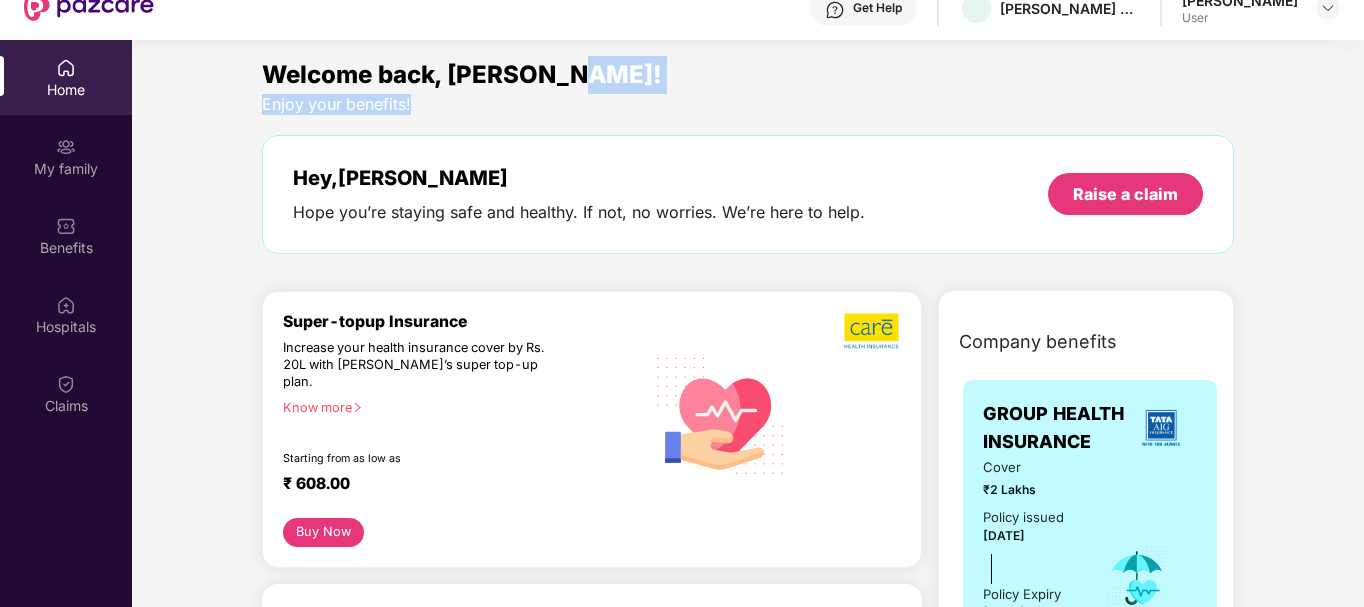scroll, scrollTop: 112, scrollLeft: 0, axis: vertical 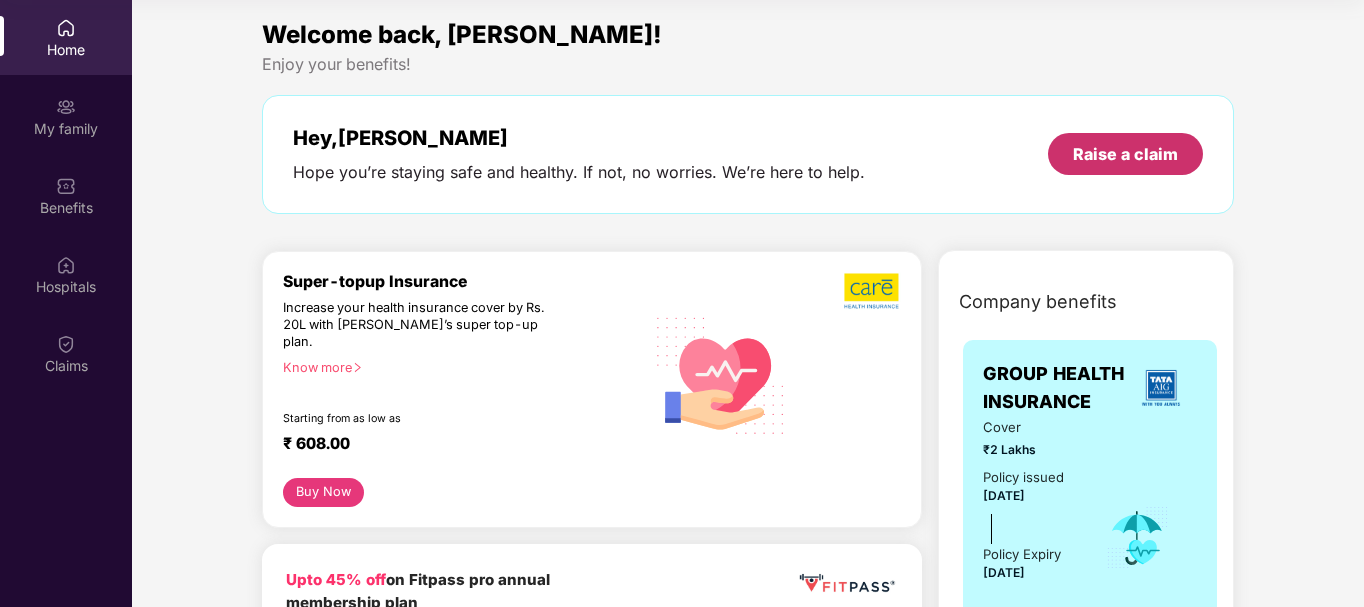 click on "Raise a claim" at bounding box center (1125, 154) 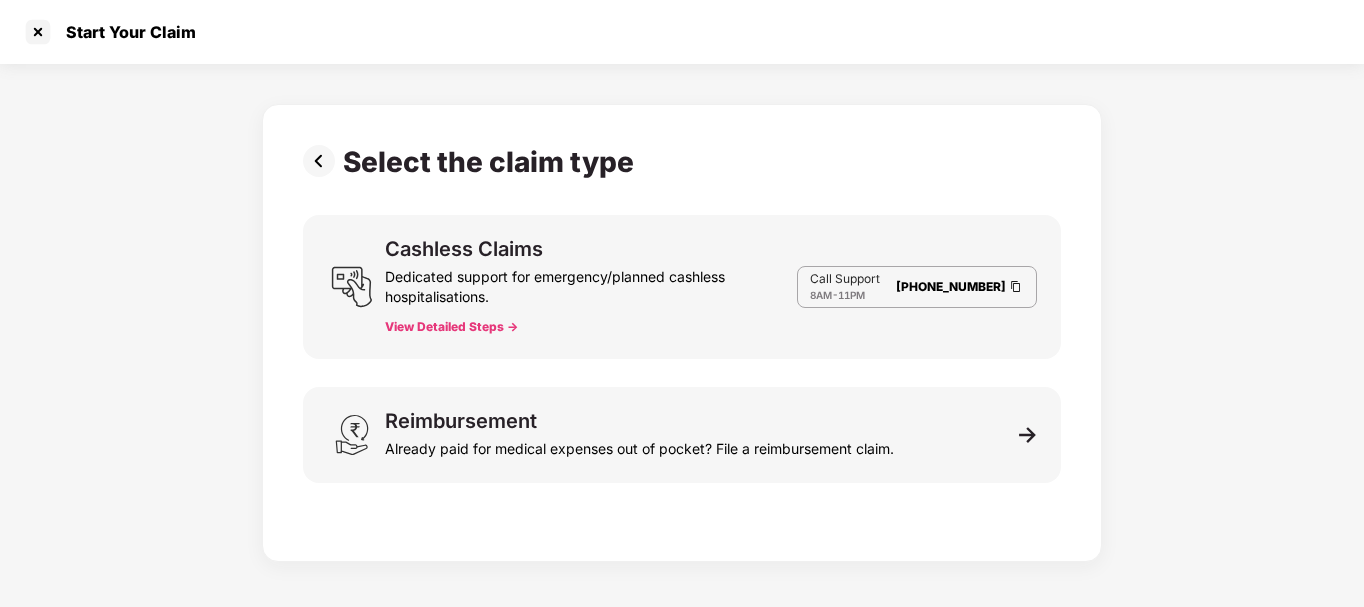 scroll, scrollTop: 48, scrollLeft: 0, axis: vertical 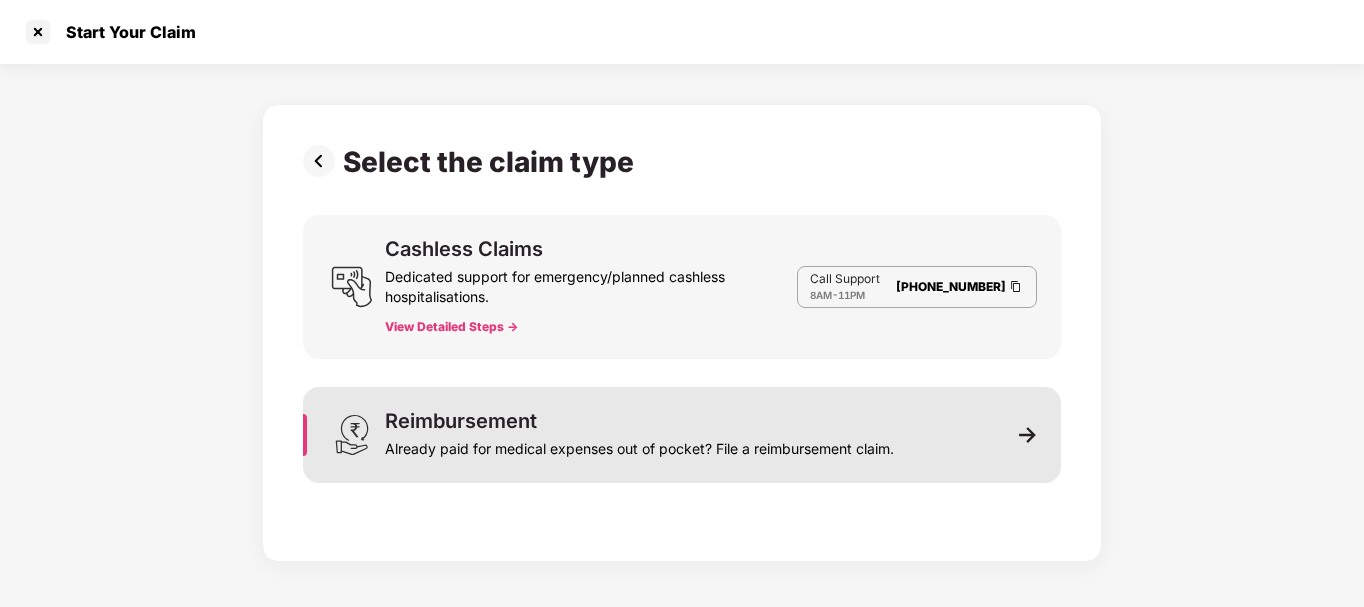 click on "Reimbursement Already paid for medical expenses out of pocket? File a reimbursement claim." at bounding box center [682, 435] 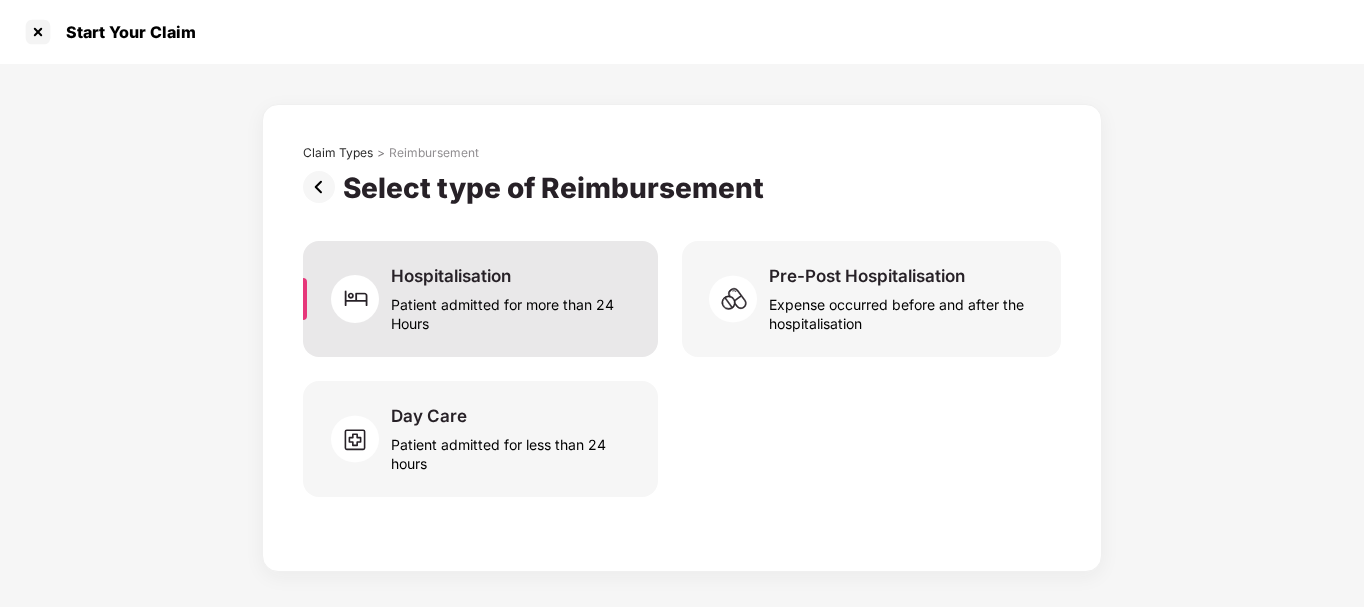 click on "Patient admitted for more than 24 Hours" at bounding box center (512, 310) 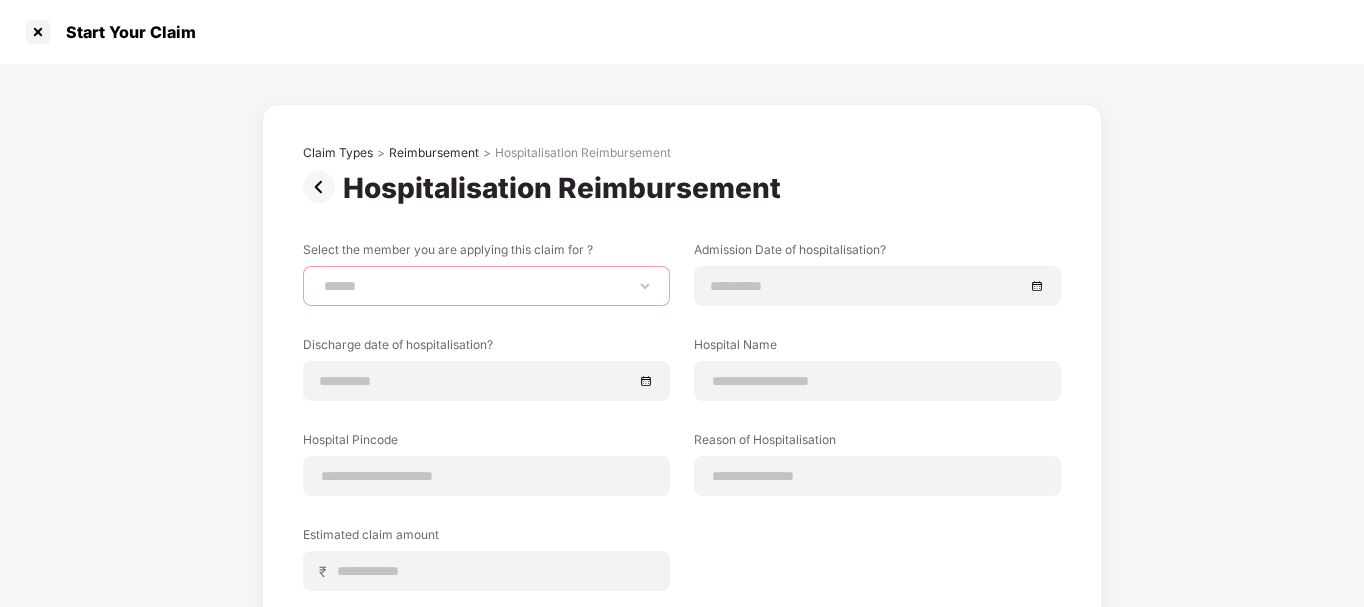 click on "**********" at bounding box center [486, 286] 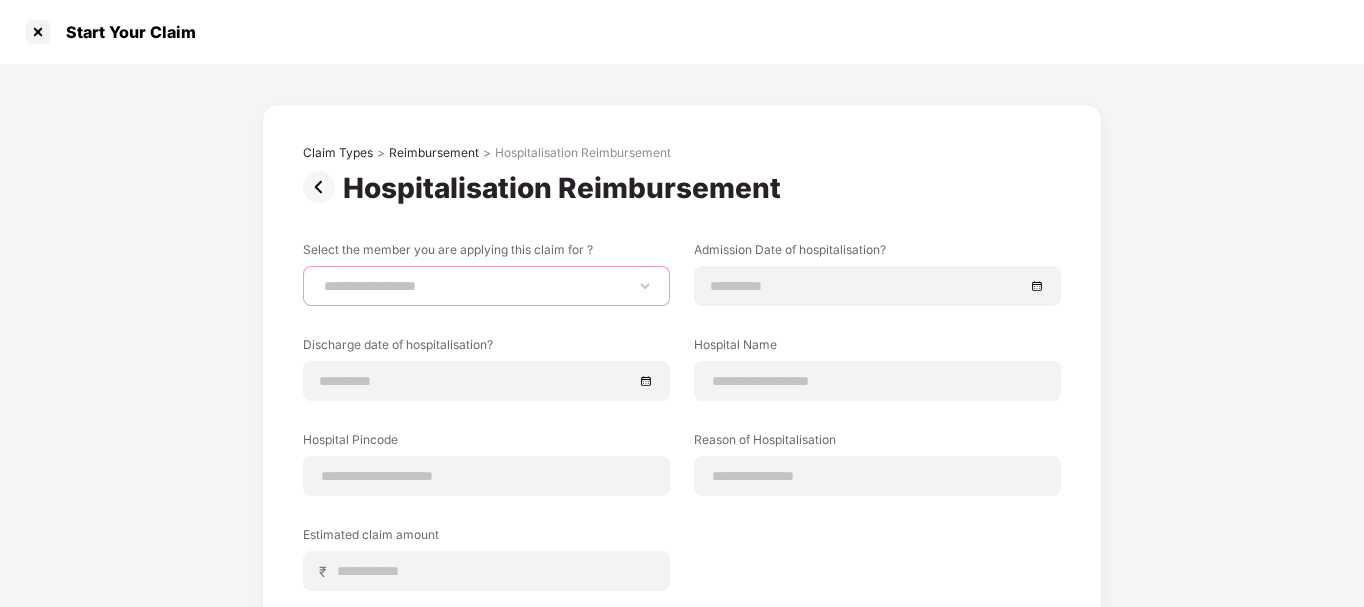 click on "**********" at bounding box center (486, 286) 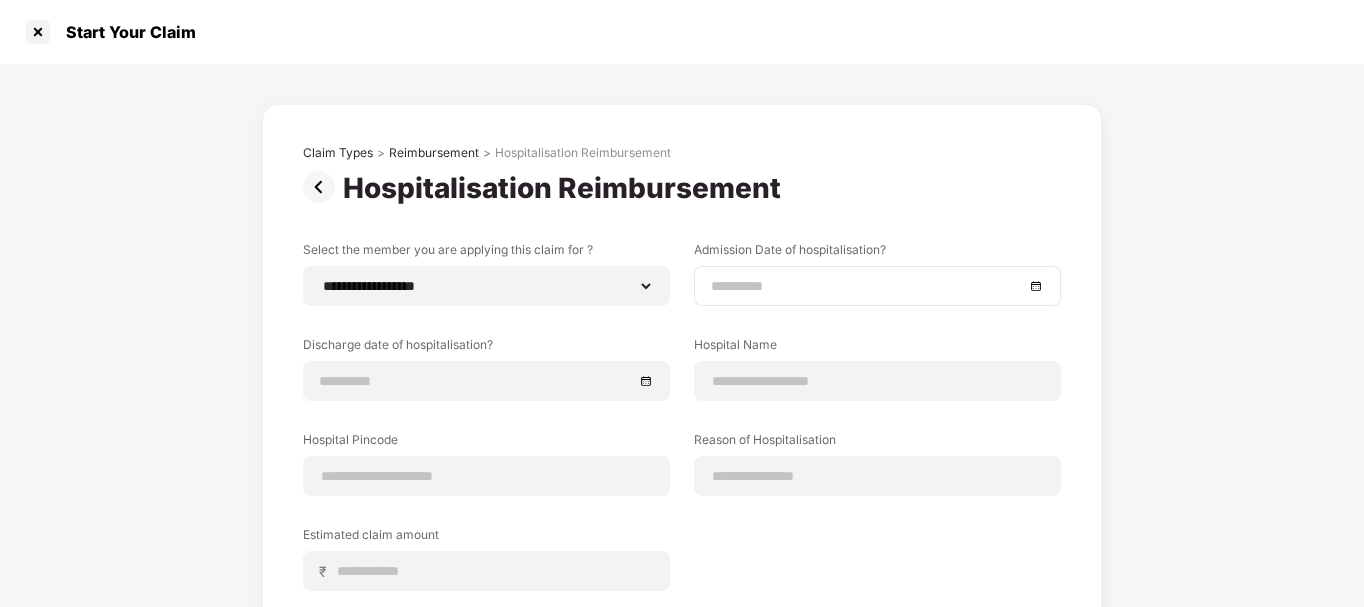 click at bounding box center (867, 286) 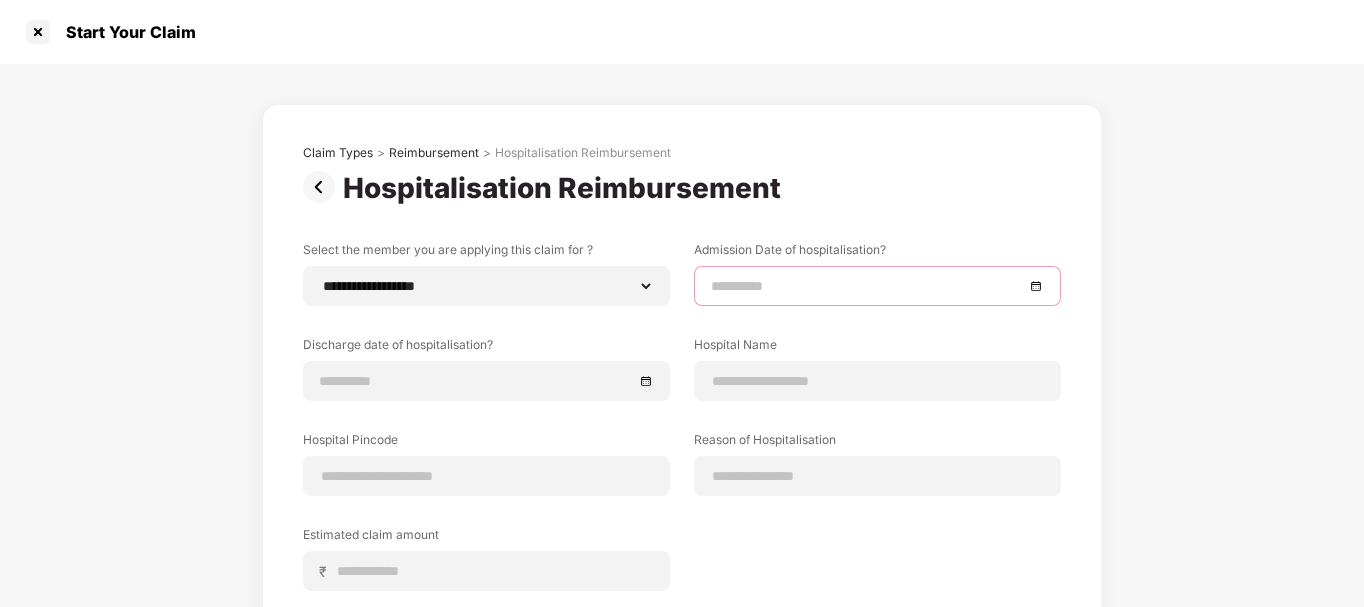 scroll, scrollTop: 0, scrollLeft: 0, axis: both 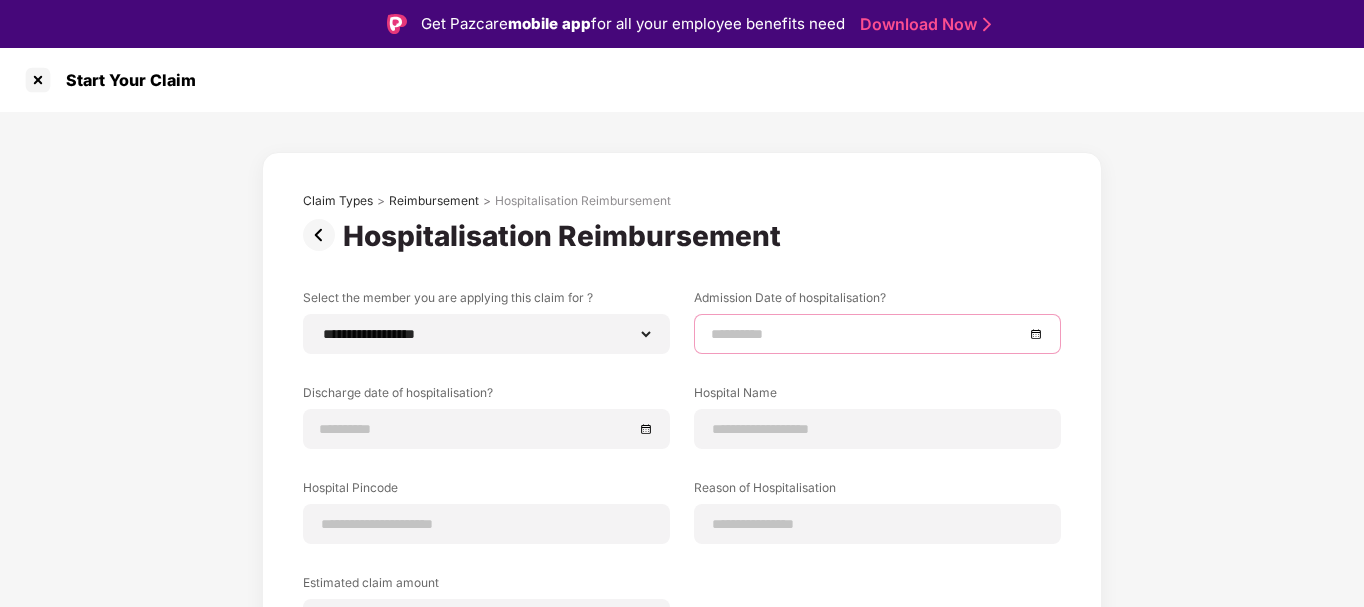 click at bounding box center [877, 334] 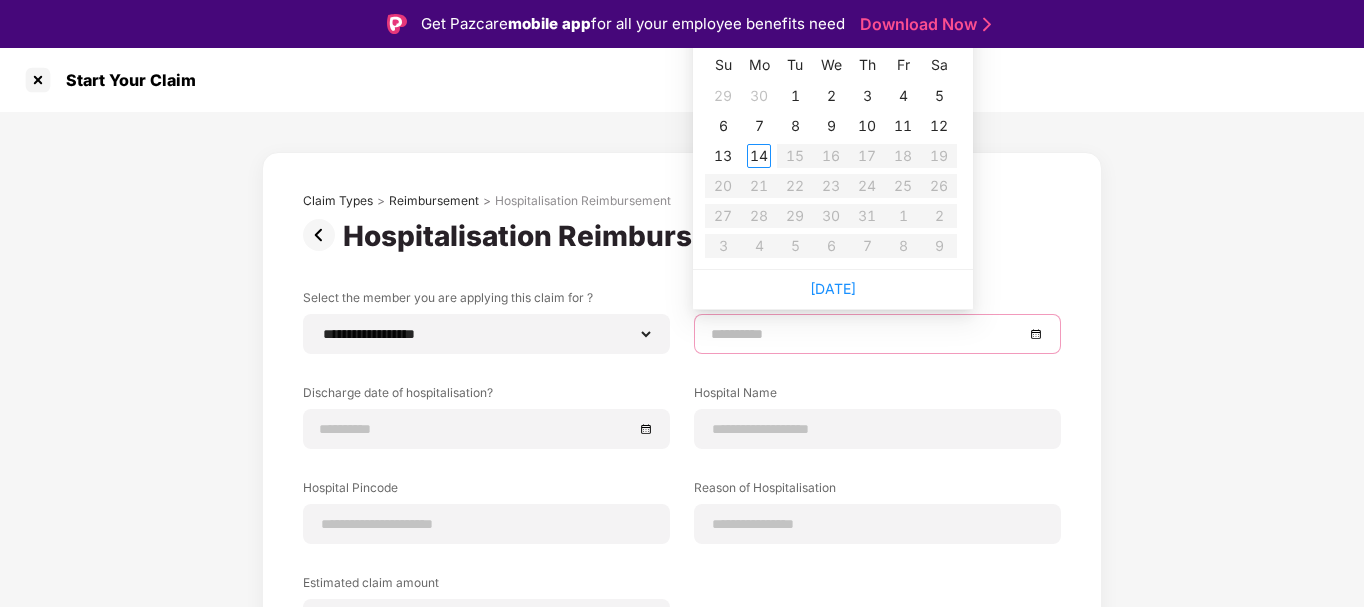type on "**********" 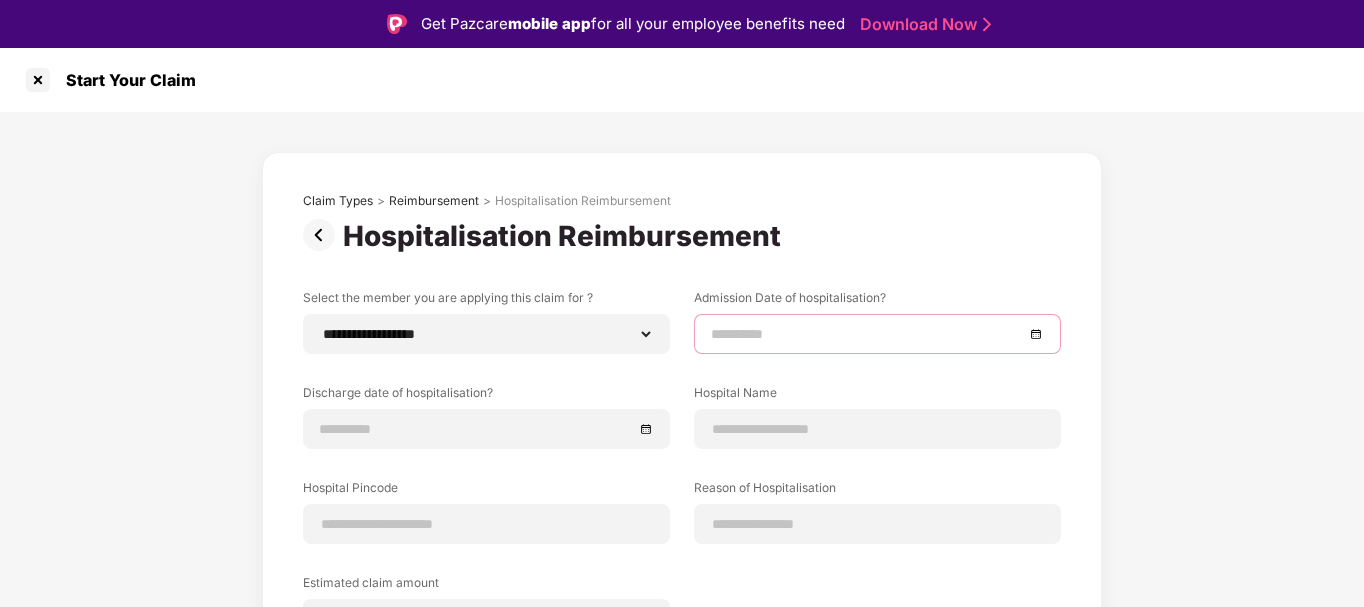 scroll, scrollTop: 48, scrollLeft: 0, axis: vertical 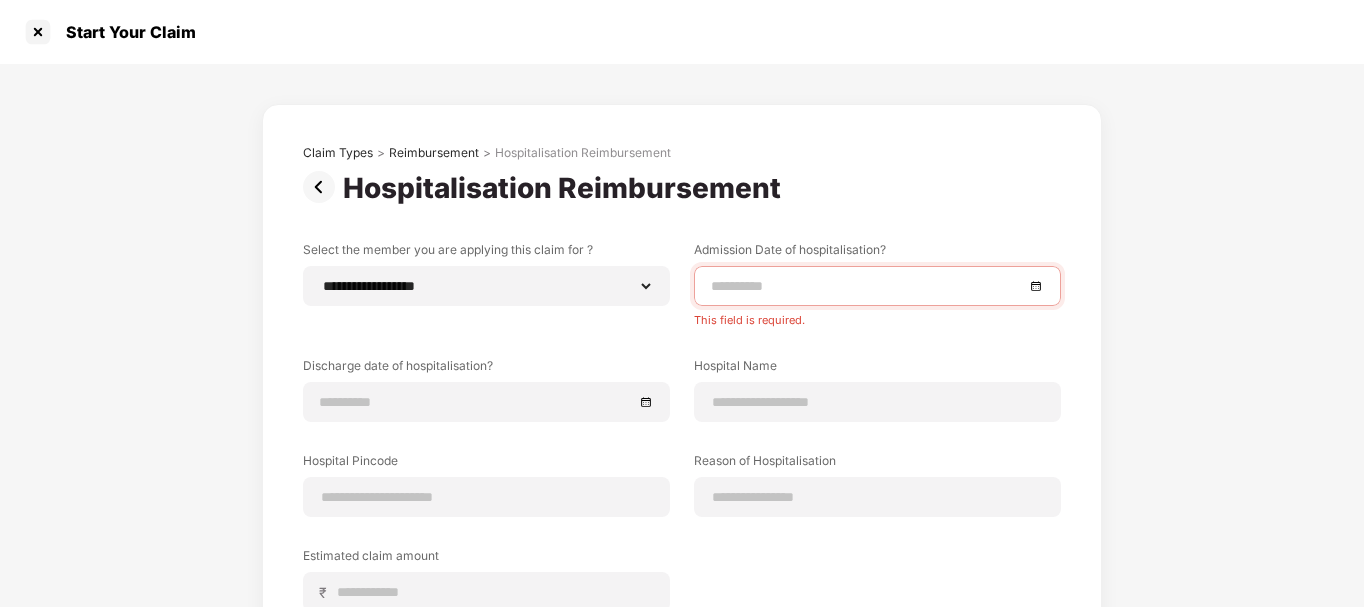 click on "**********" at bounding box center (682, 450) 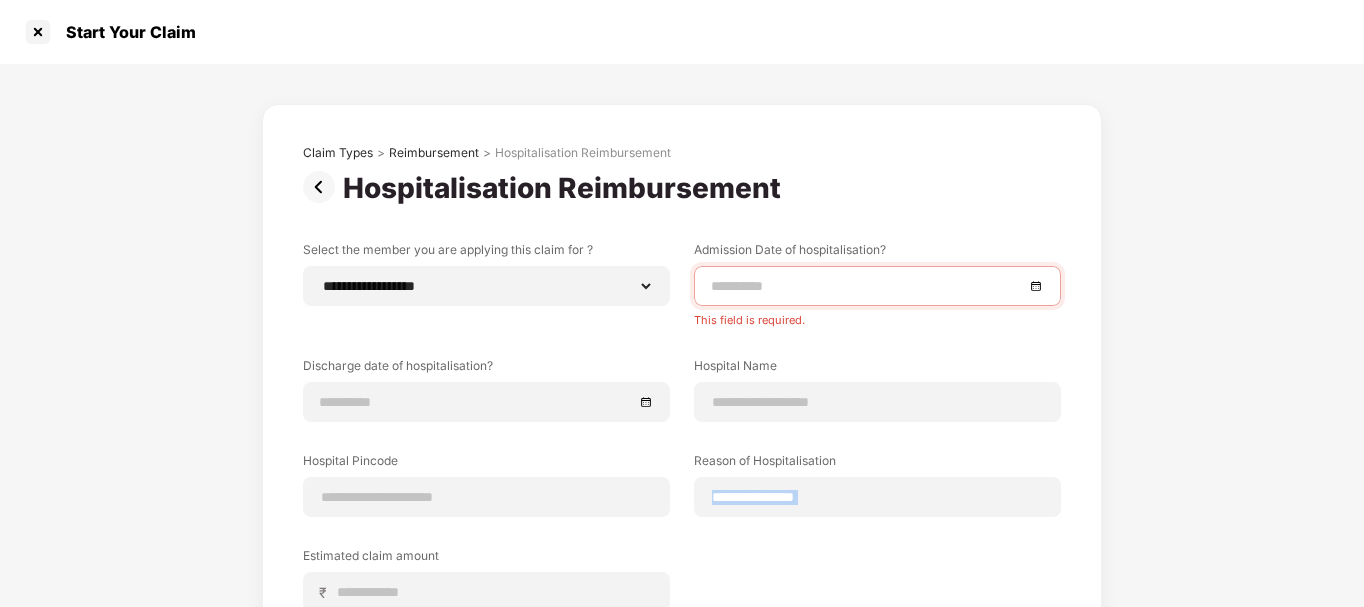 click on "**********" at bounding box center [682, 450] 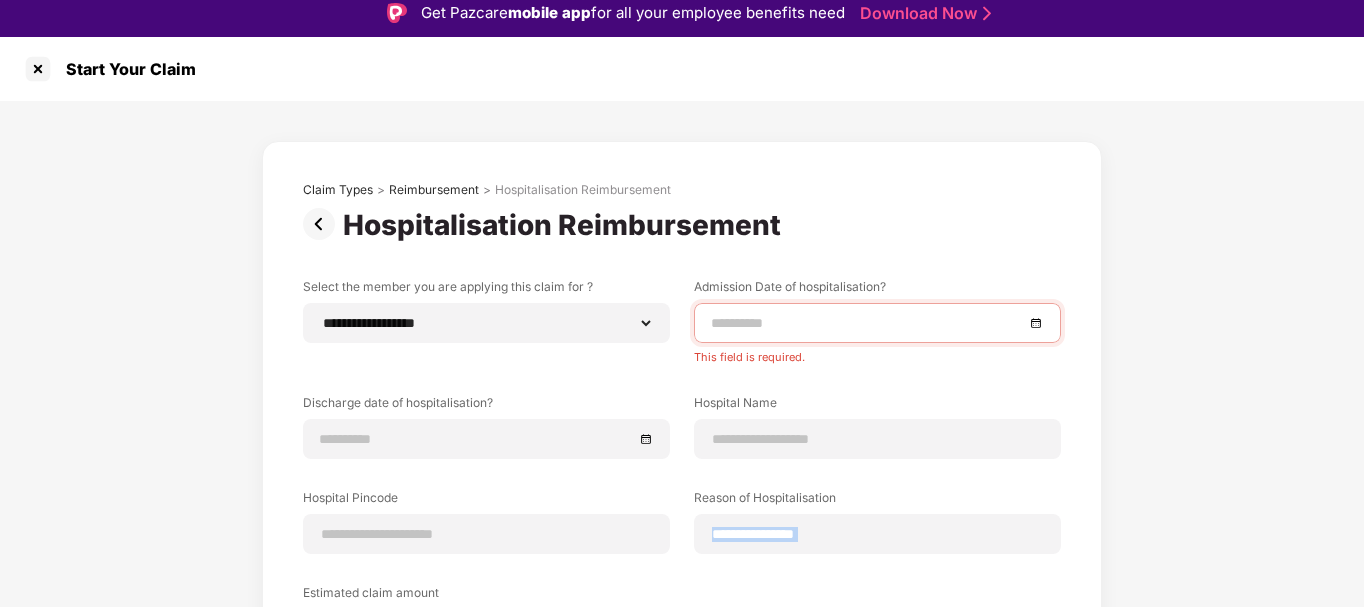 scroll, scrollTop: 0, scrollLeft: 0, axis: both 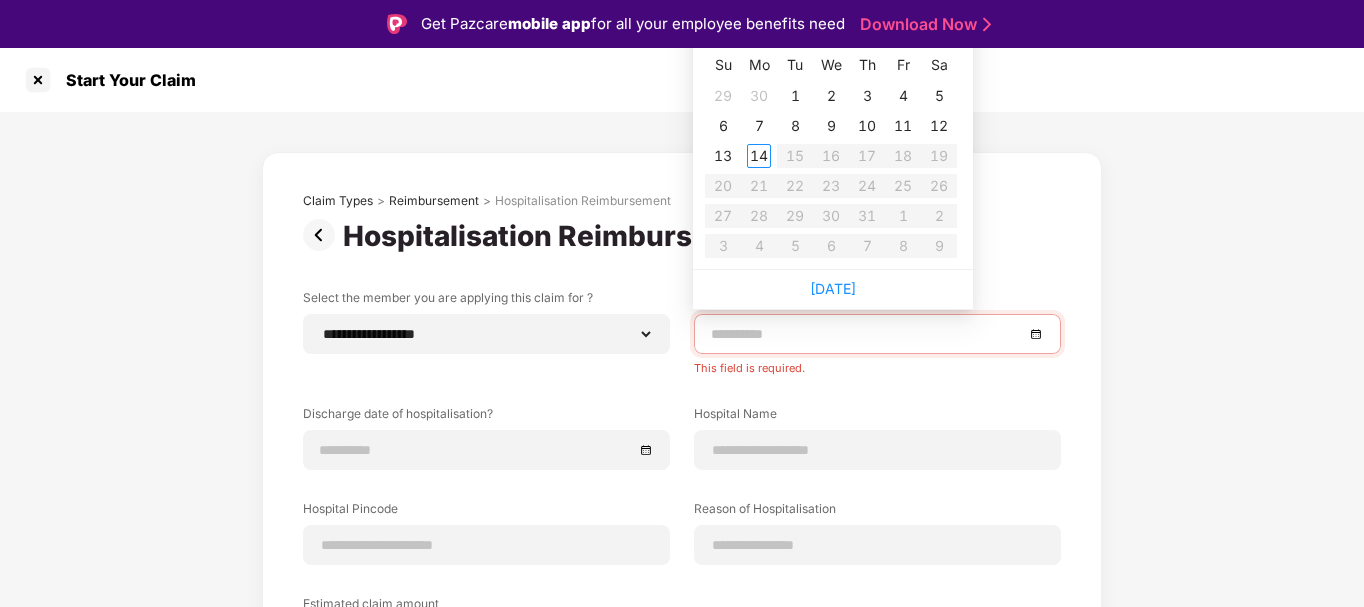 click at bounding box center [867, 334] 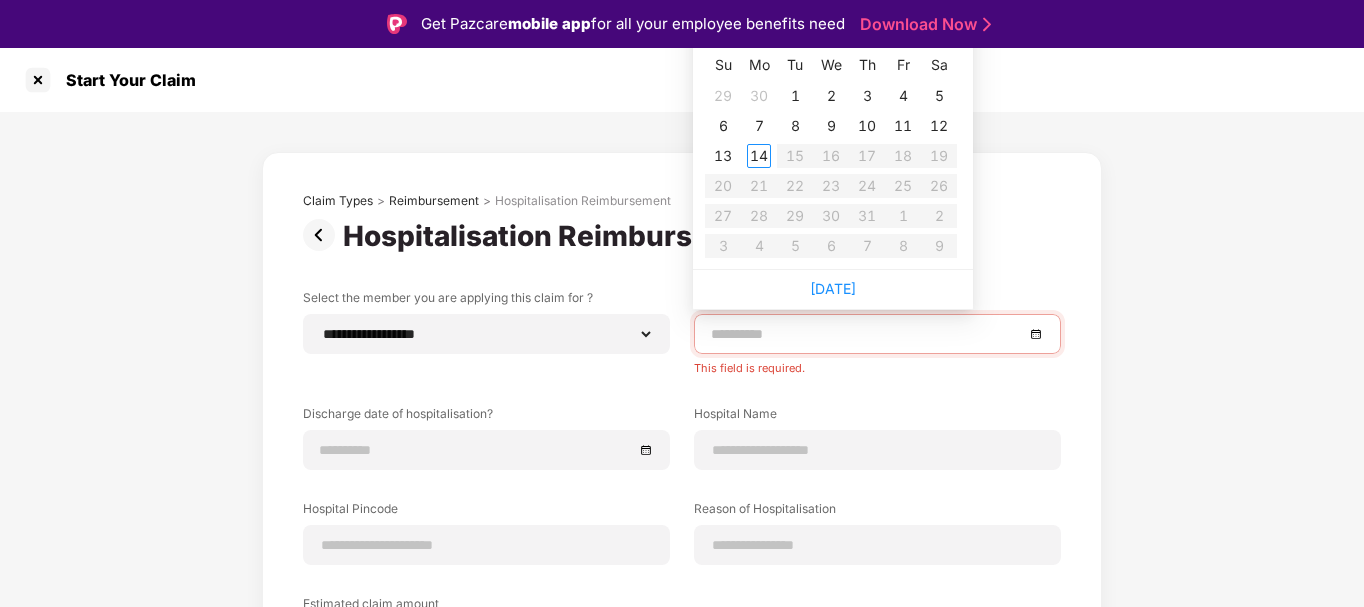 type on "**********" 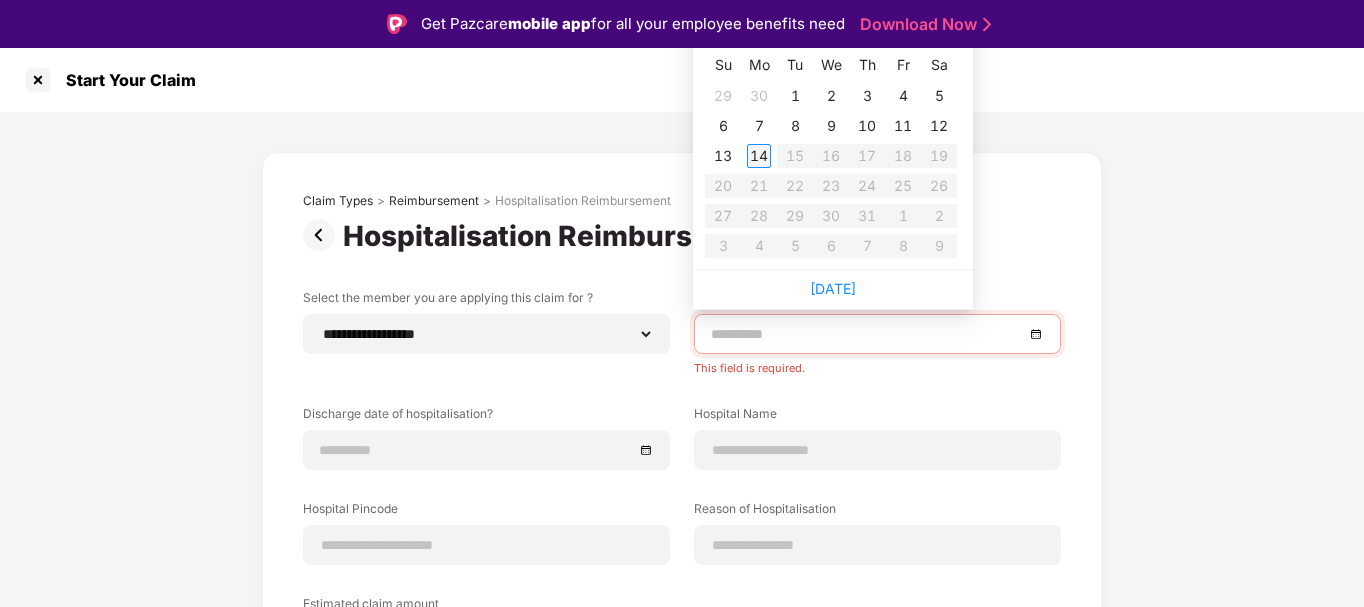 click on "14" at bounding box center [759, 156] 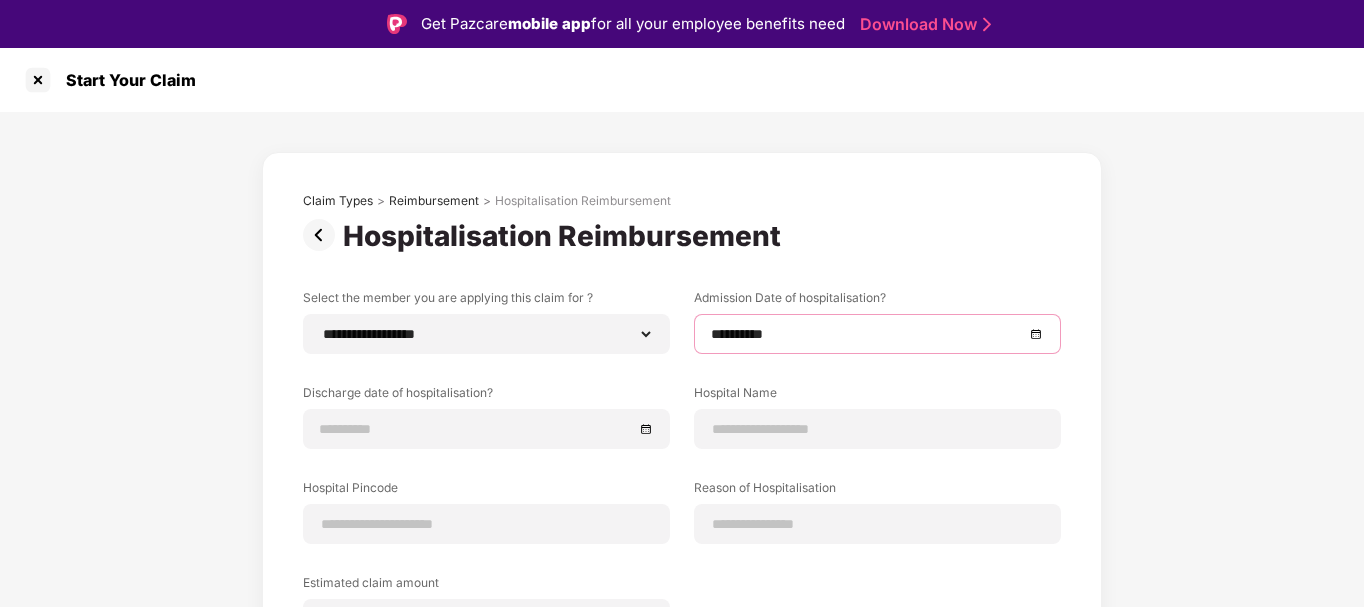 scroll, scrollTop: 48, scrollLeft: 0, axis: vertical 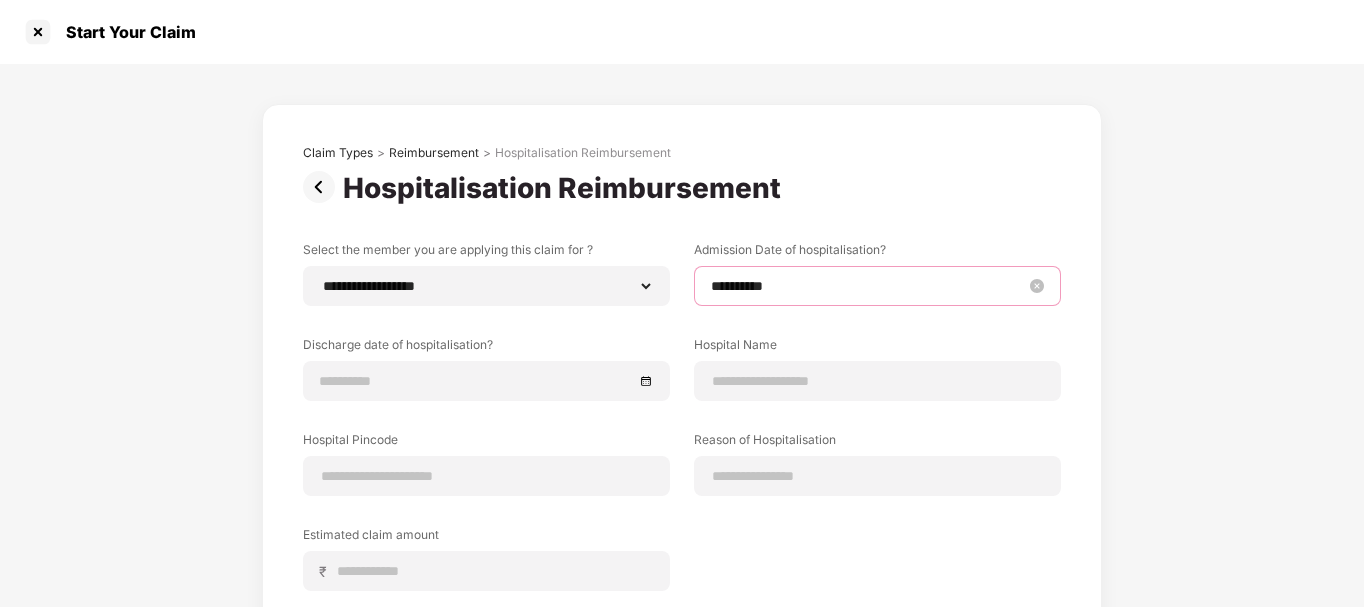 click on "**********" at bounding box center (867, 286) 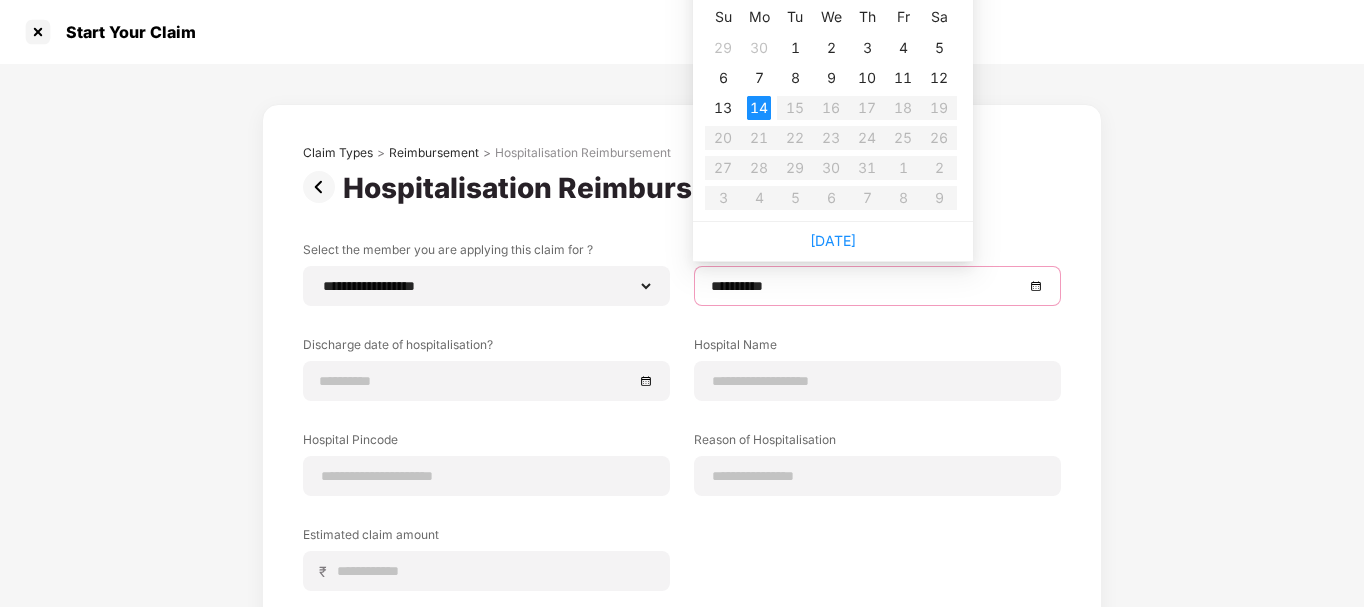 drag, startPoint x: 957, startPoint y: 46, endPoint x: 1035, endPoint y: 147, distance: 127.61269 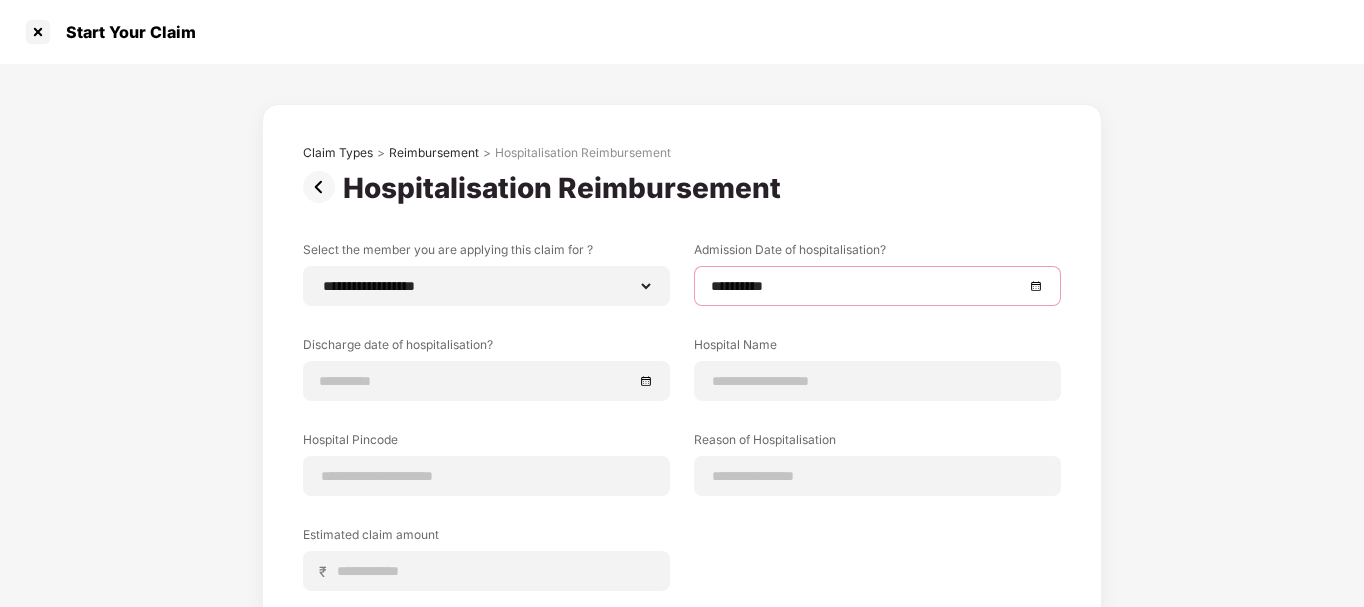 scroll, scrollTop: 0, scrollLeft: 0, axis: both 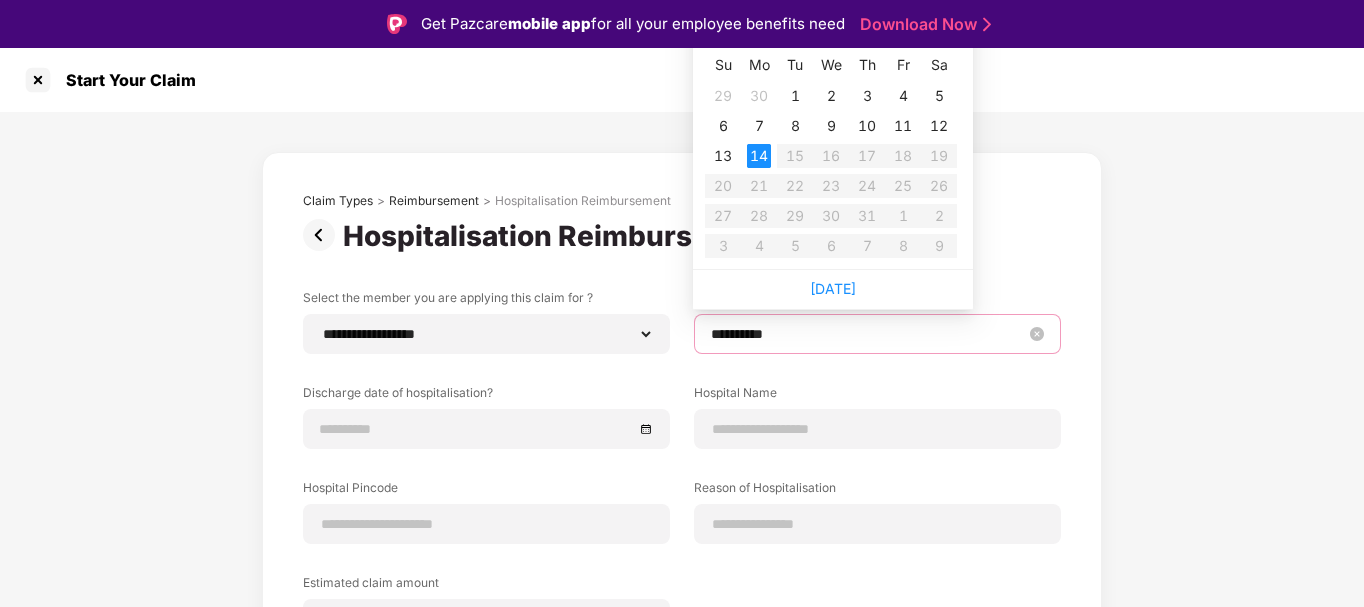 click on "**********" at bounding box center (867, 334) 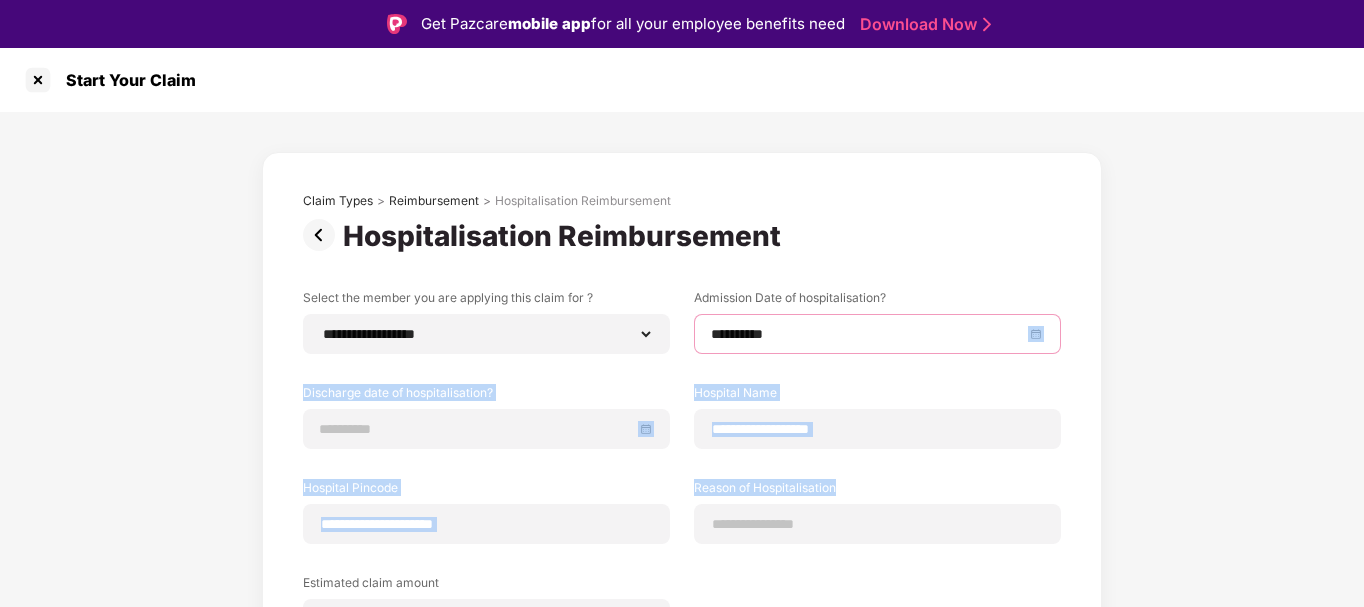 drag, startPoint x: 1361, startPoint y: 341, endPoint x: 1365, endPoint y: 486, distance: 145.05516 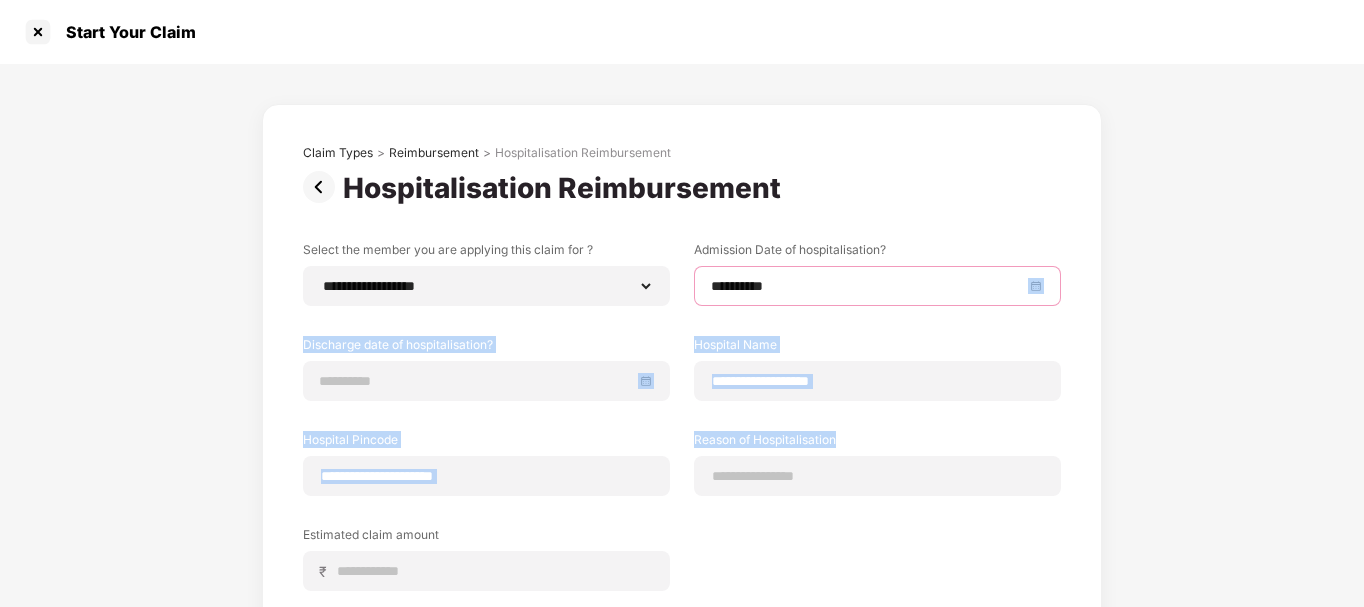 click on "**********" at bounding box center (682, 440) 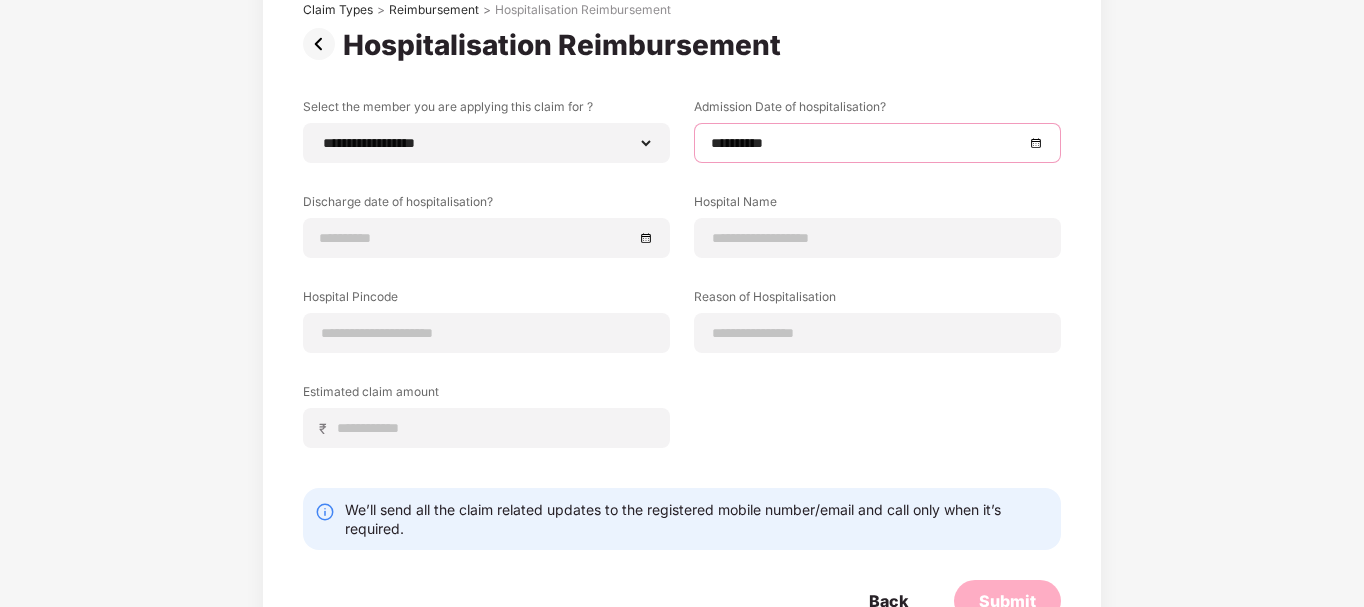 scroll, scrollTop: 209, scrollLeft: 0, axis: vertical 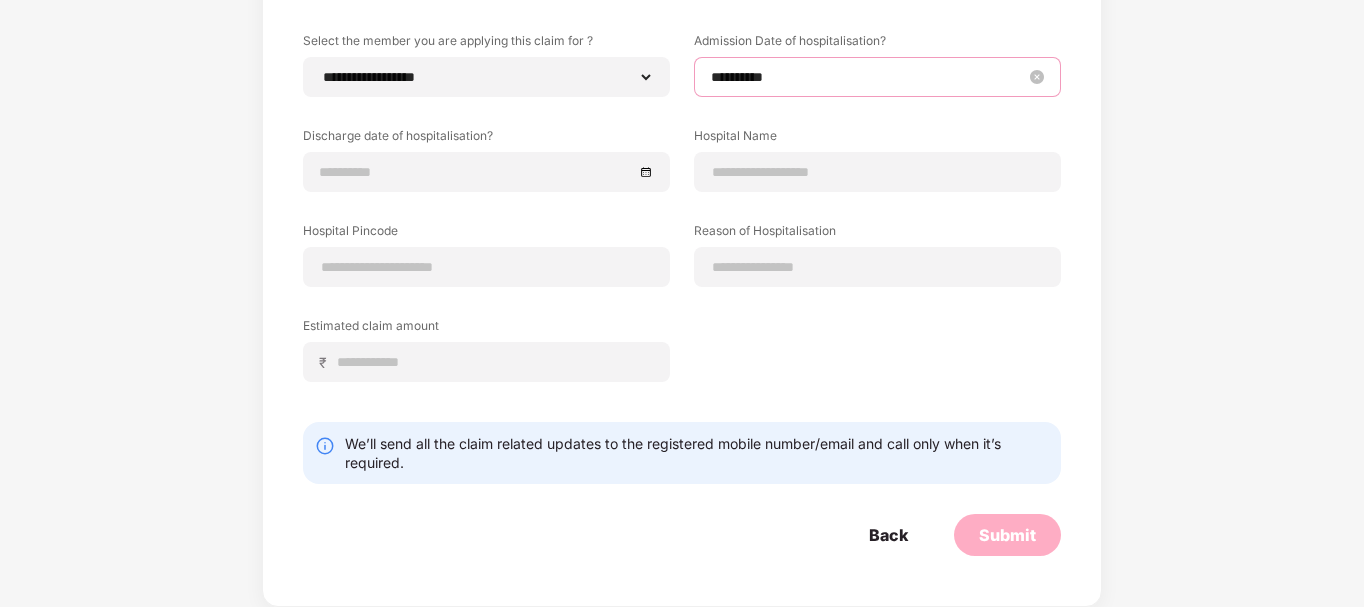 click on "**********" at bounding box center [867, 77] 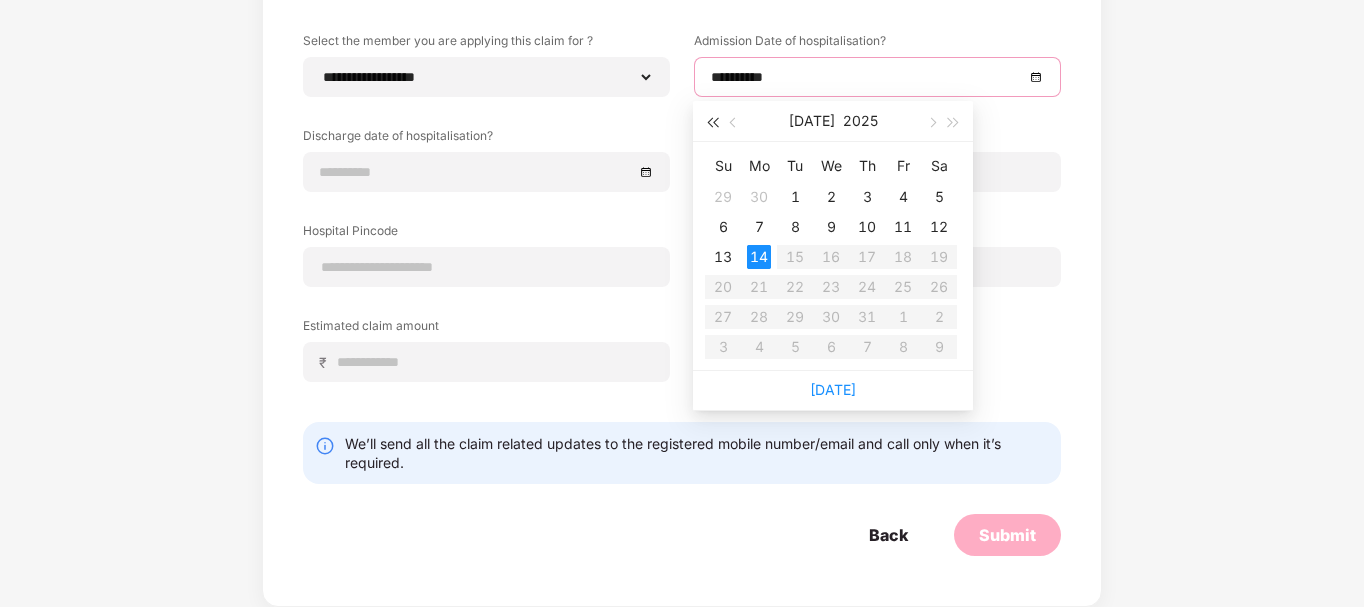 click at bounding box center (712, 121) 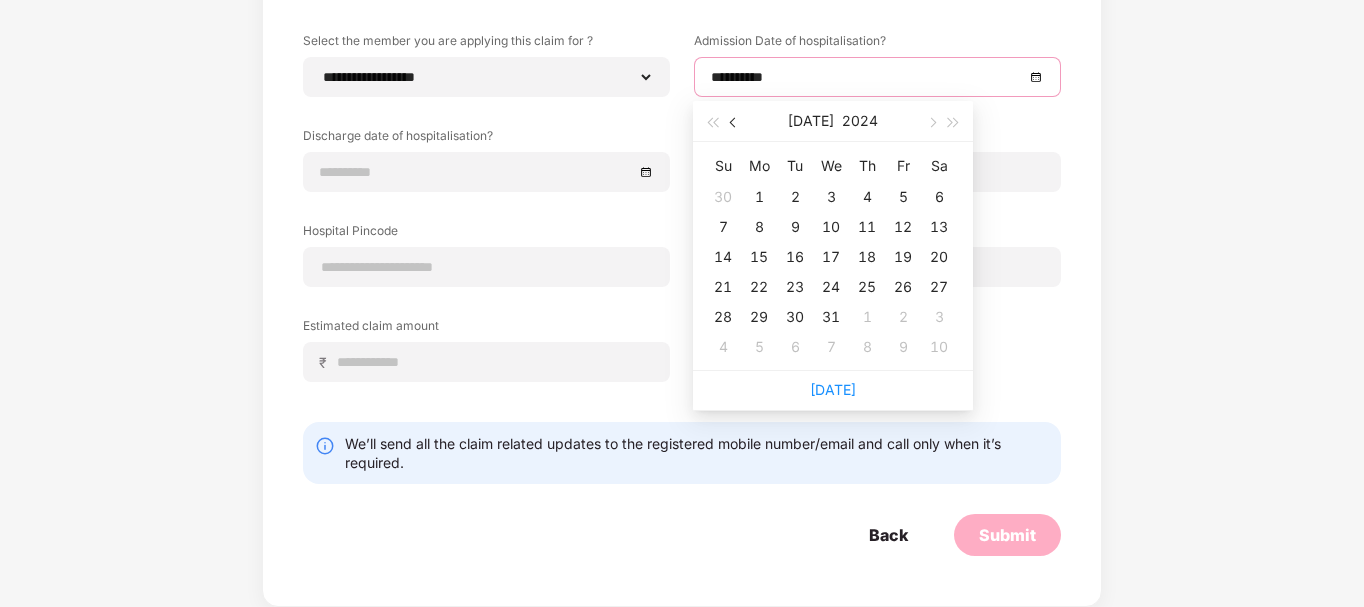 click at bounding box center [735, 123] 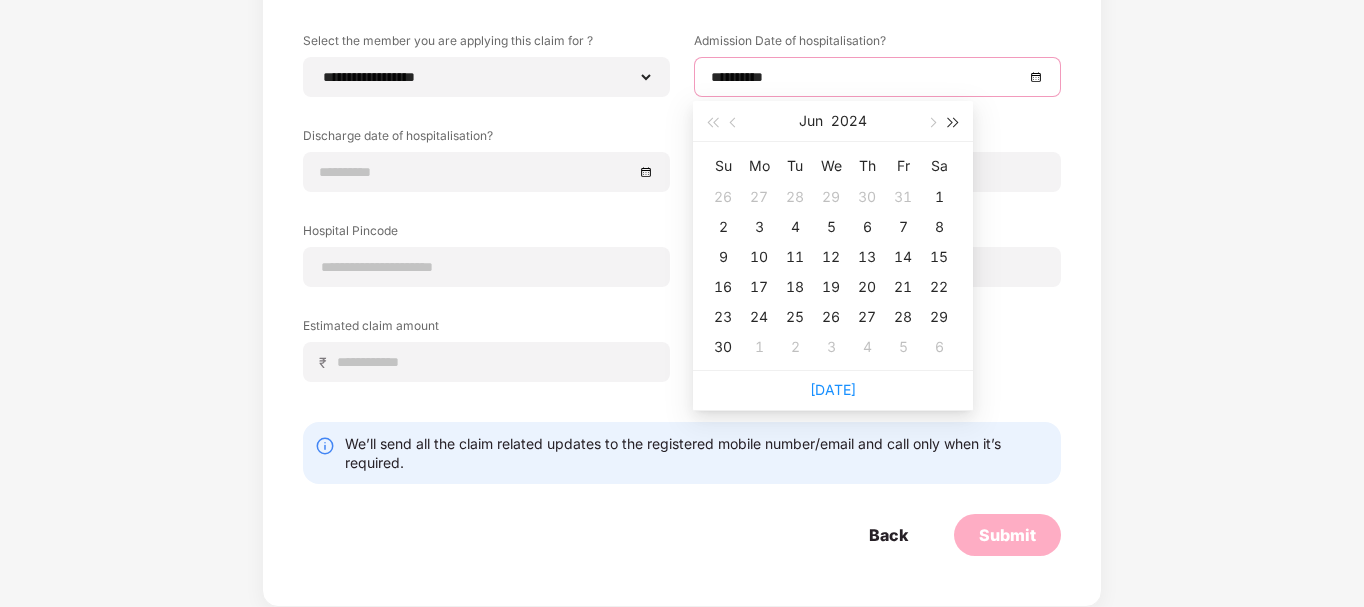 click at bounding box center [954, 121] 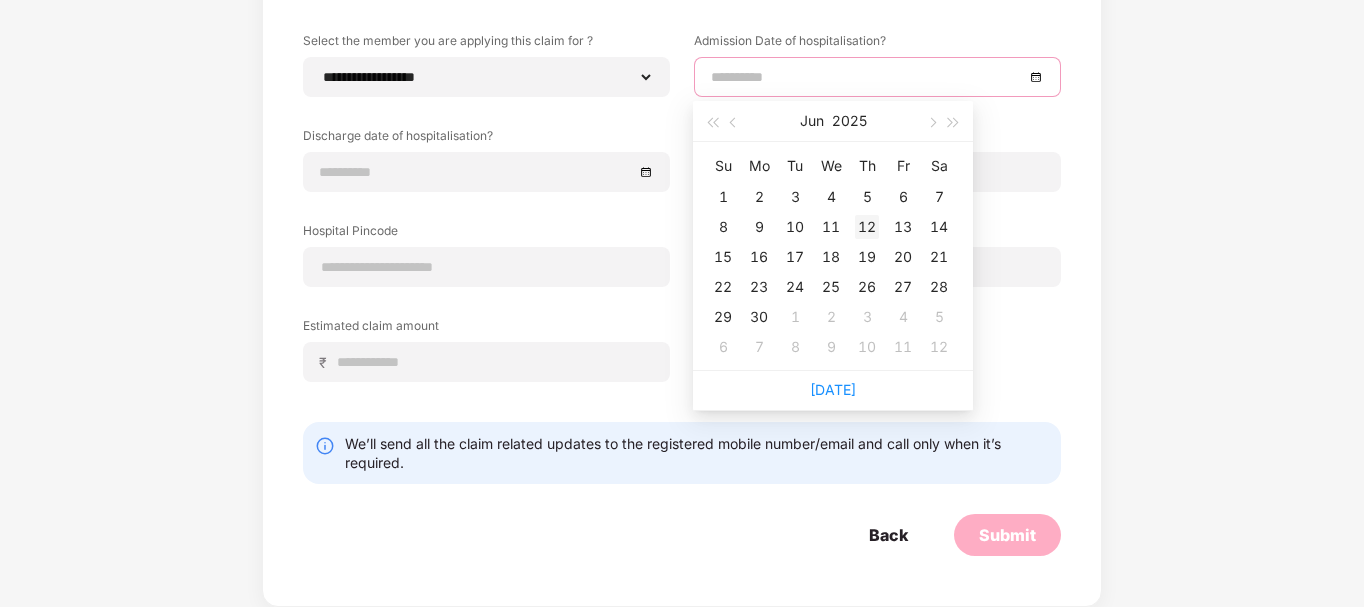 type on "**********" 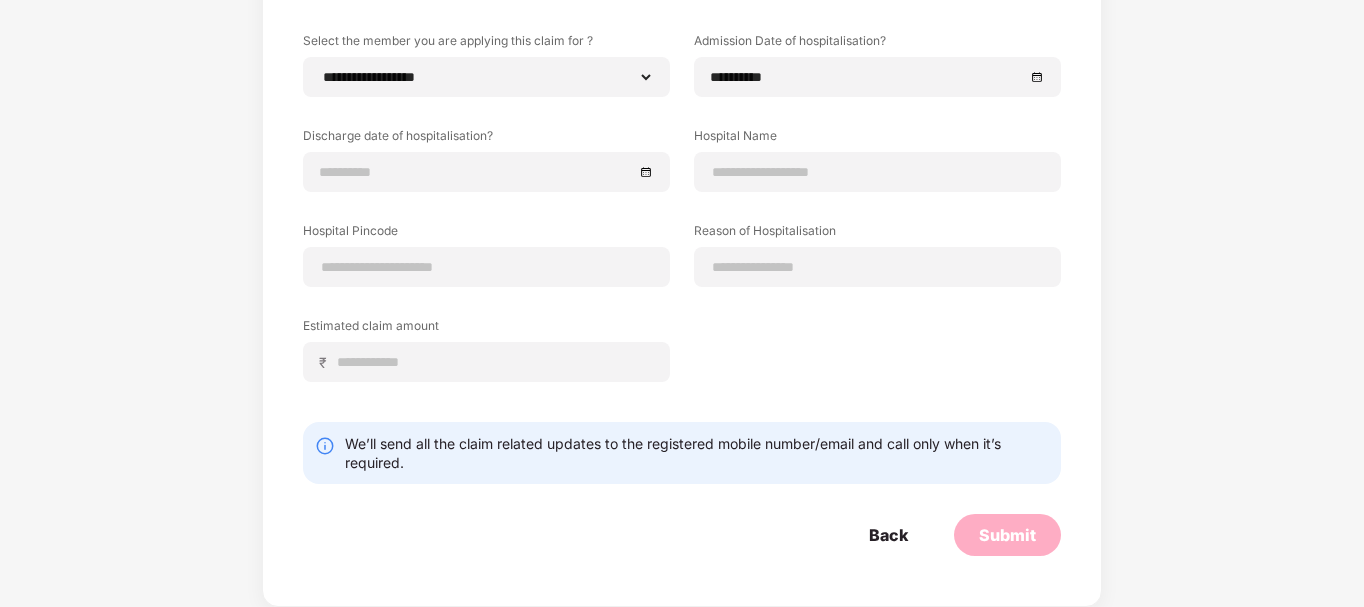 click on "Discharge date of hospitalisation?" at bounding box center (486, 139) 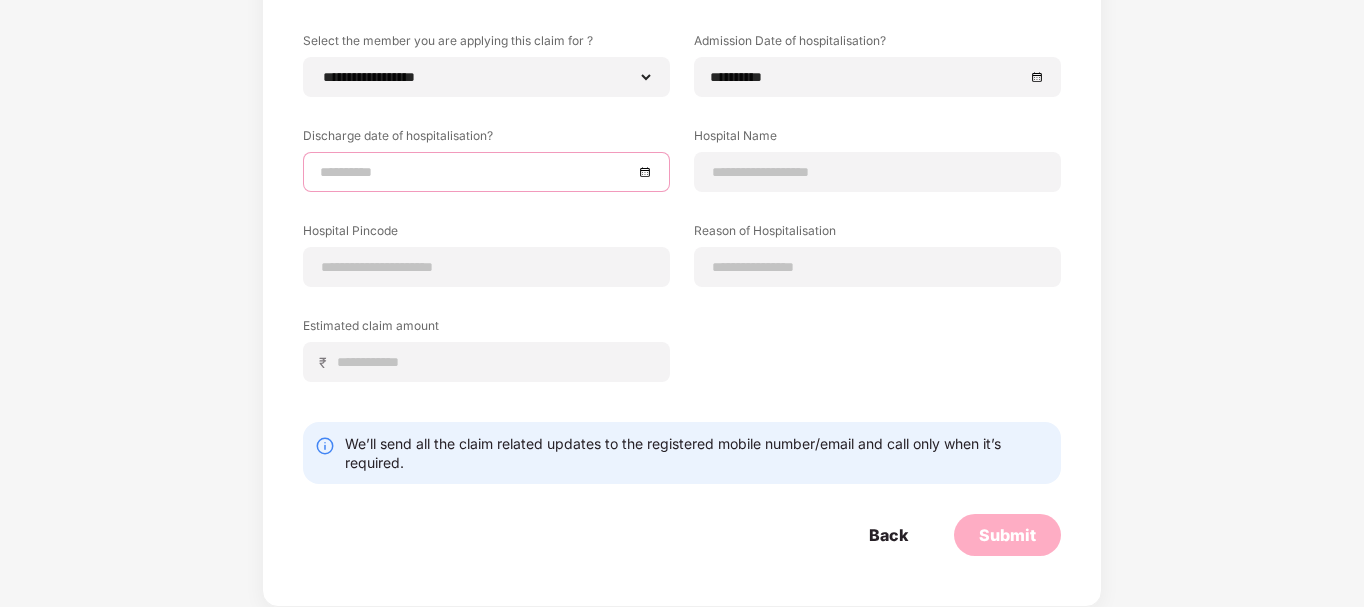 click at bounding box center (476, 172) 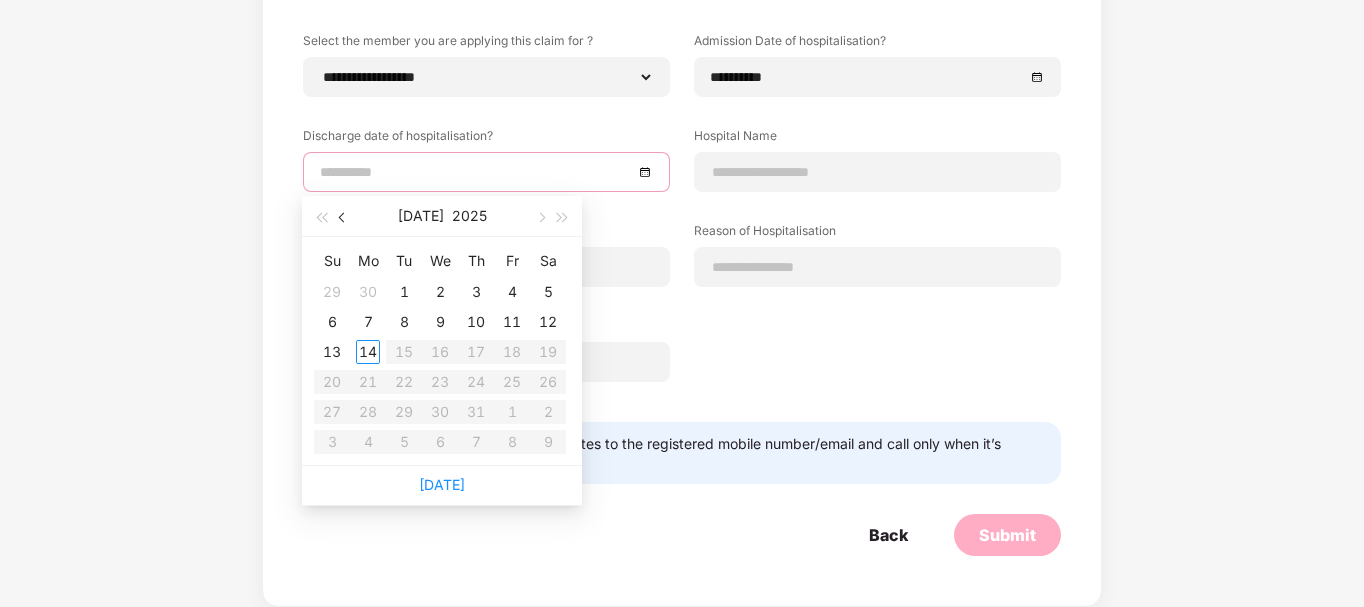 click at bounding box center (344, 218) 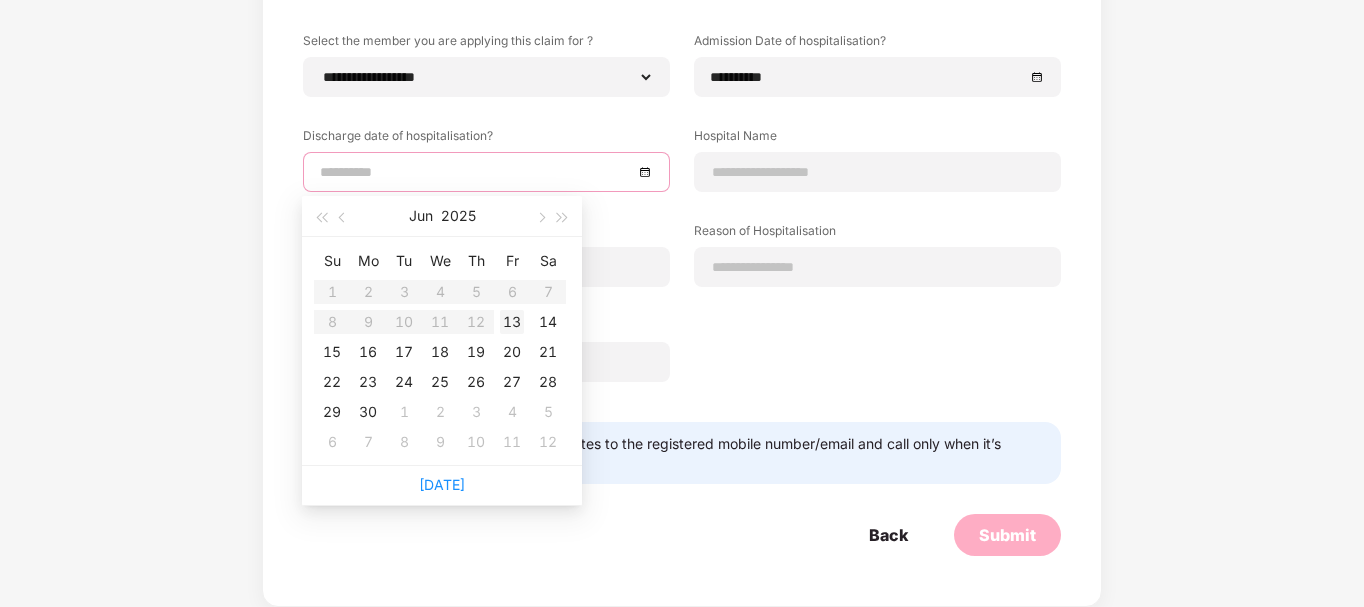 type on "**********" 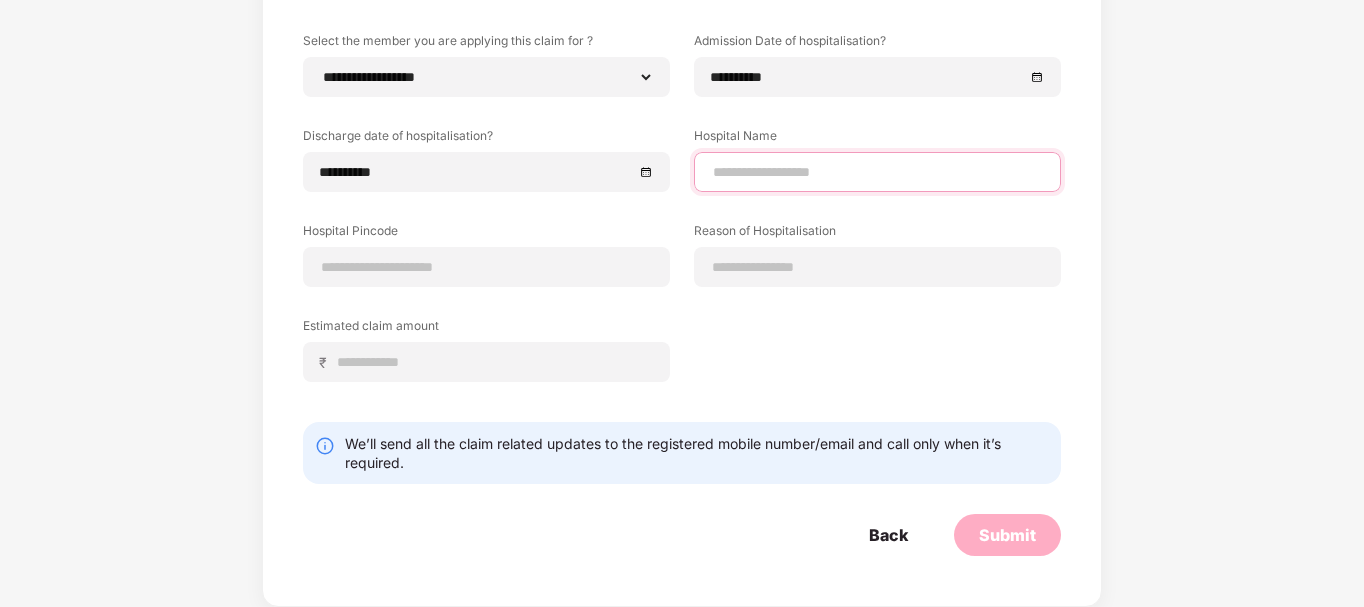 click at bounding box center (877, 172) 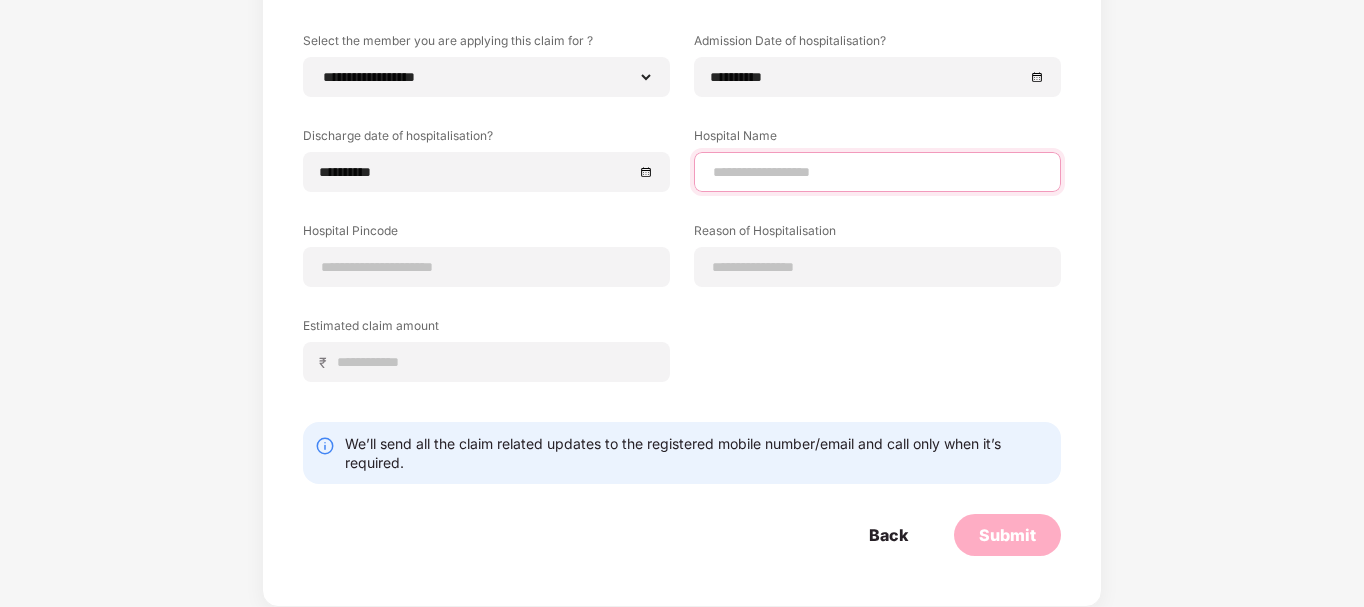 type on "**********" 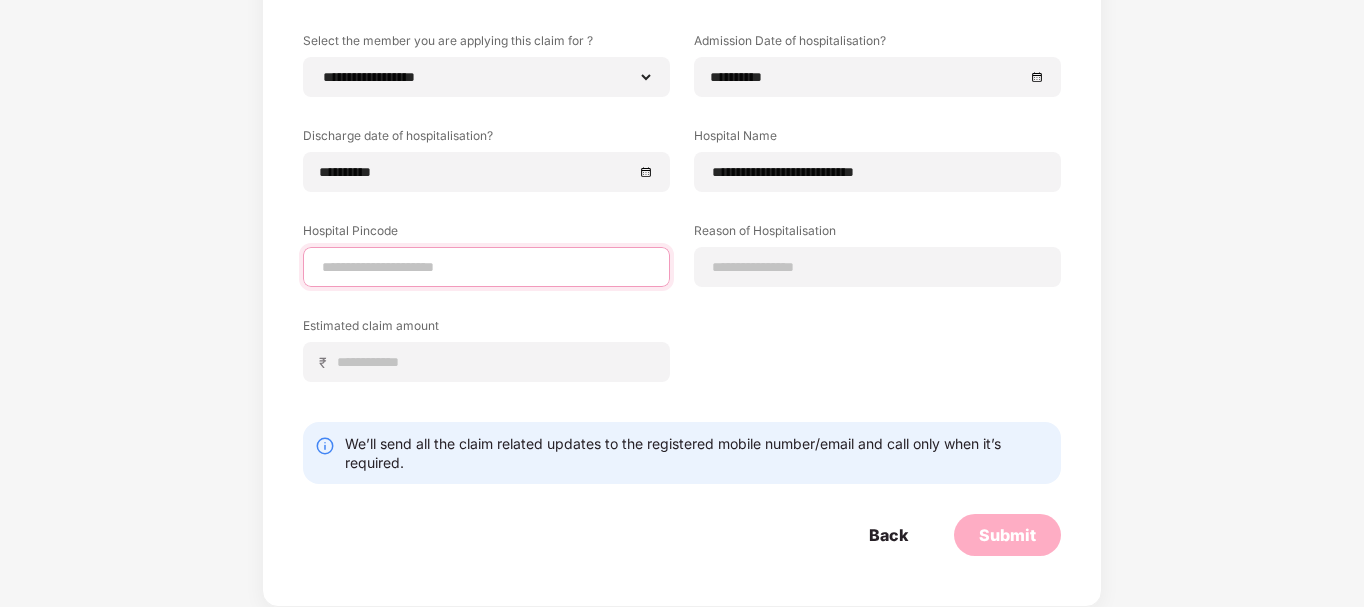 click at bounding box center (486, 267) 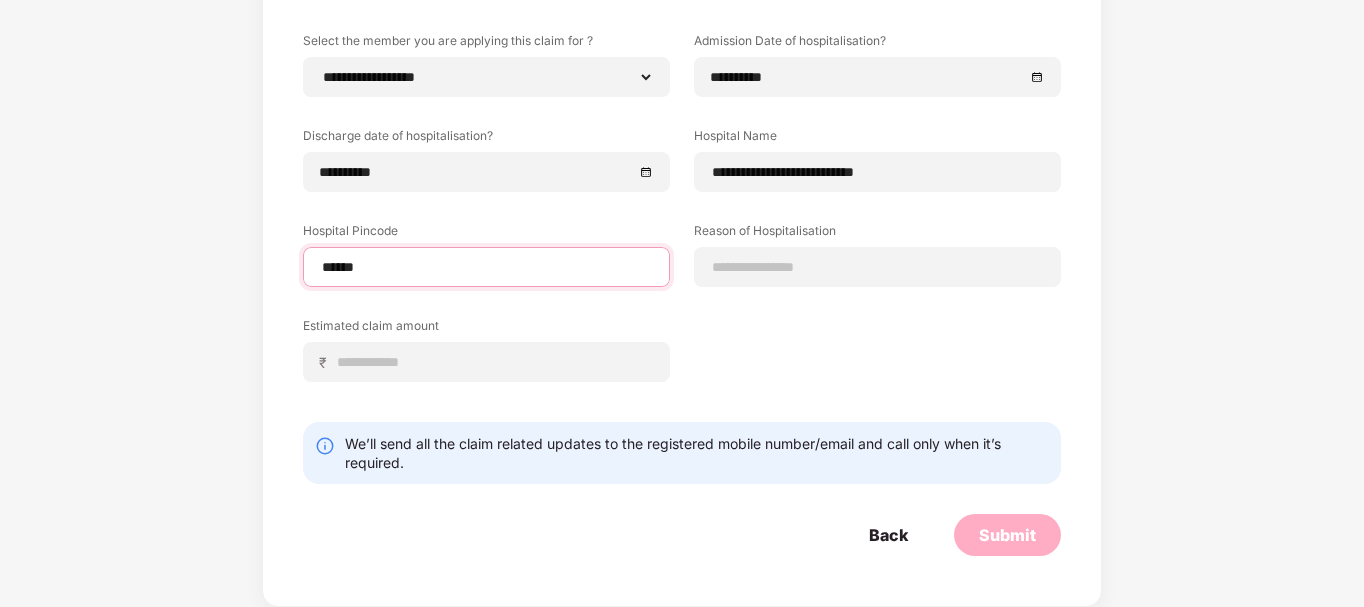 select on "****" 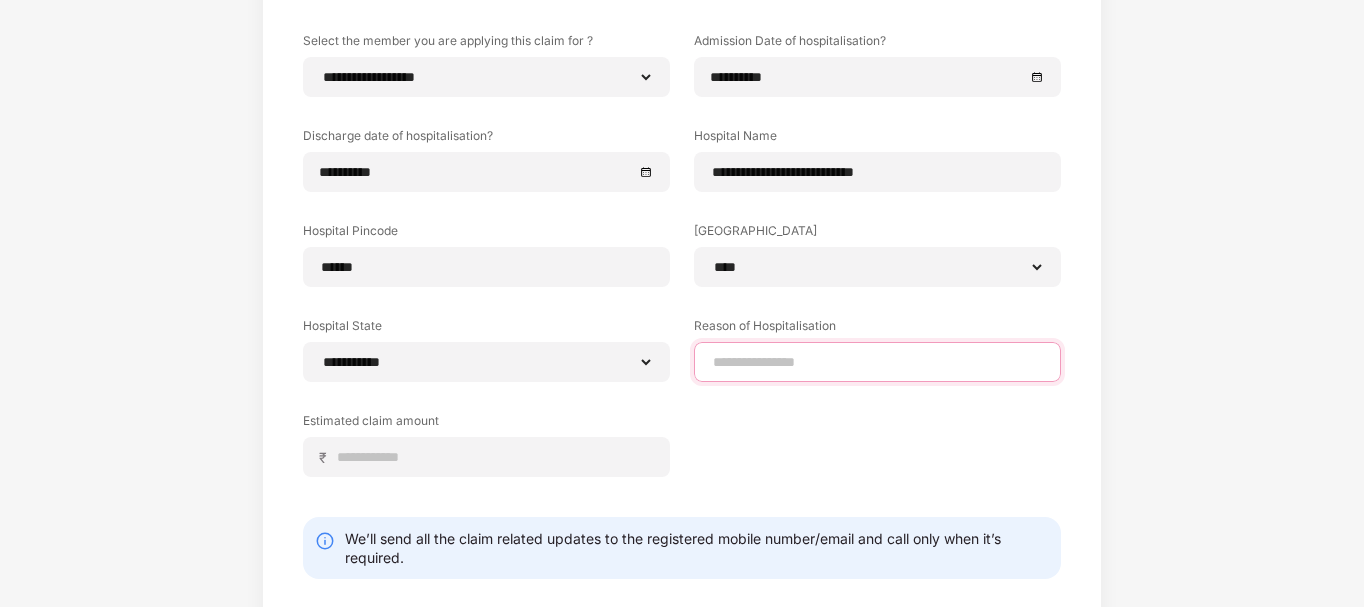 click at bounding box center (877, 362) 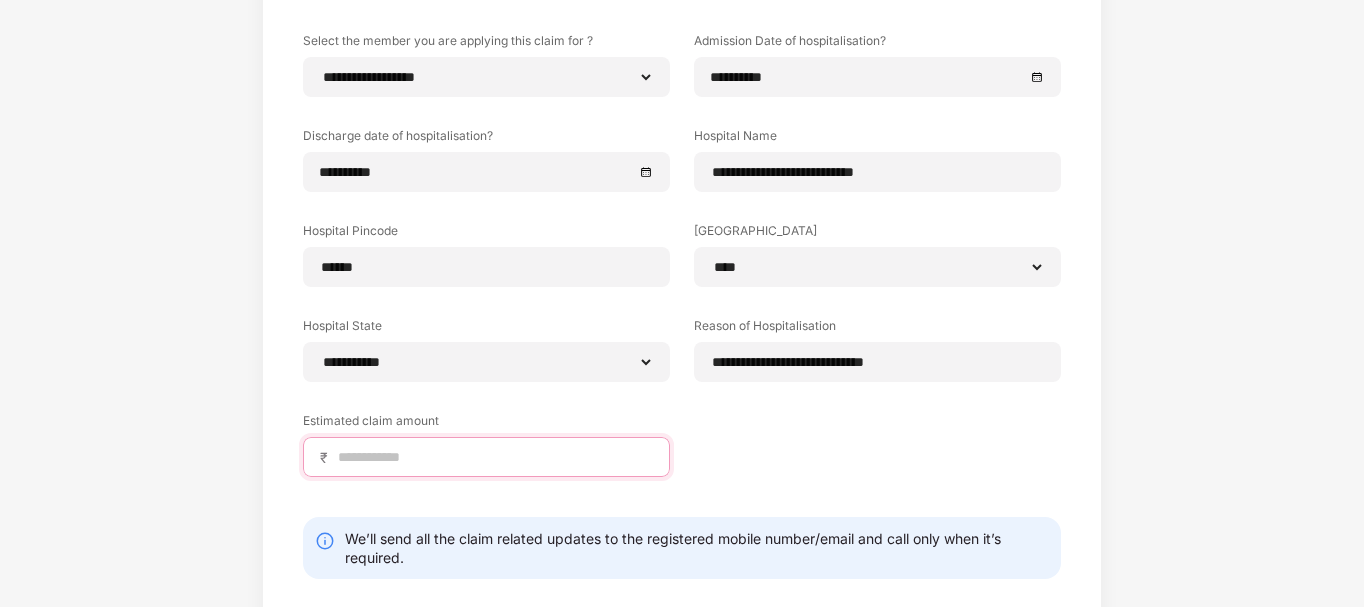 click at bounding box center [494, 457] 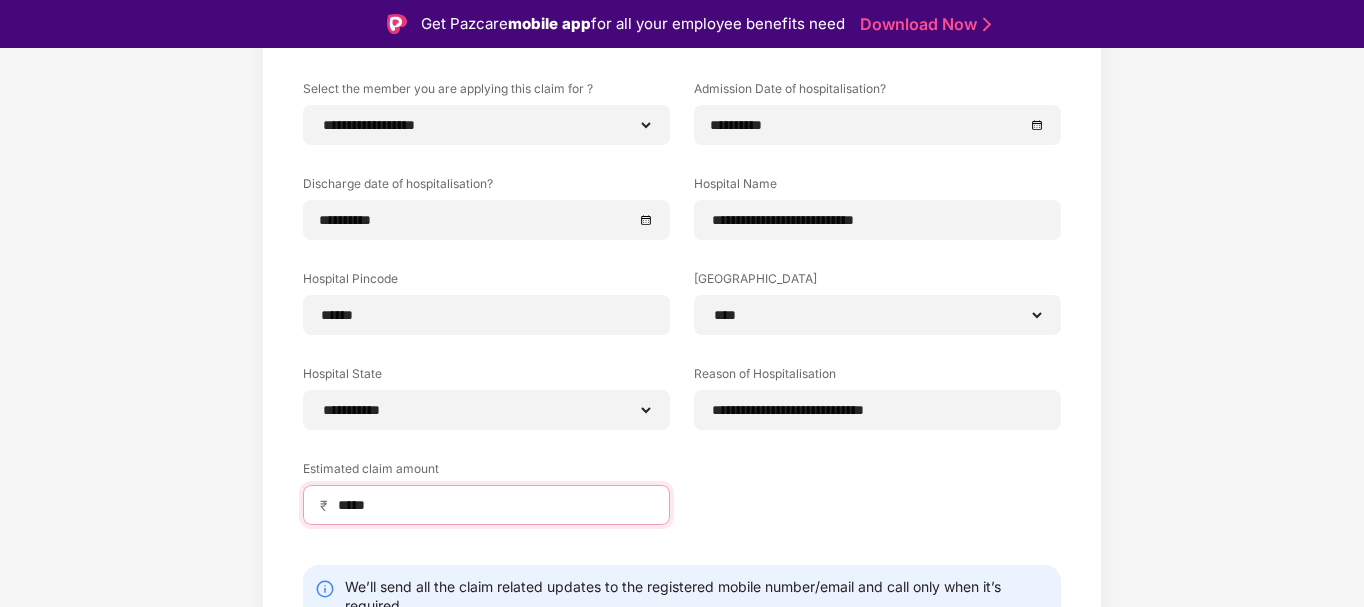 scroll, scrollTop: 48, scrollLeft: 0, axis: vertical 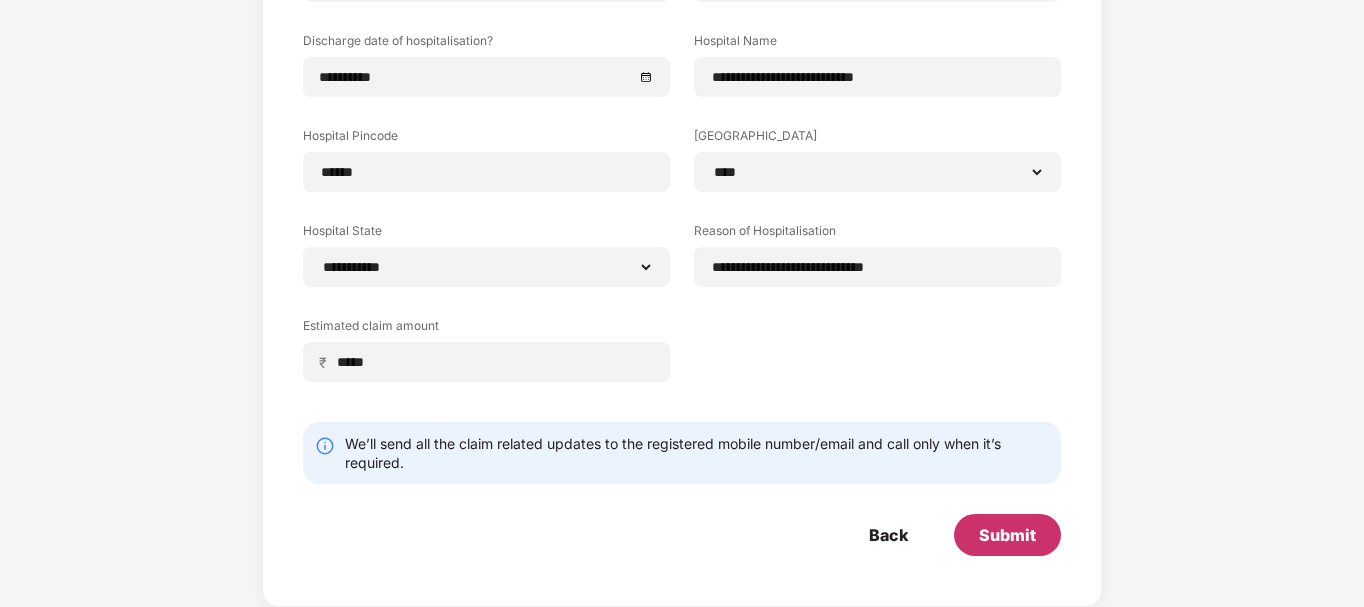 click on "Submit" at bounding box center (1007, 535) 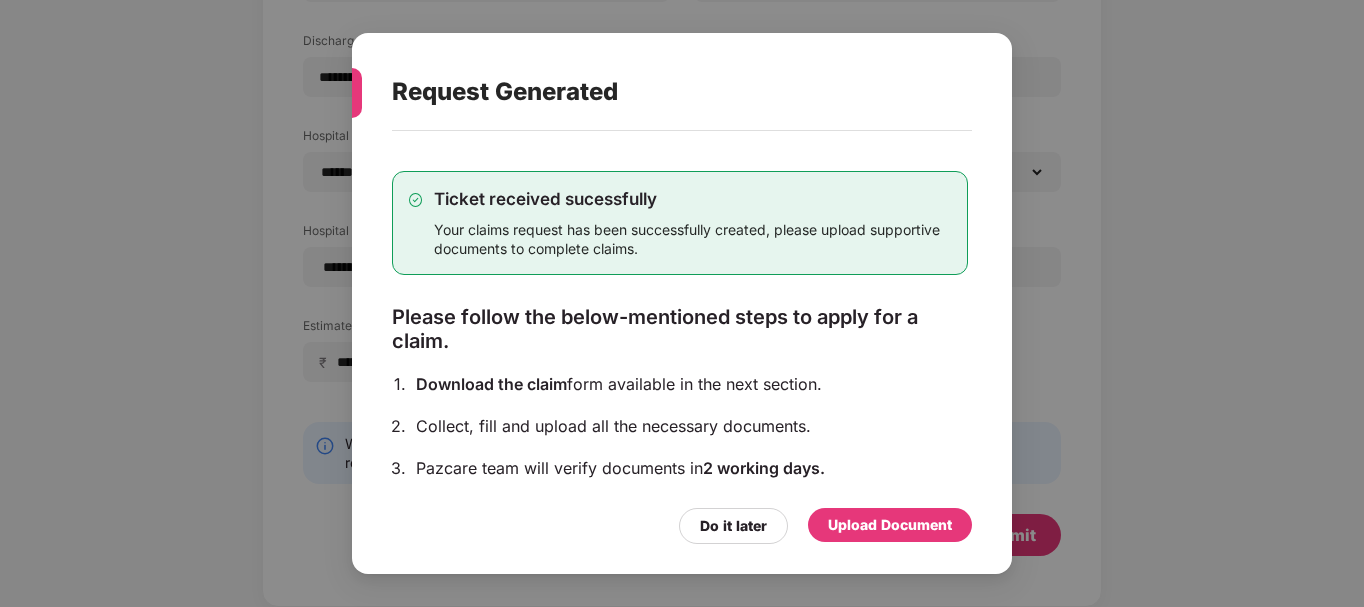 click on "Upload Document" at bounding box center (890, 525) 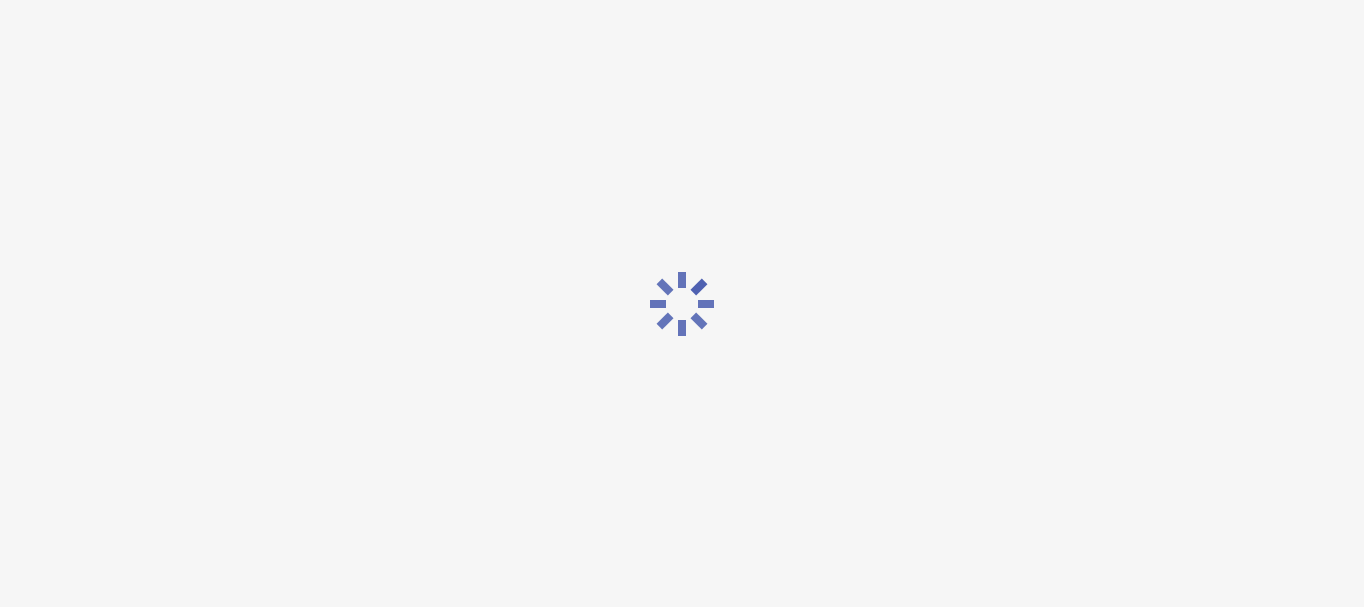 scroll, scrollTop: 0, scrollLeft: 0, axis: both 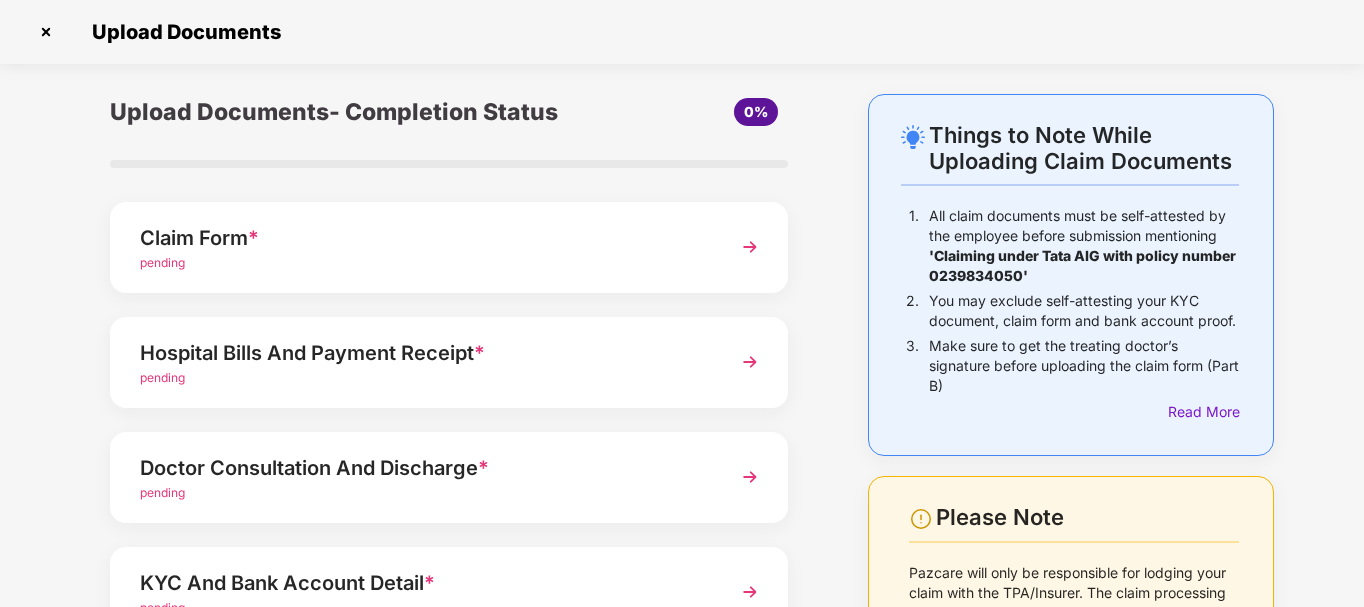 drag, startPoint x: 874, startPoint y: 512, endPoint x: 860, endPoint y: 459, distance: 54.81788 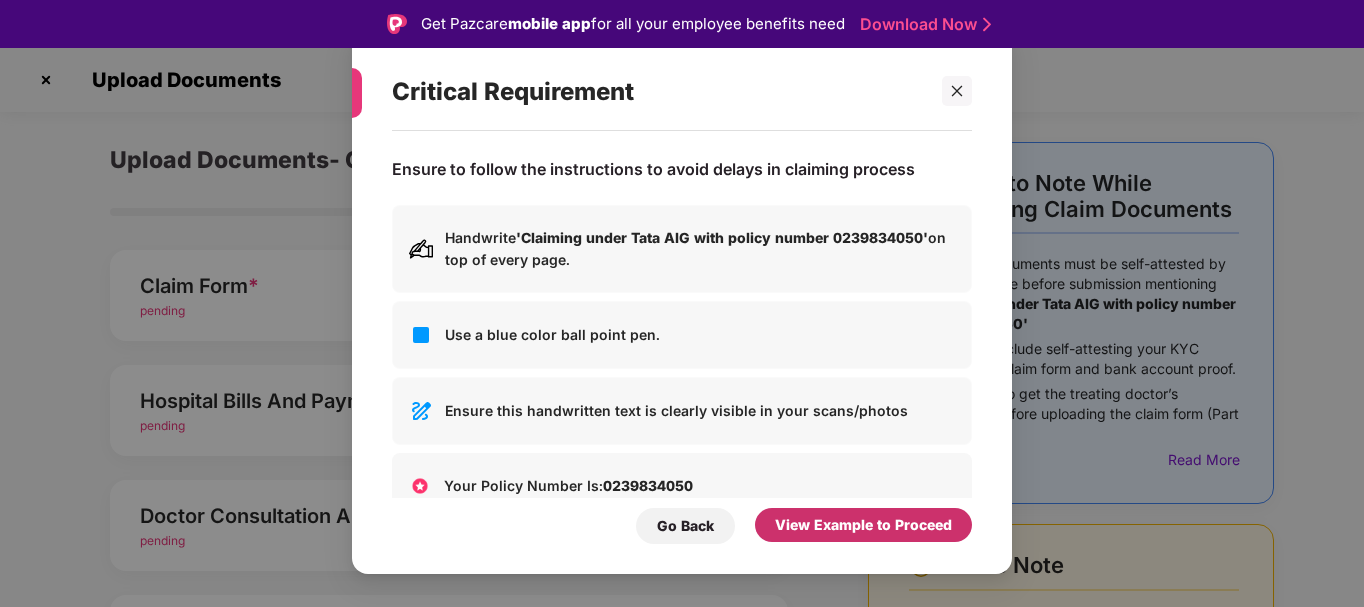 click on "View Example to Proceed" at bounding box center (863, 525) 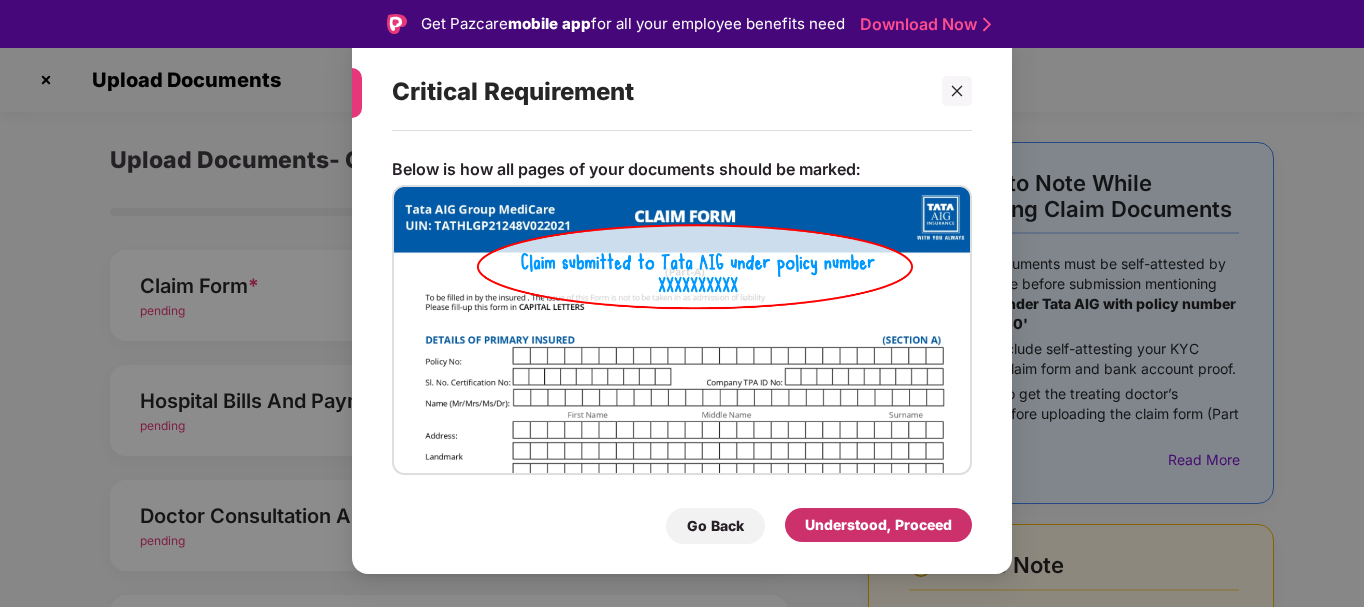 click on "Understood, Proceed" at bounding box center (878, 525) 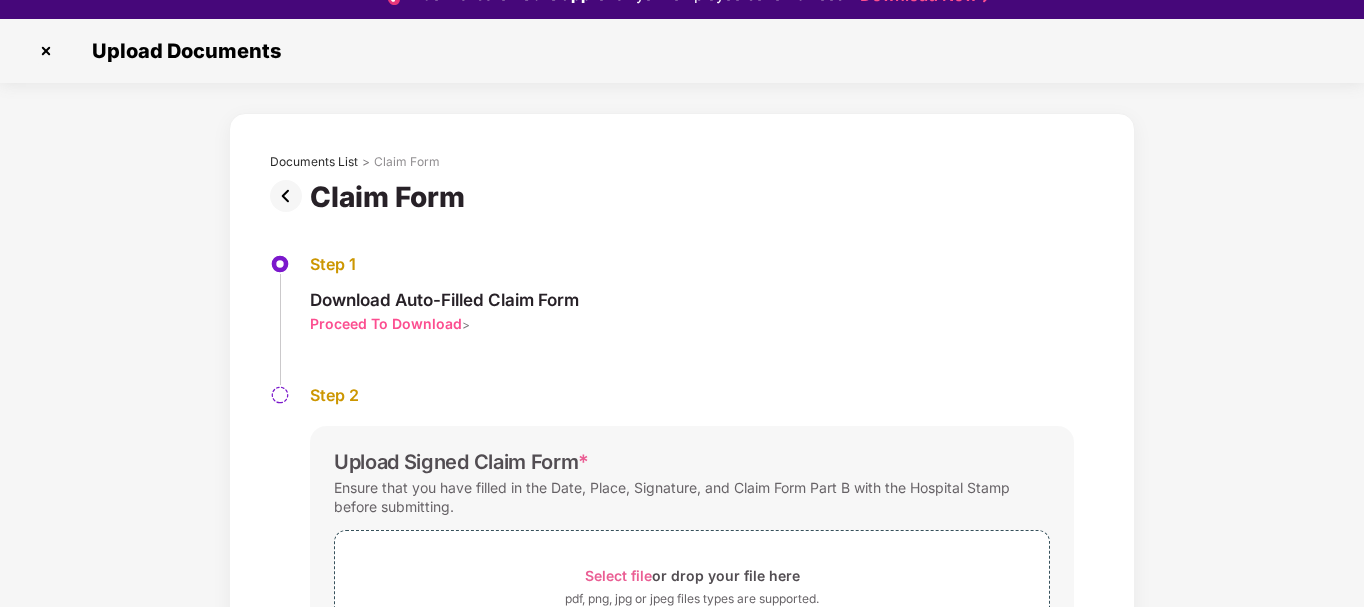 scroll, scrollTop: 48, scrollLeft: 0, axis: vertical 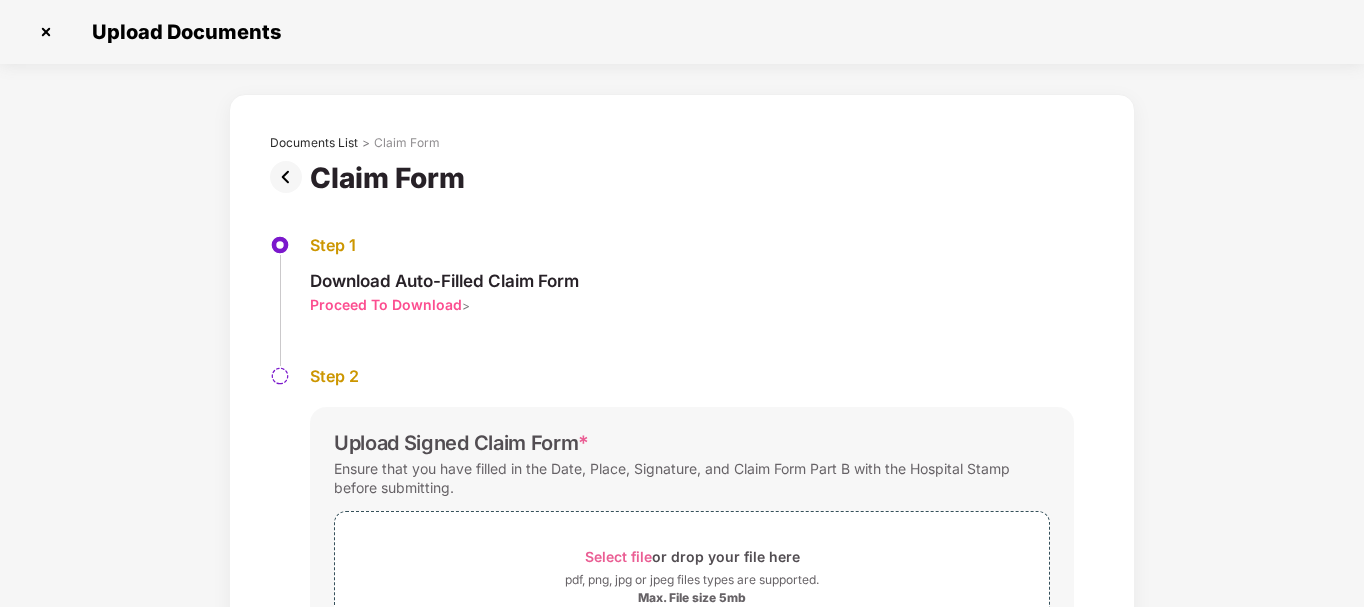 click on "Proceed To Download" at bounding box center [386, 304] 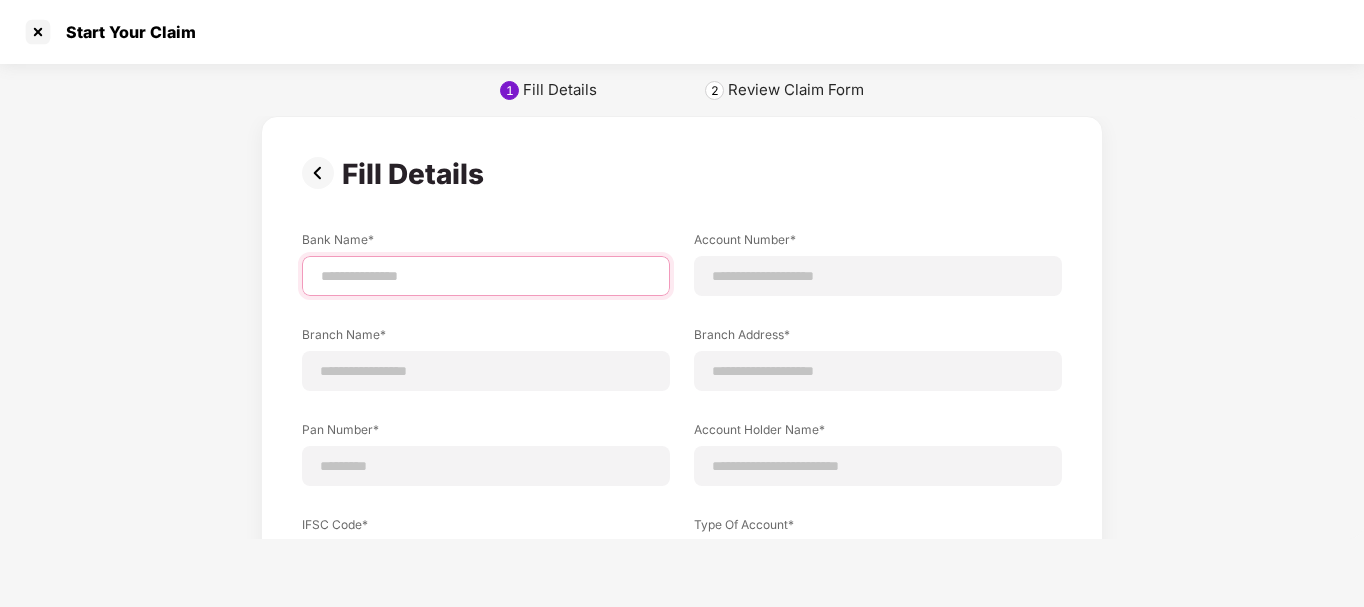 click at bounding box center (486, 276) 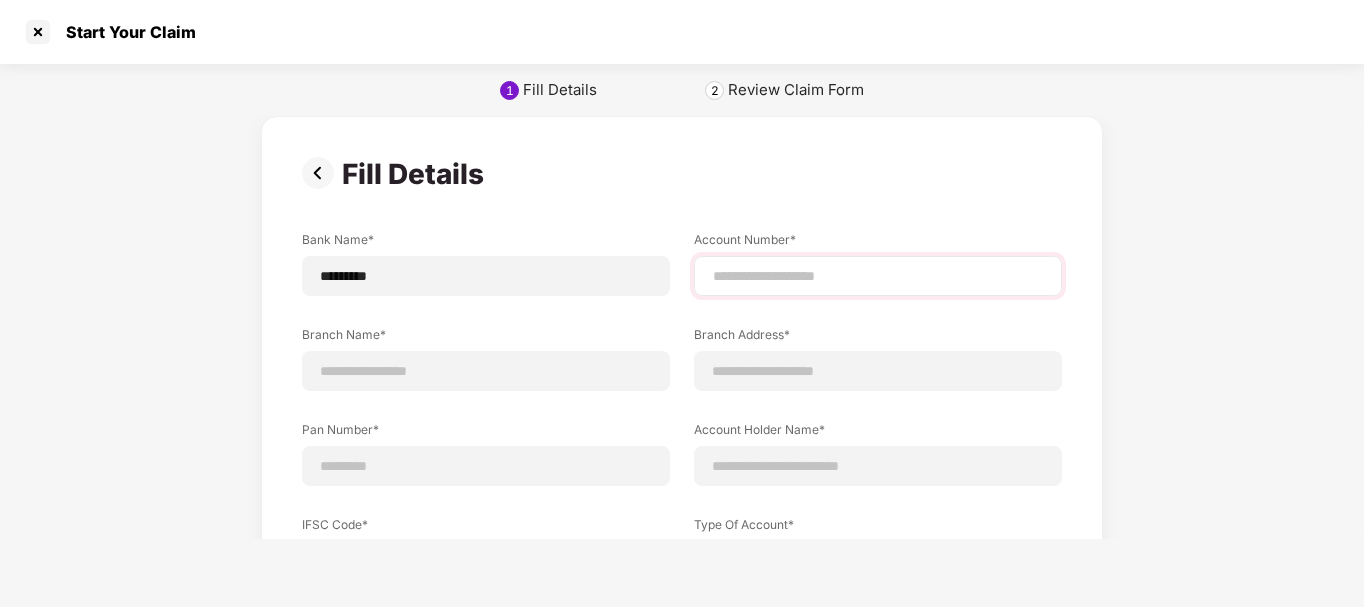 click at bounding box center [878, 276] 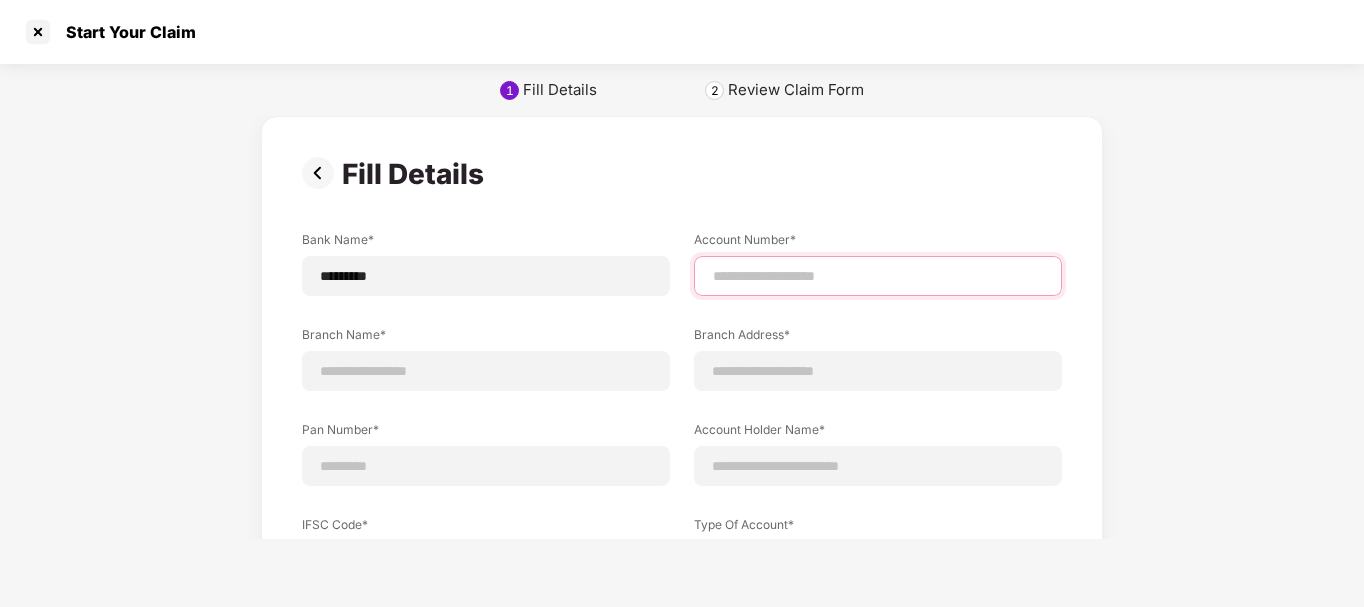 click at bounding box center (878, 276) 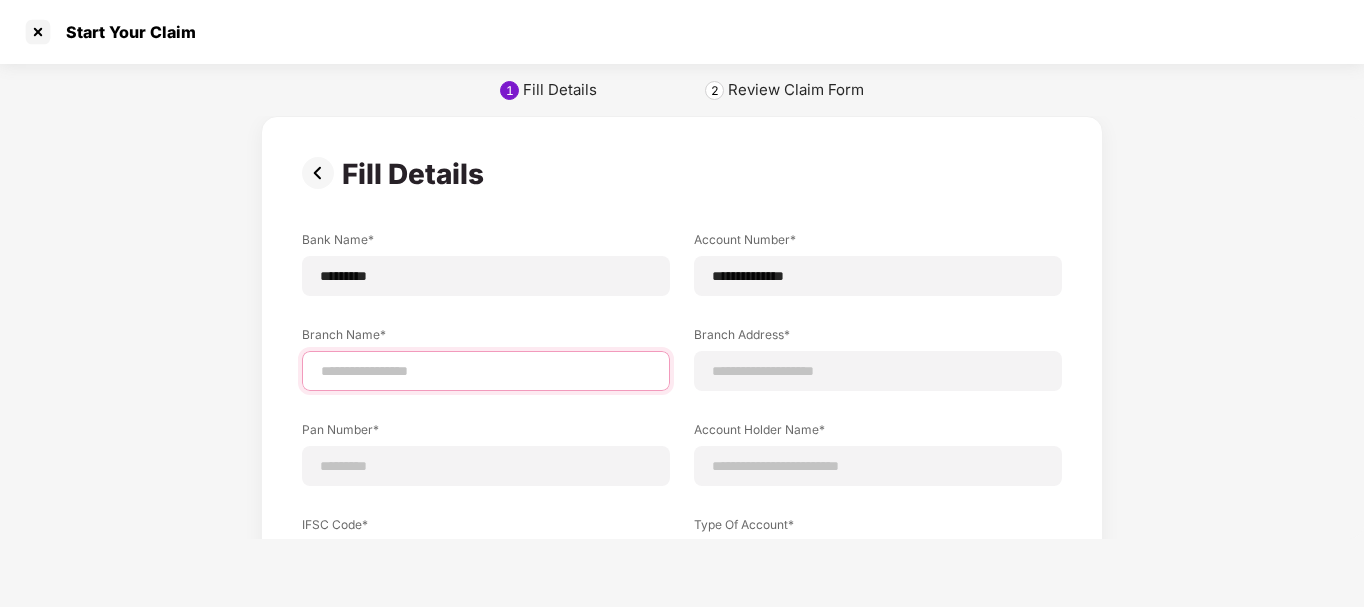 click at bounding box center (486, 371) 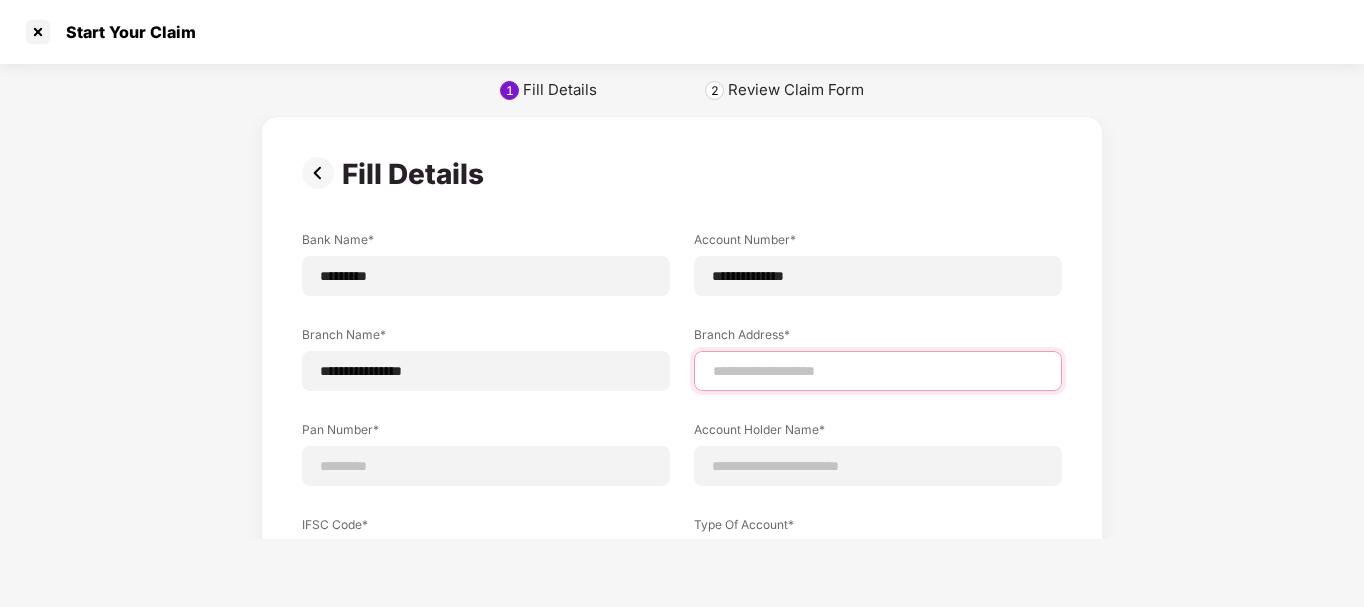click at bounding box center [878, 371] 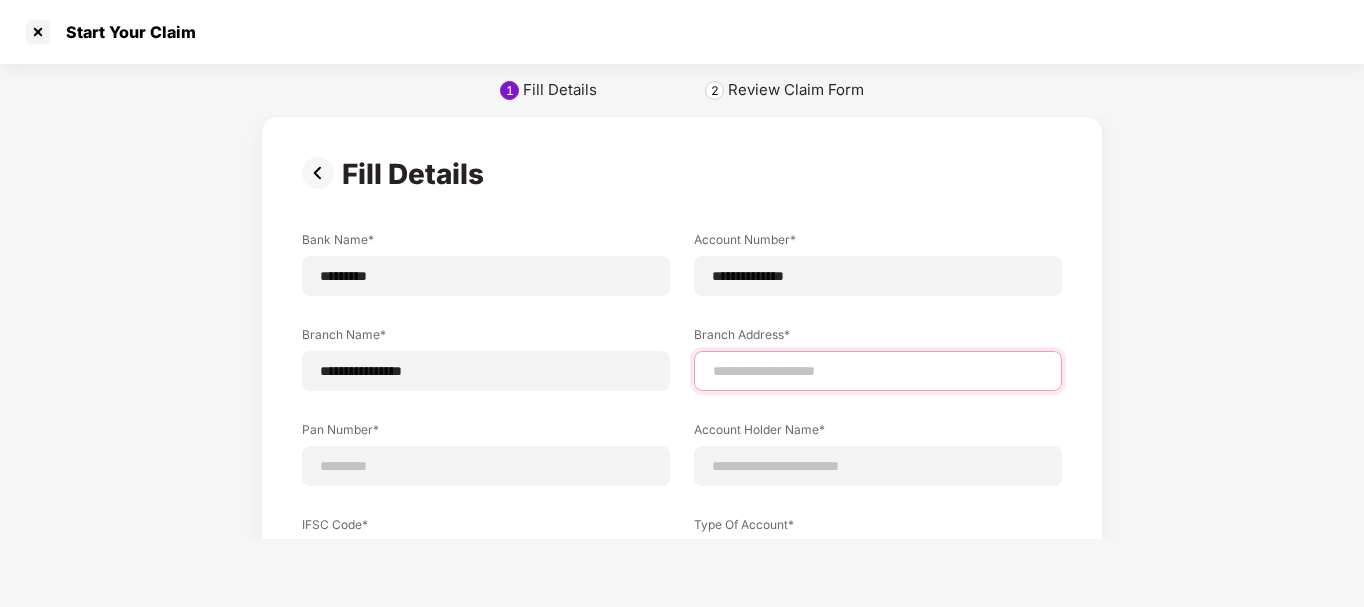type on "****" 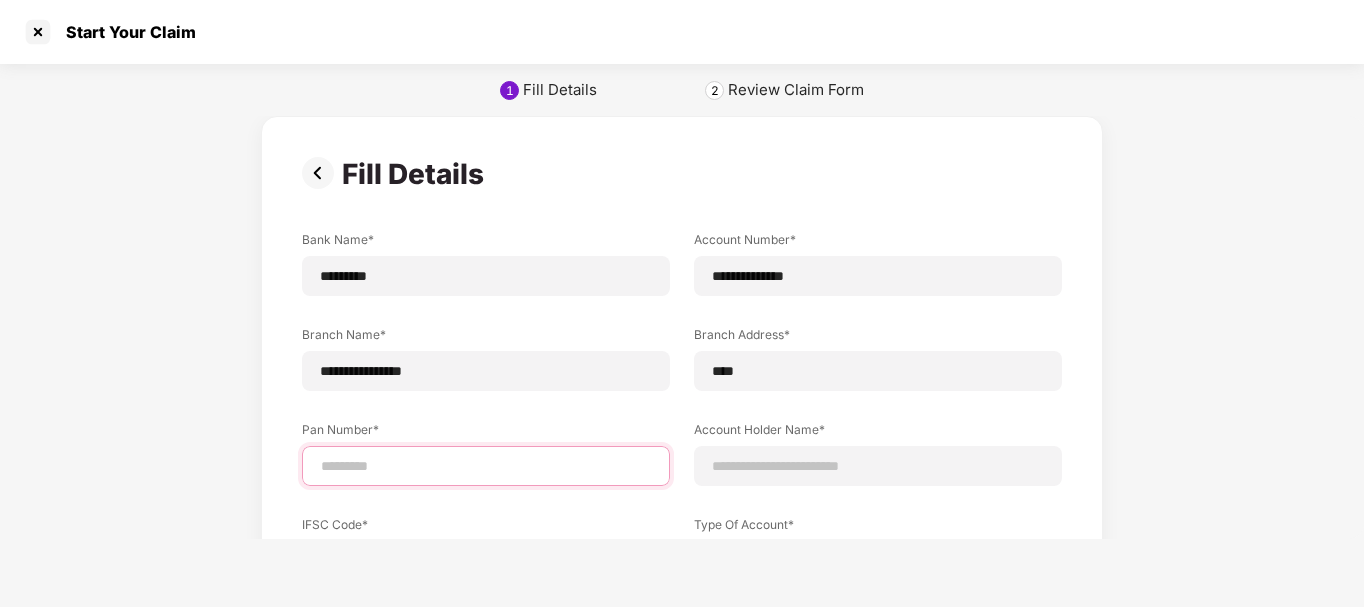 click at bounding box center [486, 466] 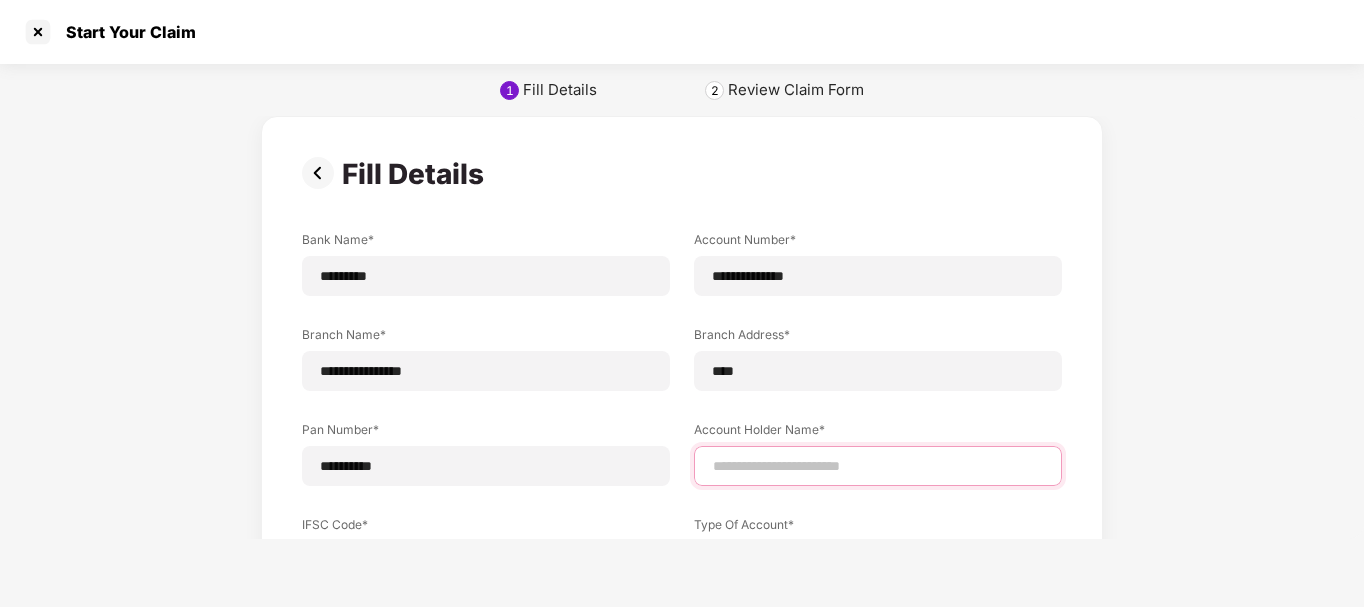 click at bounding box center (878, 466) 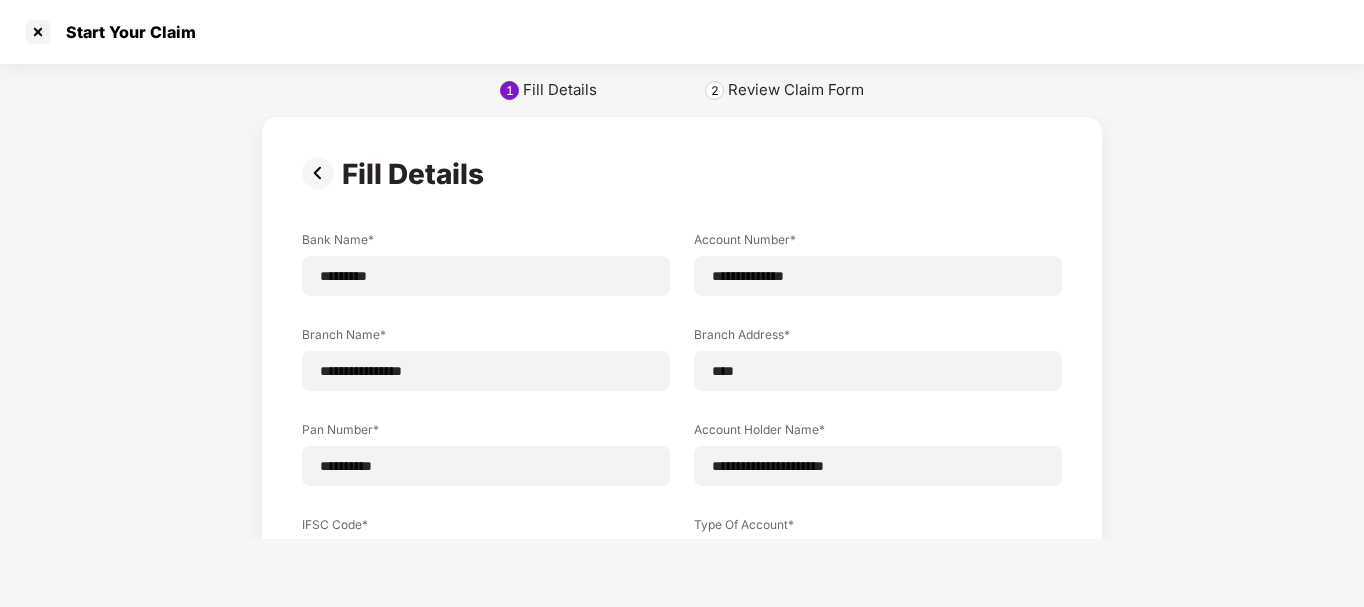 click on "IFSC Code*" at bounding box center [486, 528] 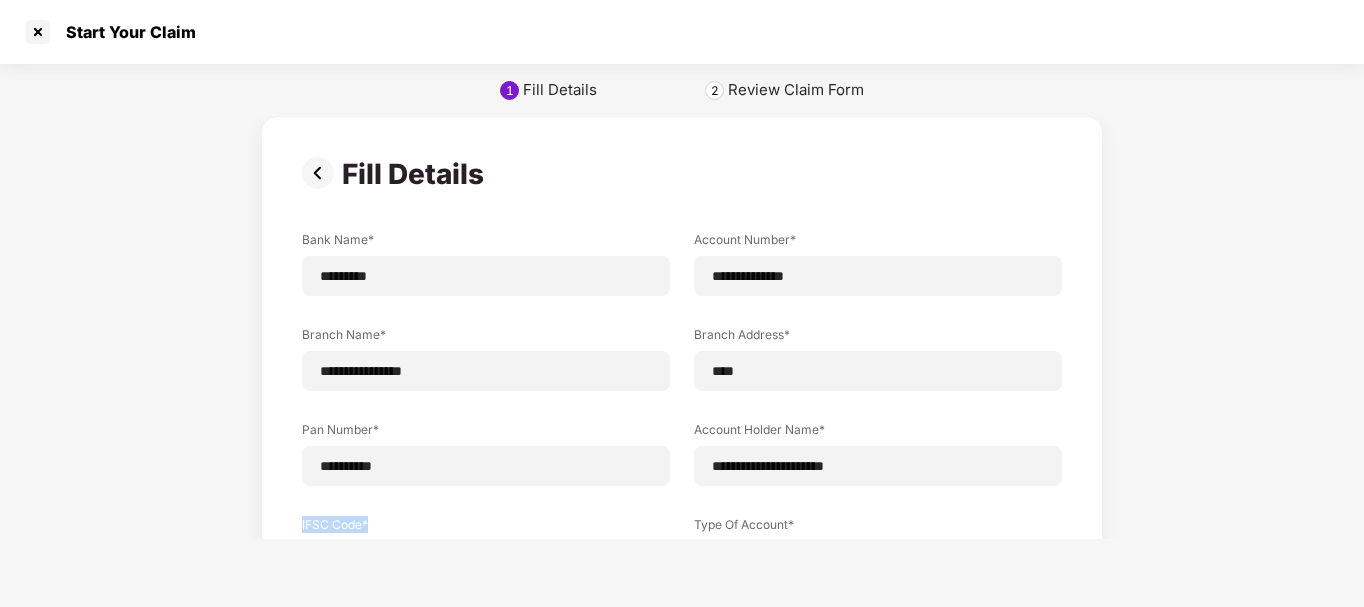 click on "**********" at bounding box center (682, 468) 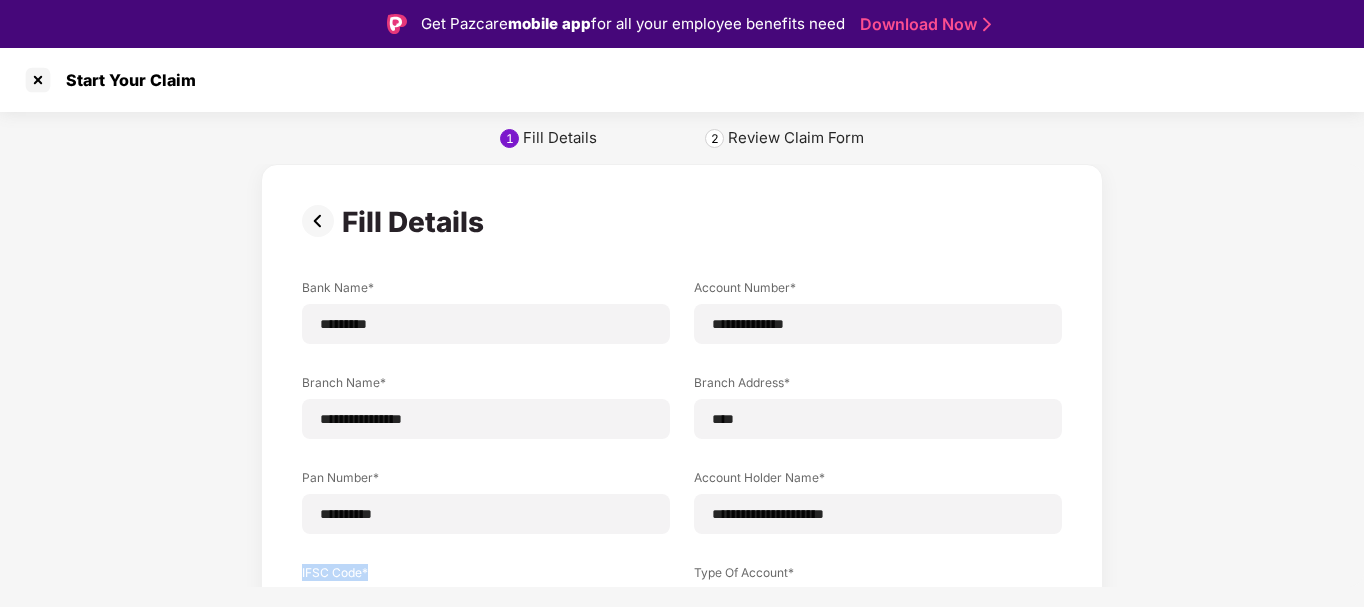 scroll, scrollTop: 48, scrollLeft: 0, axis: vertical 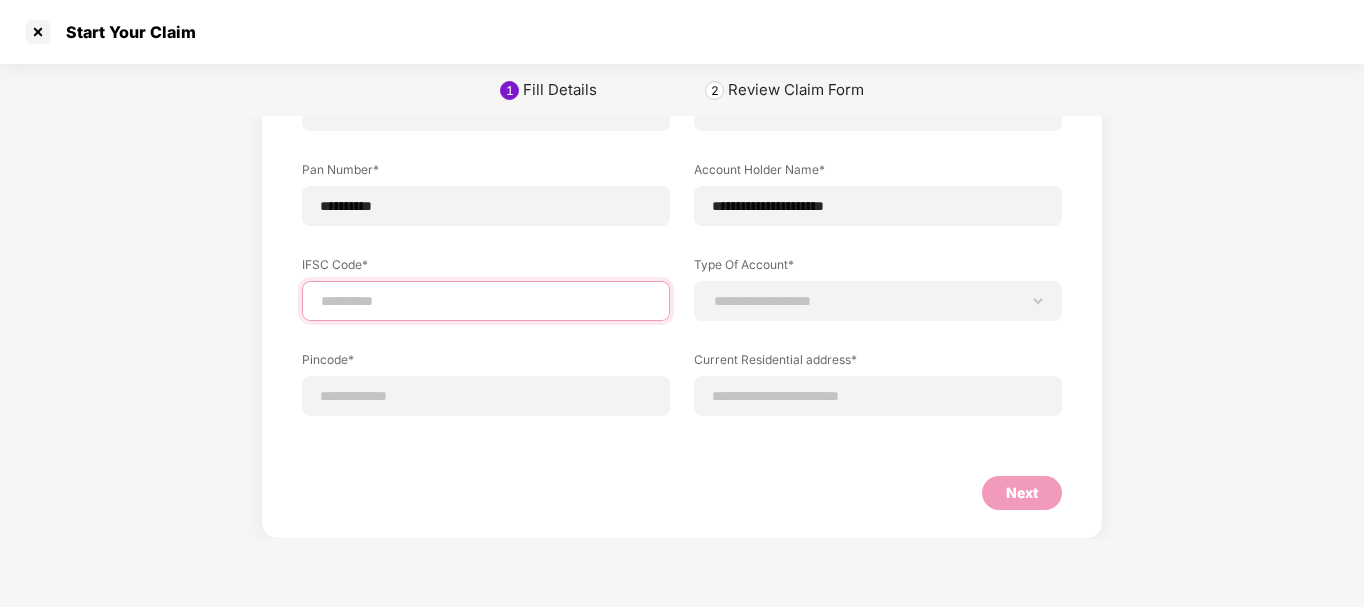 click at bounding box center (486, 301) 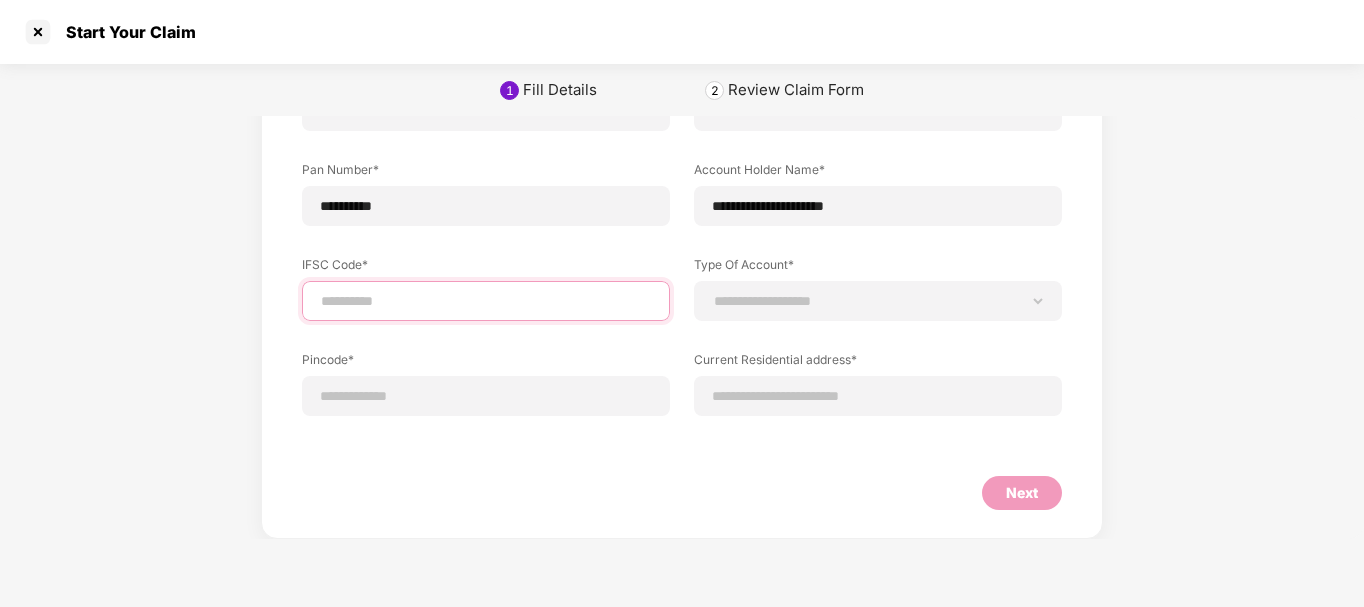 type on "**********" 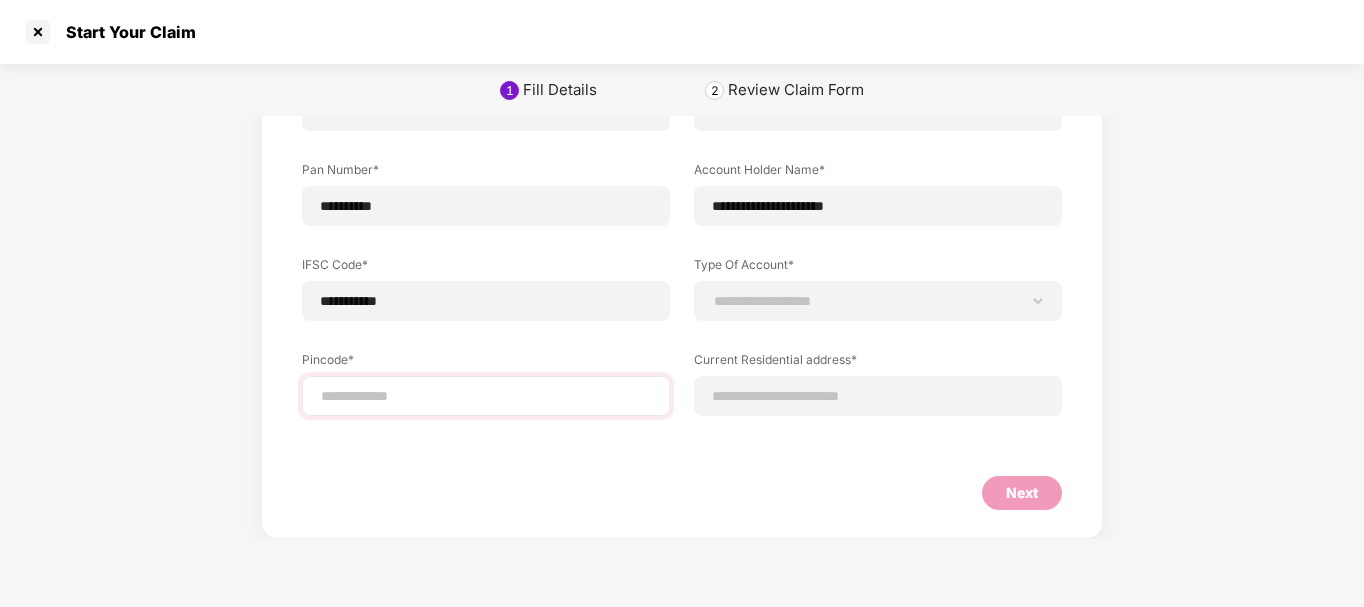 drag, startPoint x: 382, startPoint y: 413, endPoint x: 393, endPoint y: 399, distance: 17.804493 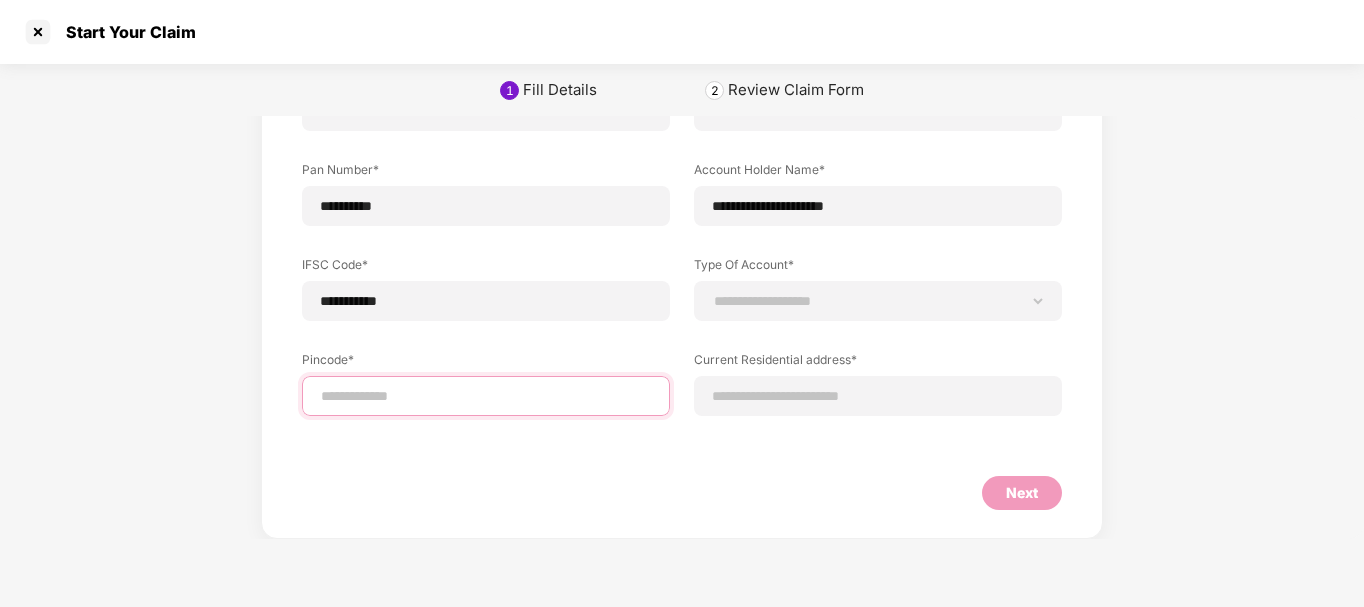 click at bounding box center [486, 396] 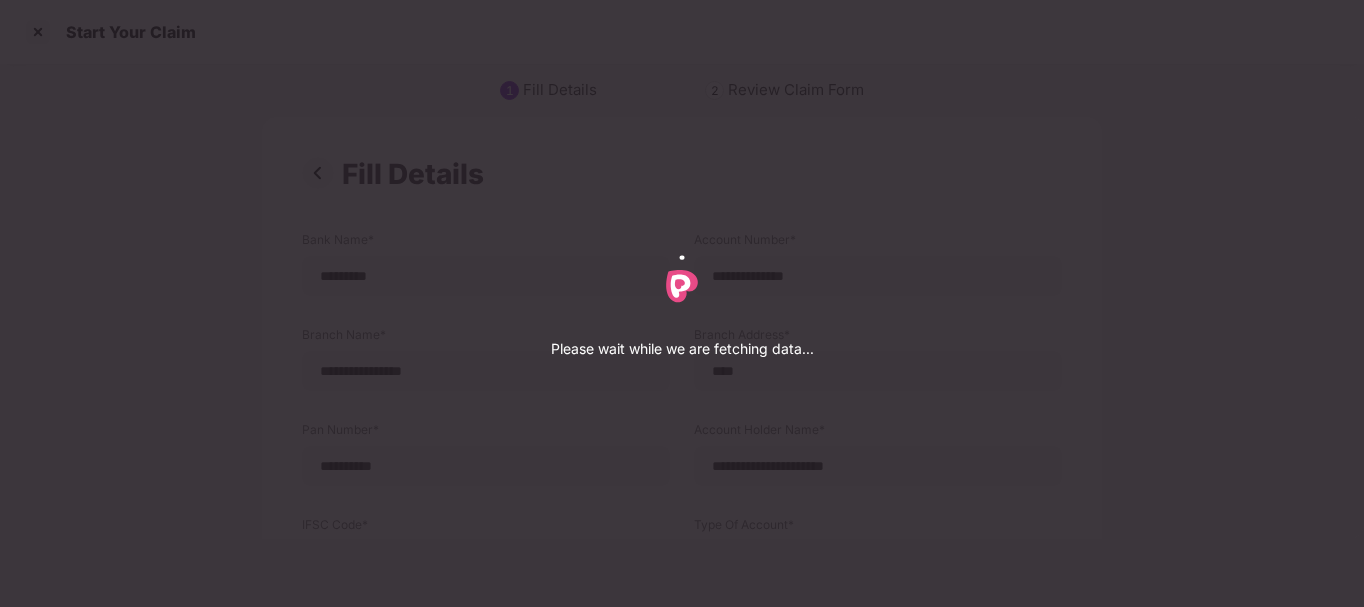 select on "****" 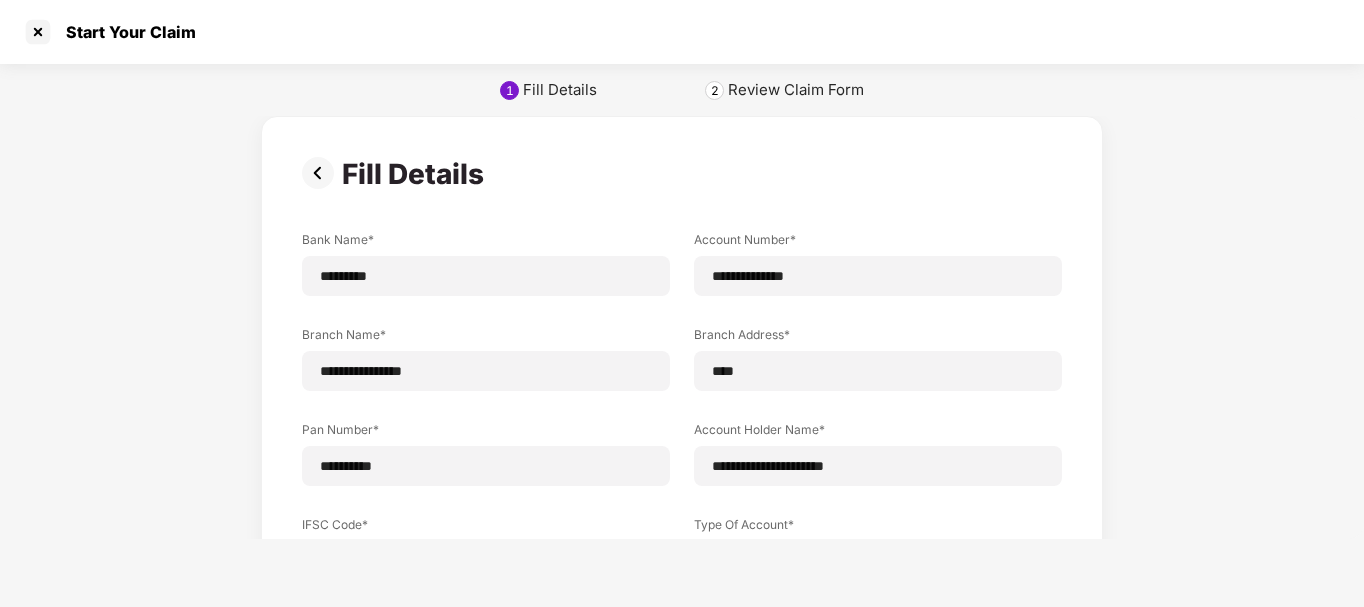 drag, startPoint x: 1324, startPoint y: 566, endPoint x: 1344, endPoint y: 613, distance: 51.078373 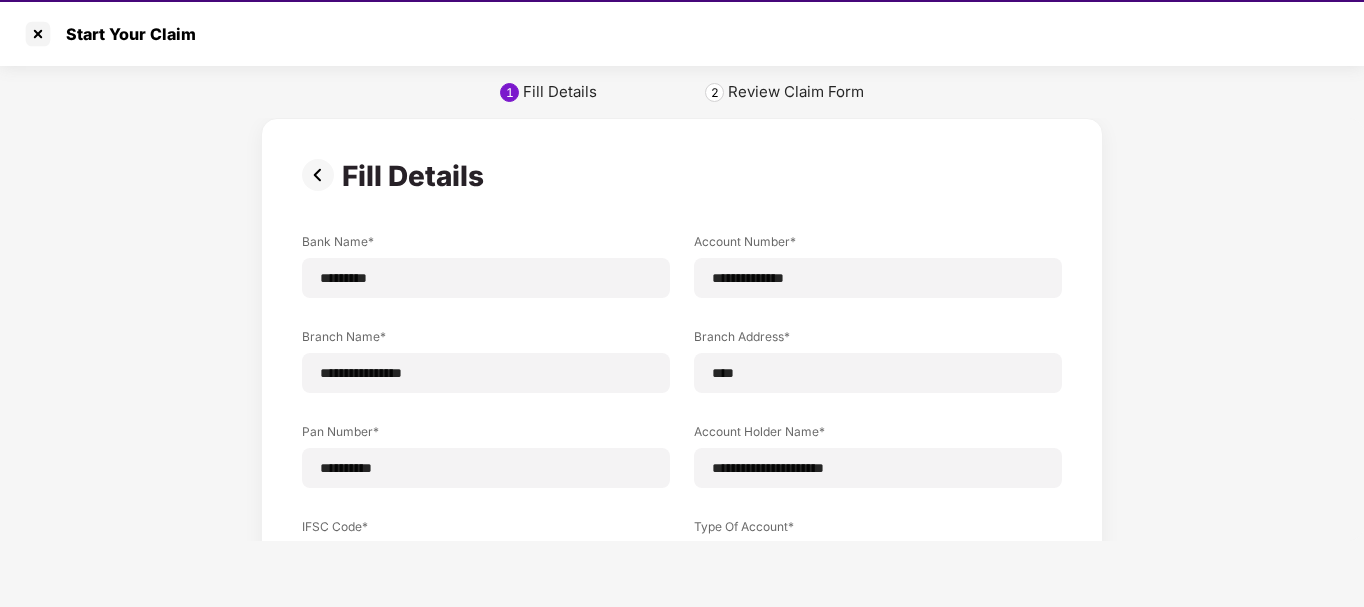 scroll, scrollTop: 48, scrollLeft: 0, axis: vertical 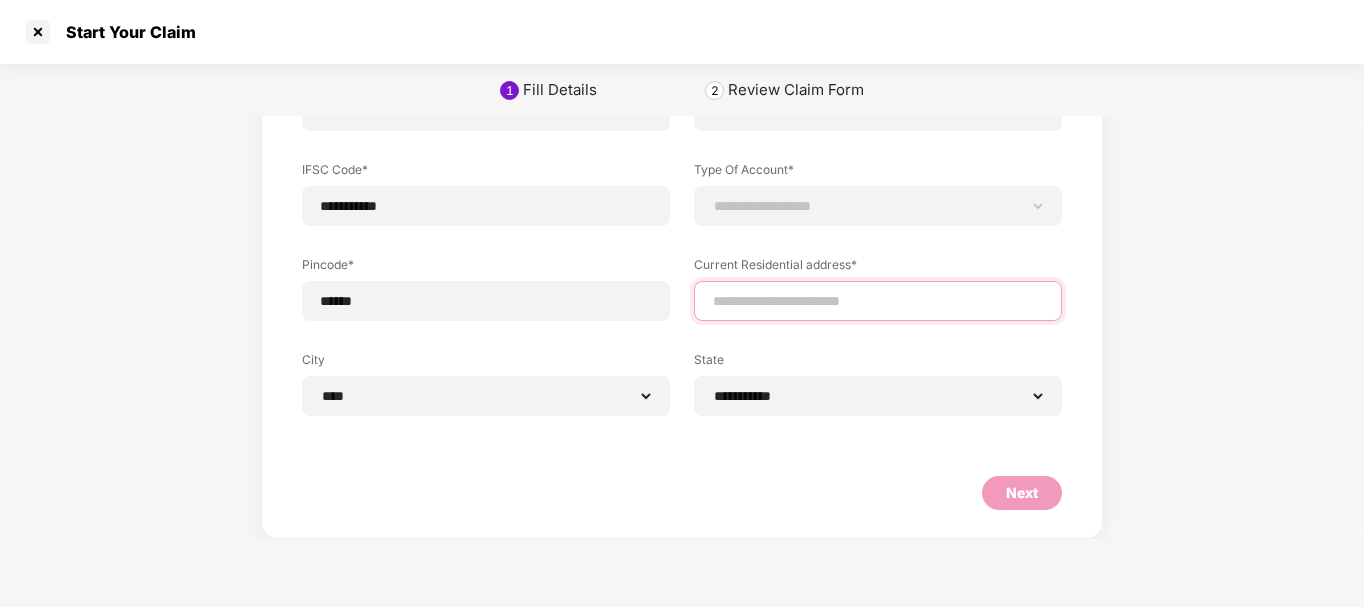 click at bounding box center [878, 301] 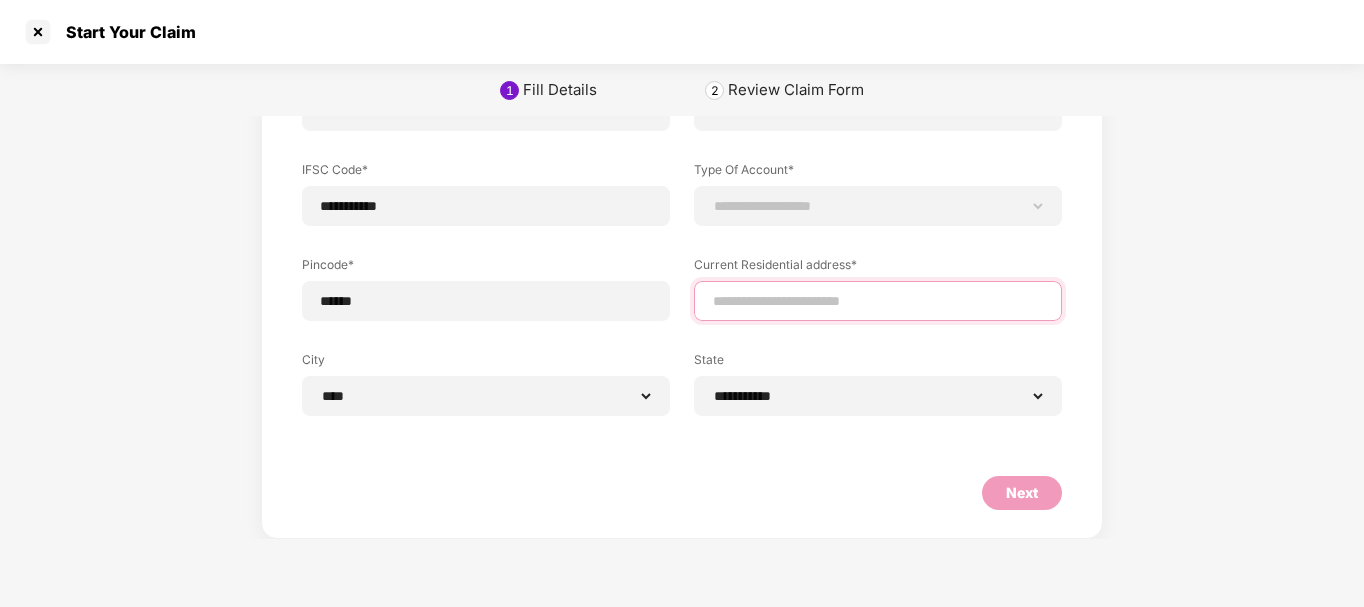type on "**********" 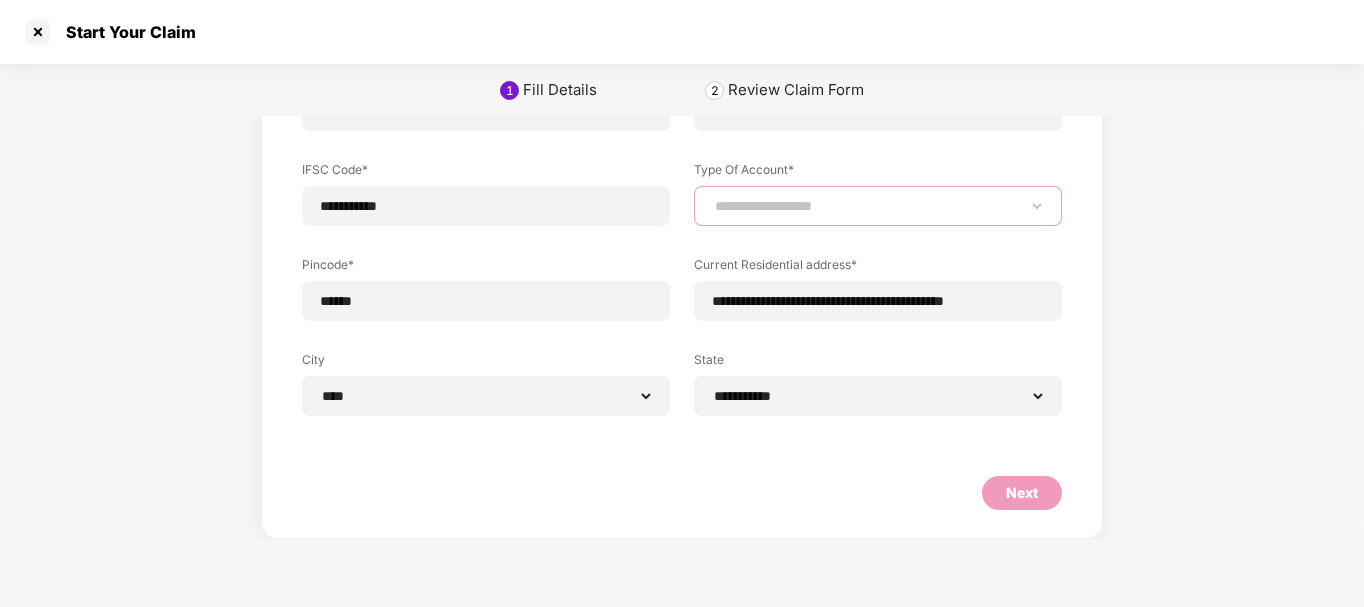 click on "**********" at bounding box center (878, 206) 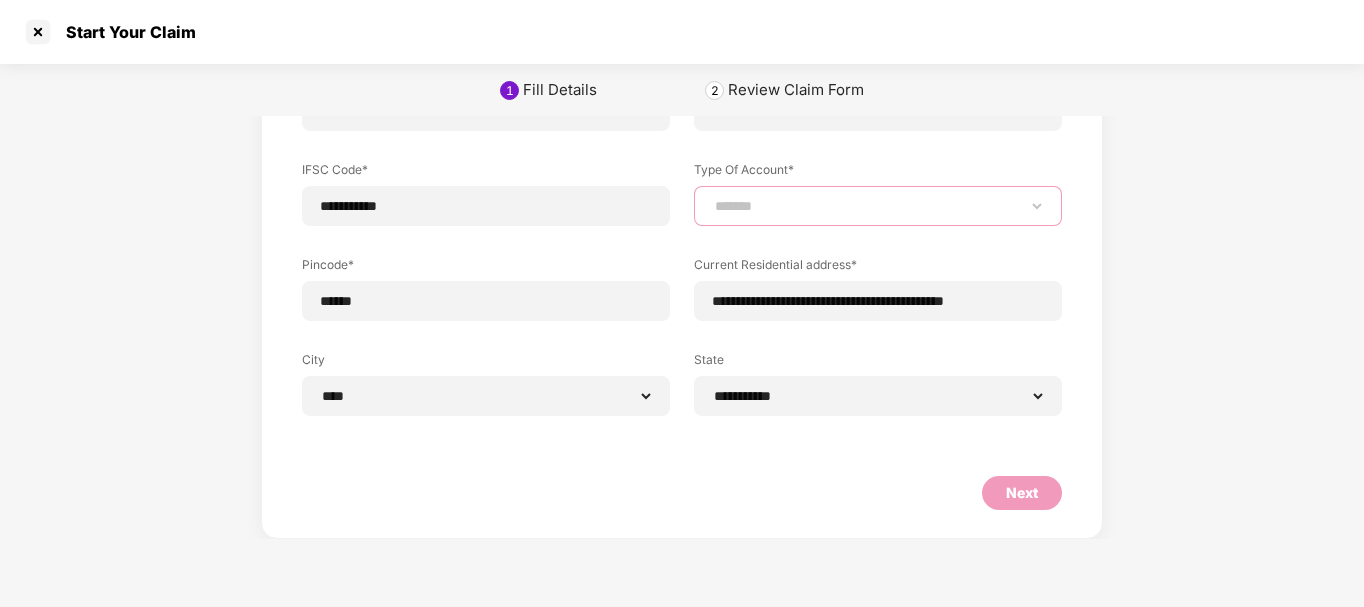 click on "**********" at bounding box center (878, 206) 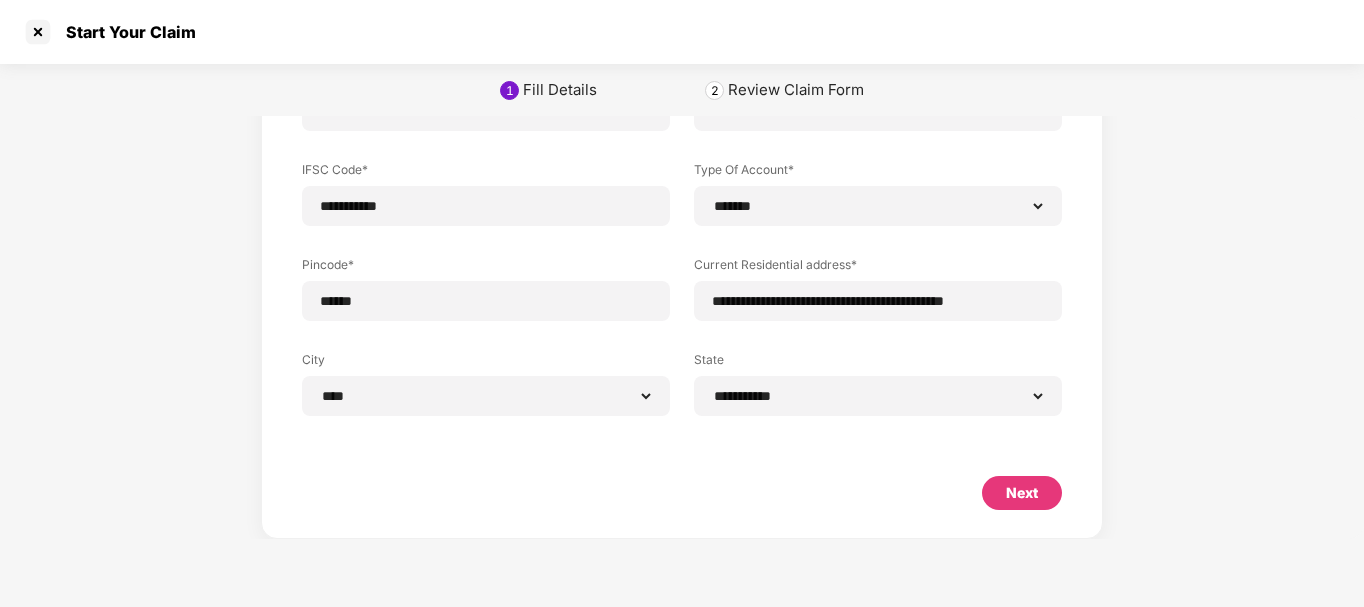 click on "Next" at bounding box center (1022, 493) 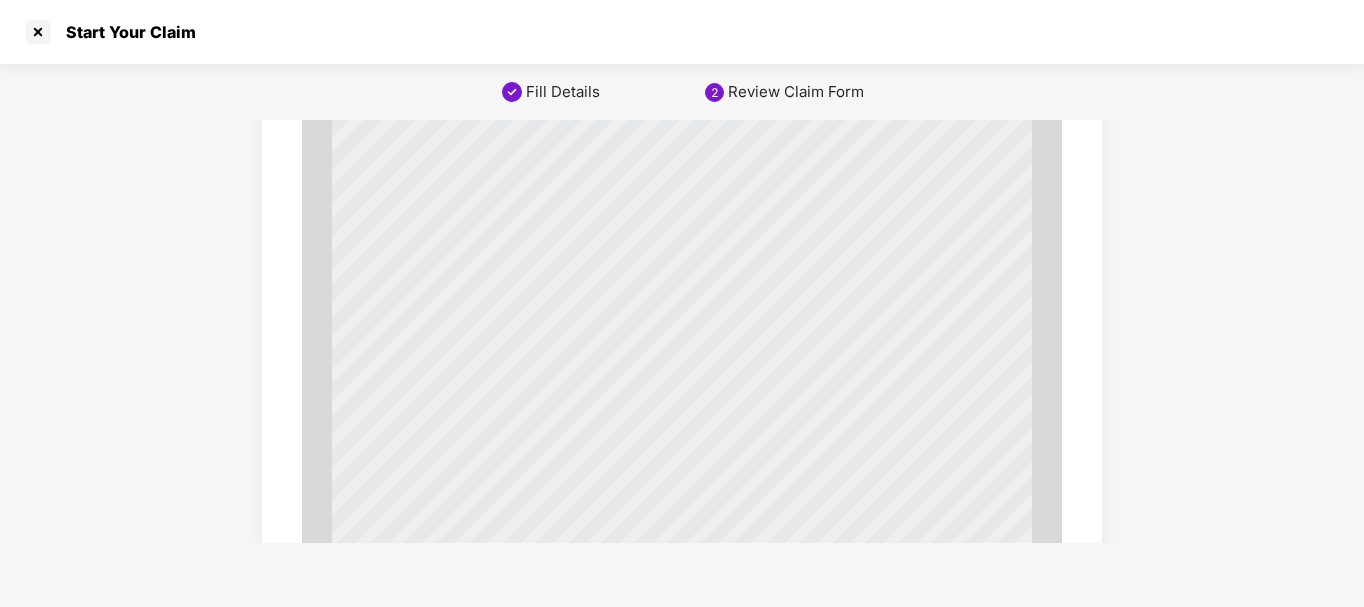 scroll, scrollTop: 3701, scrollLeft: 0, axis: vertical 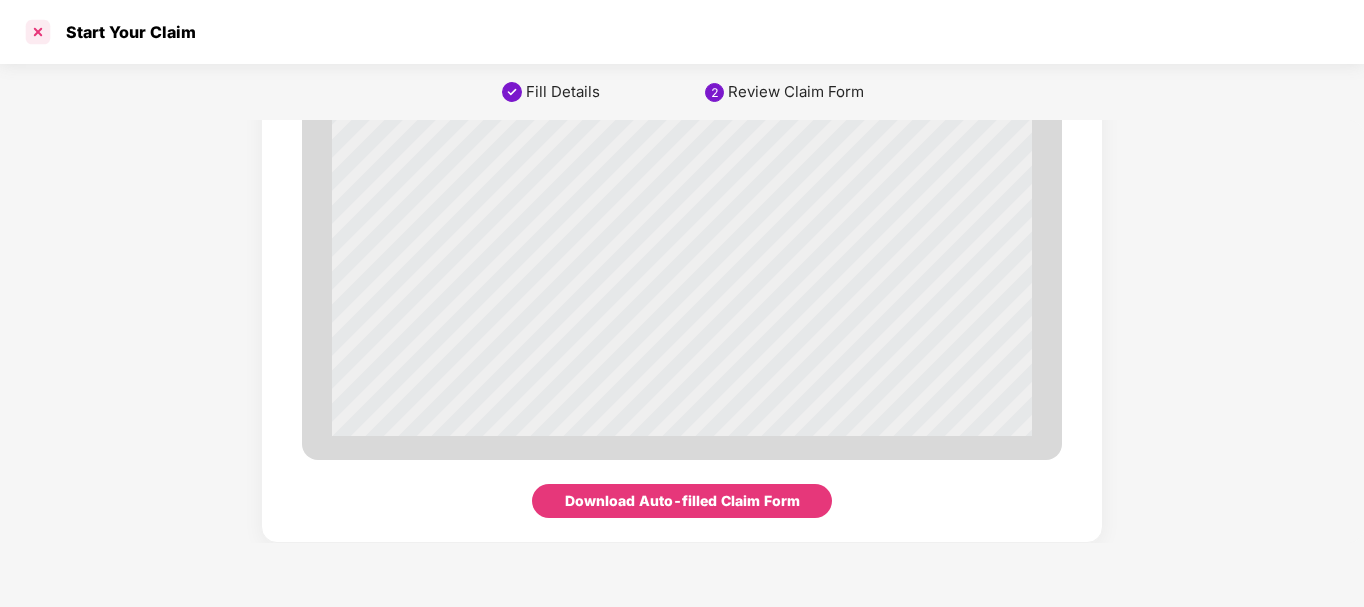 click at bounding box center (38, 32) 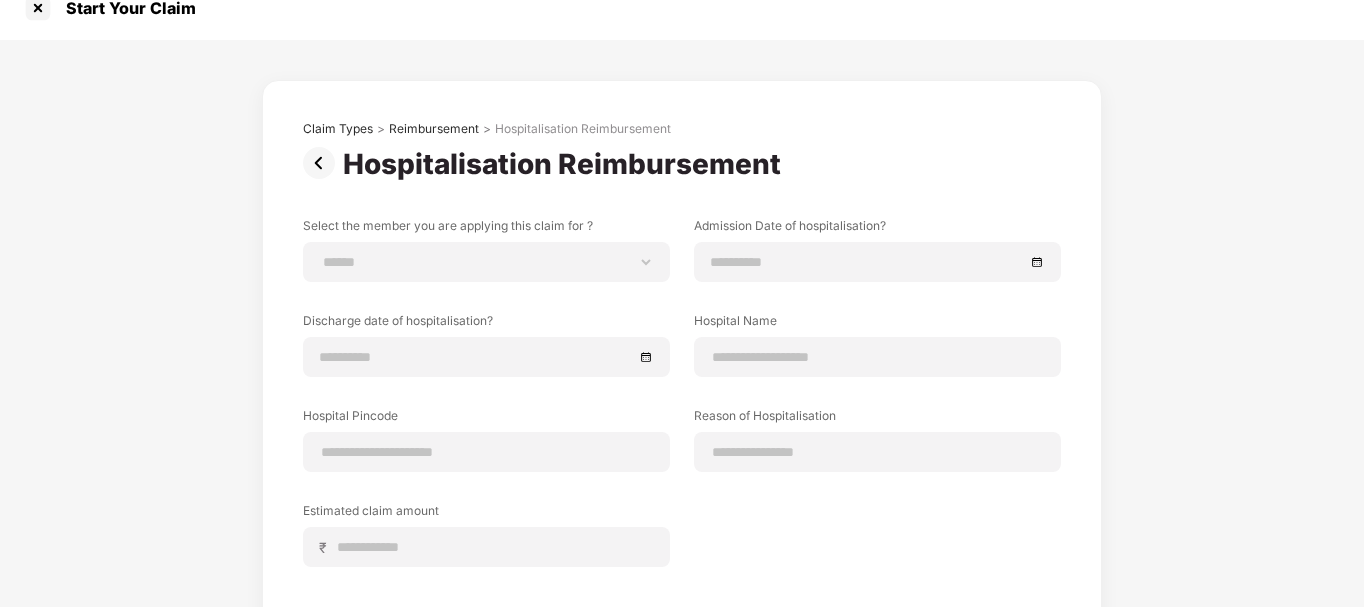 scroll, scrollTop: 0, scrollLeft: 0, axis: both 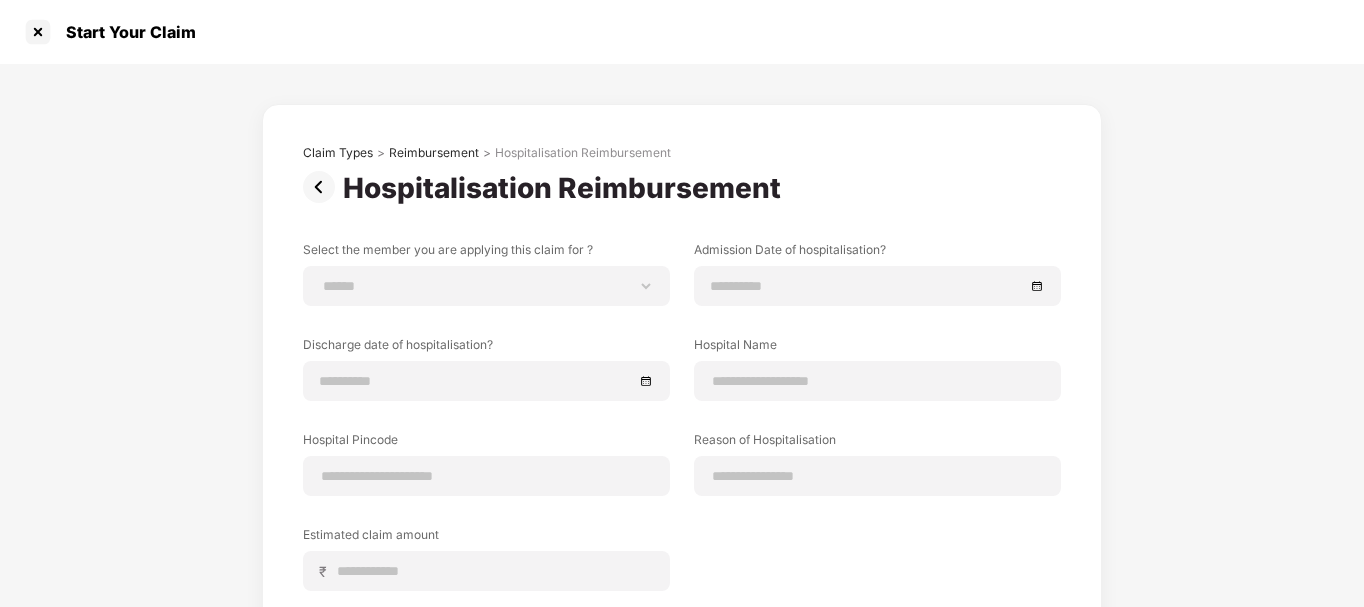 click at bounding box center (323, 187) 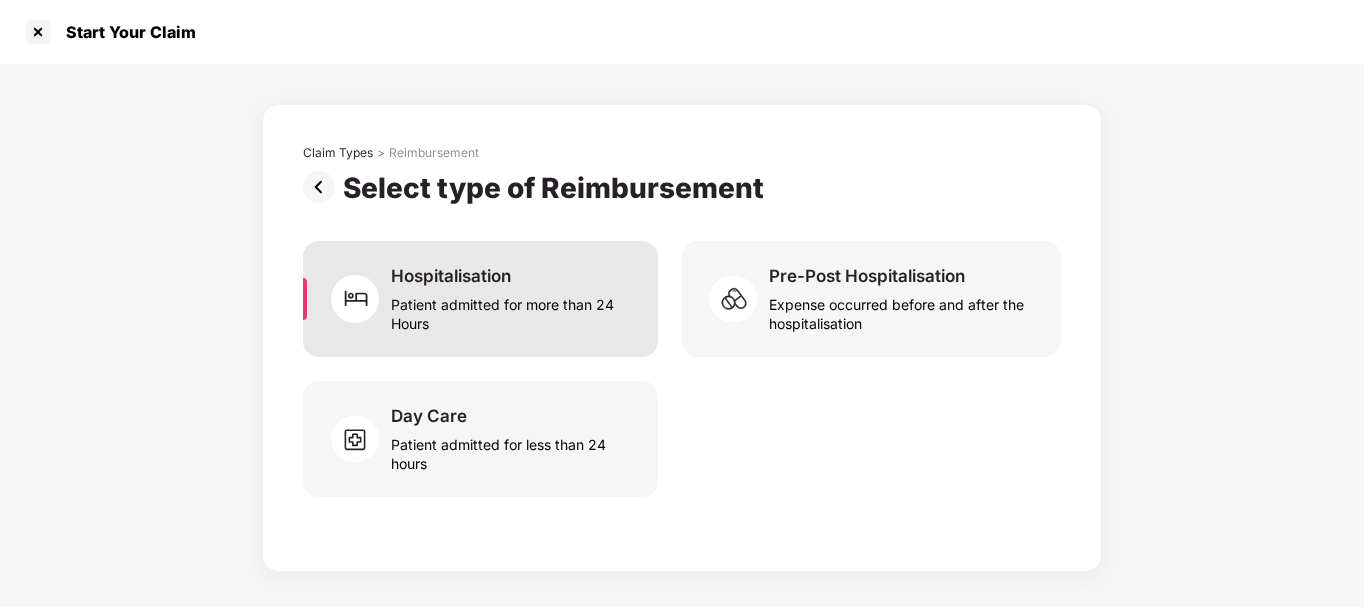 click on "Hospitalisation Patient admitted for more than 24 Hours" at bounding box center (480, 299) 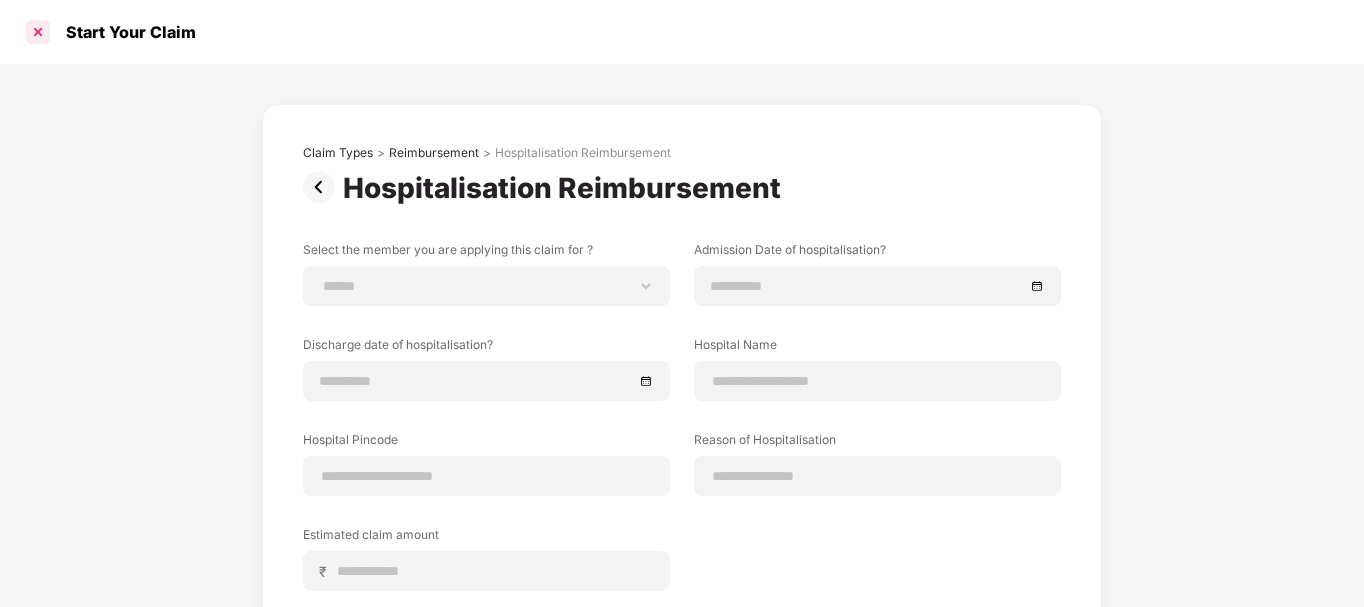 click at bounding box center (38, 32) 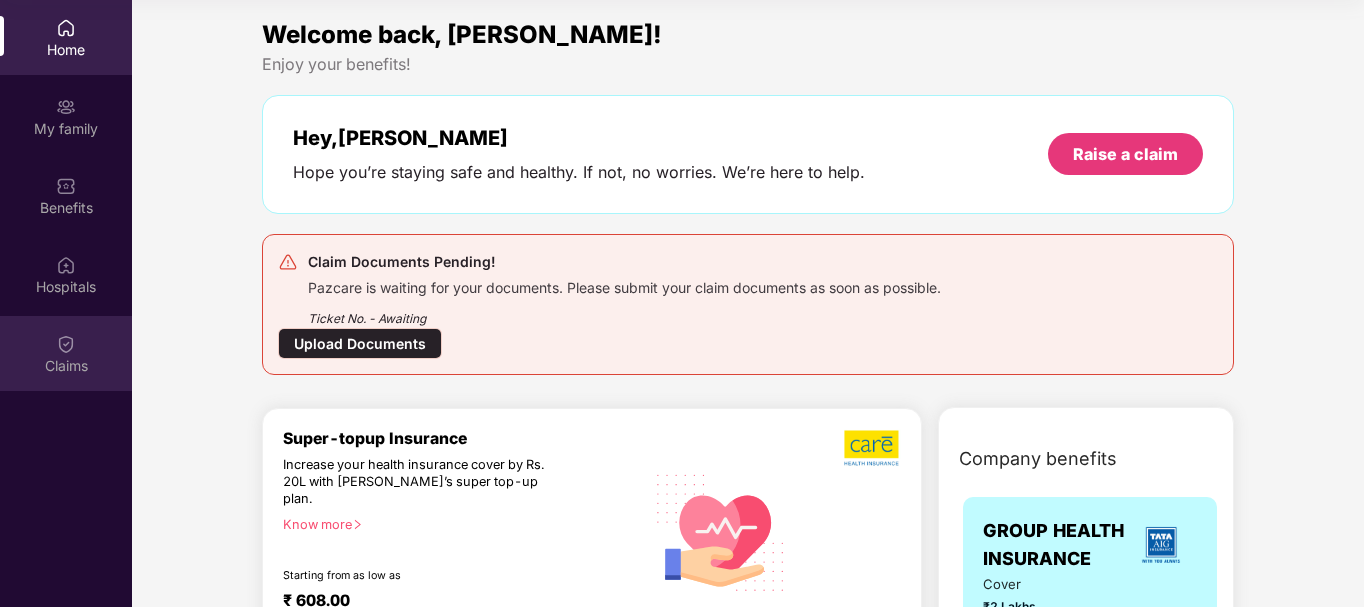 click at bounding box center [66, 344] 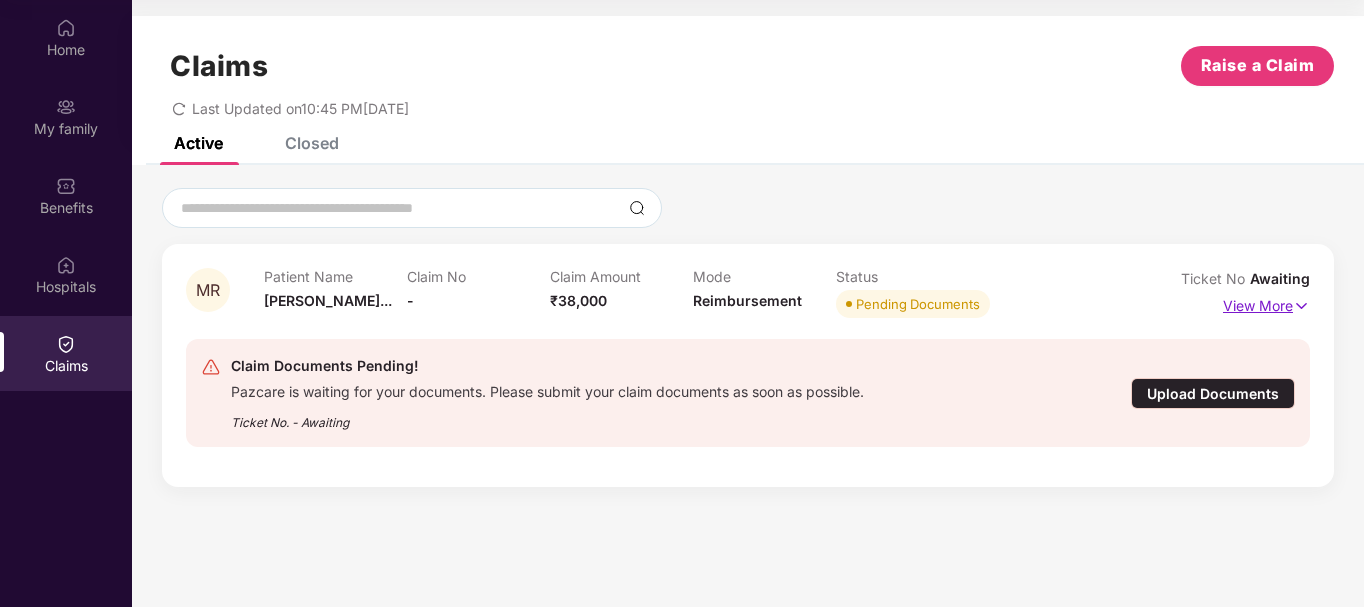 click on "View More" at bounding box center [1266, 303] 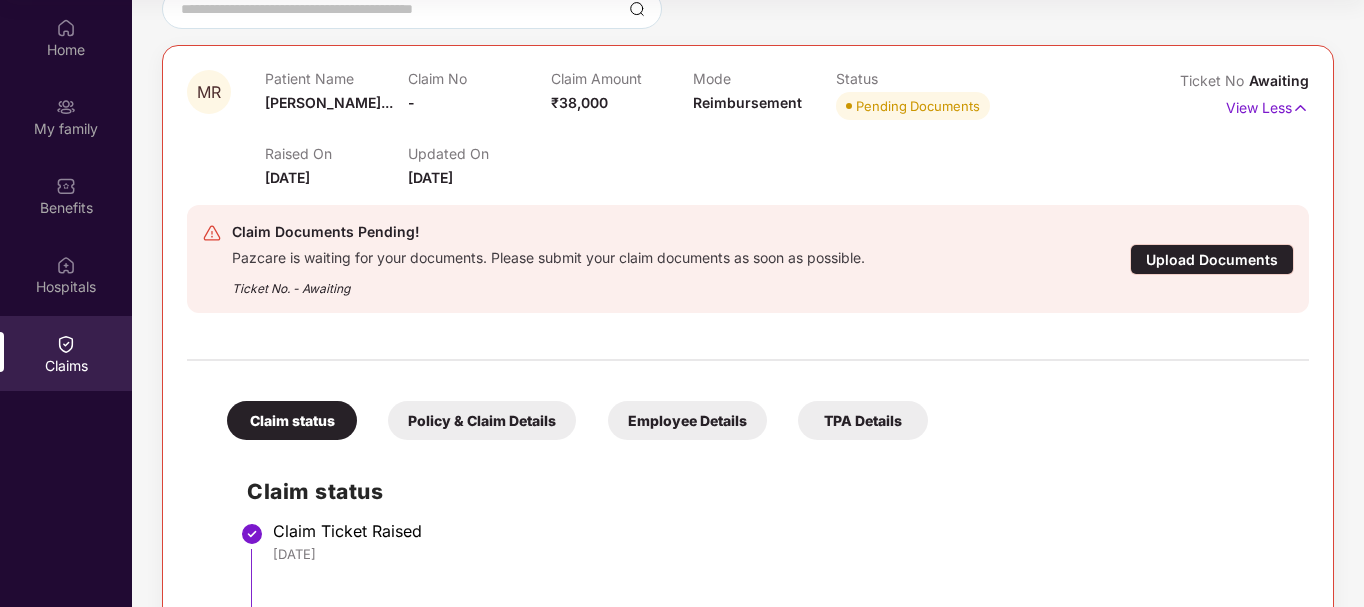 scroll, scrollTop: 205, scrollLeft: 0, axis: vertical 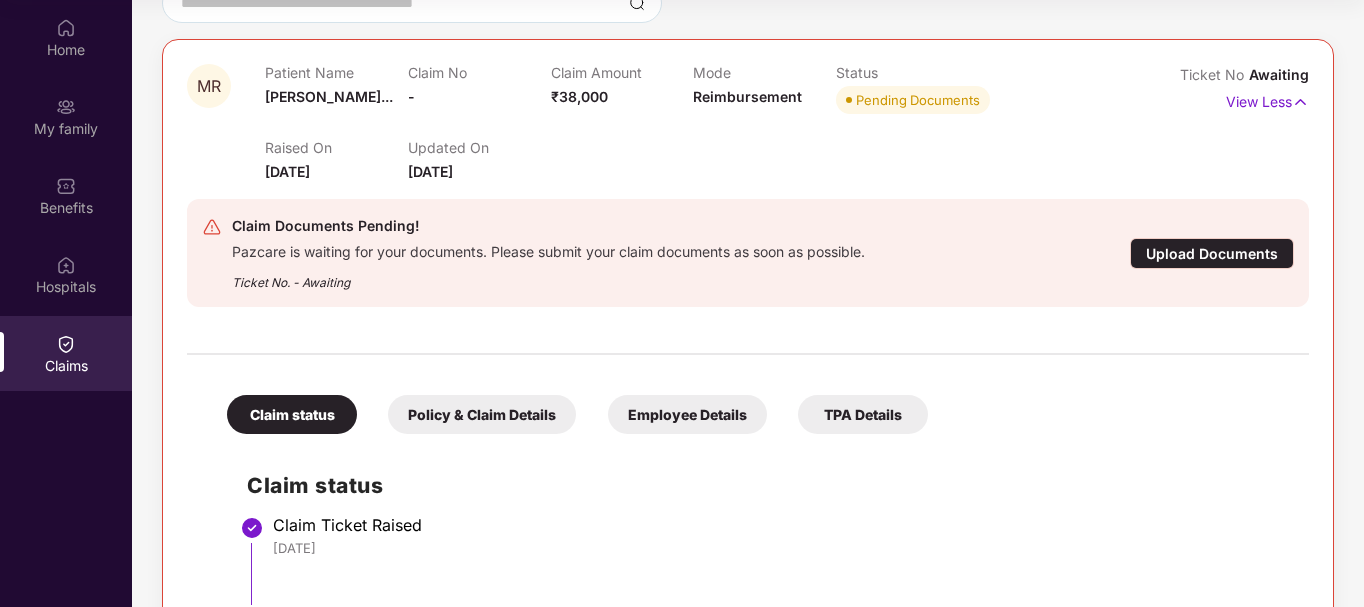 click on "Upload Documents" at bounding box center (1212, 253) 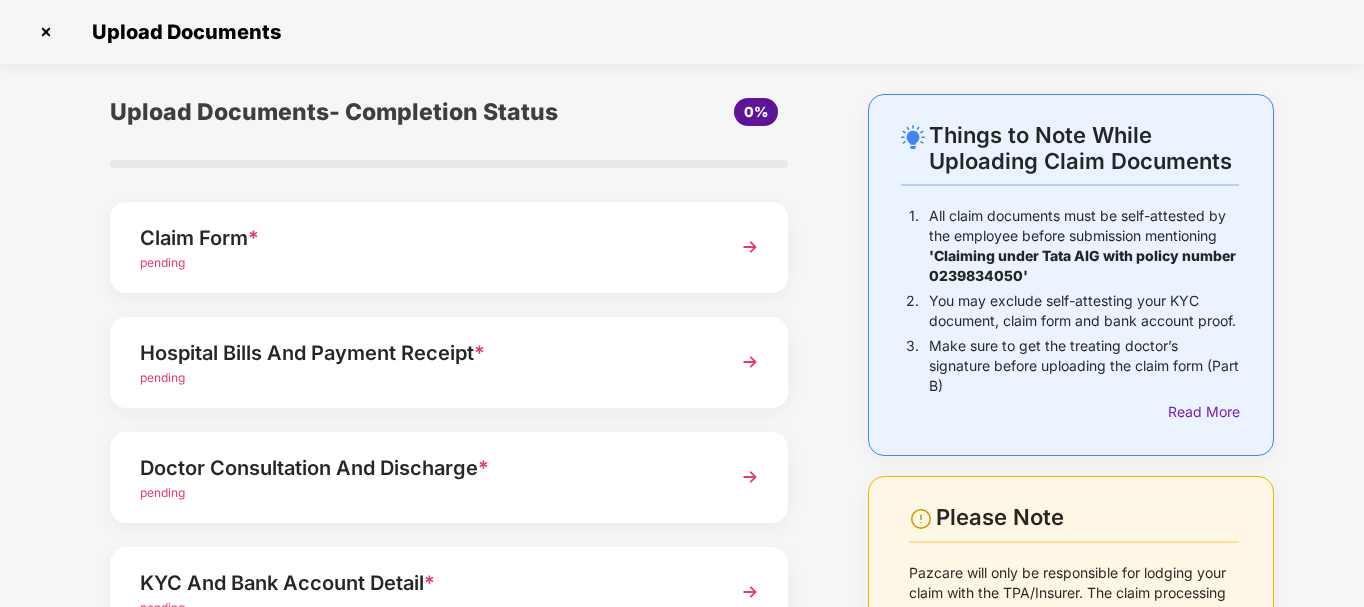 click on "pending" at bounding box center (423, 263) 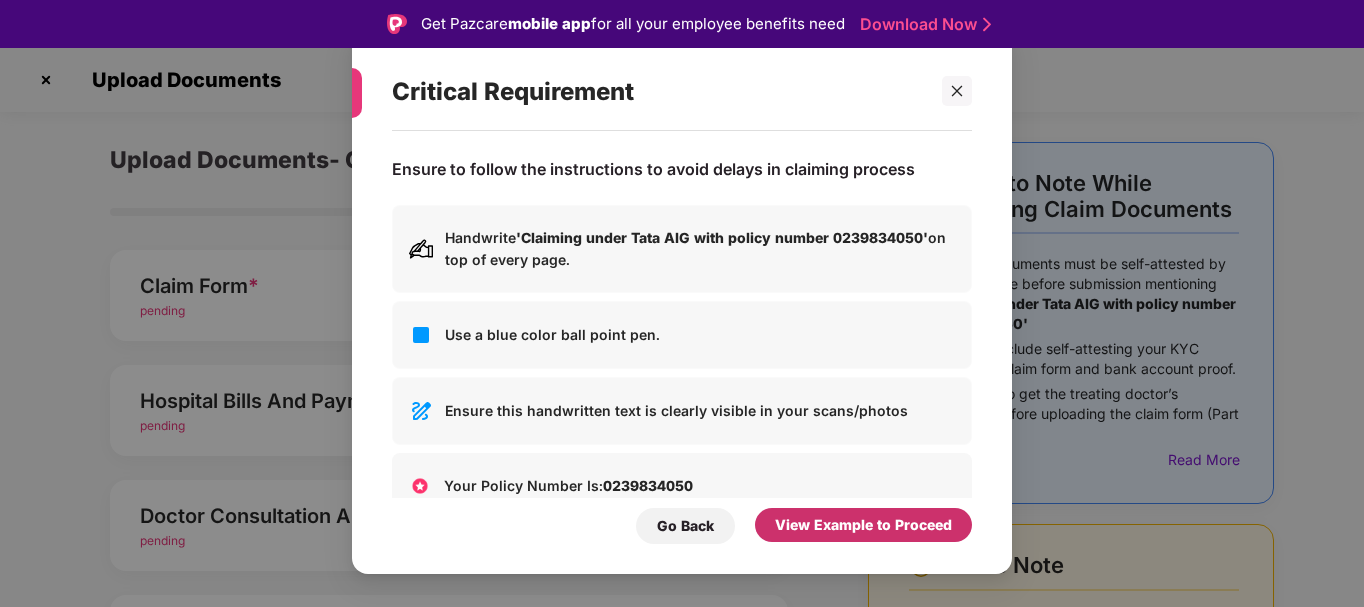 click on "View Example to Proceed" at bounding box center (863, 525) 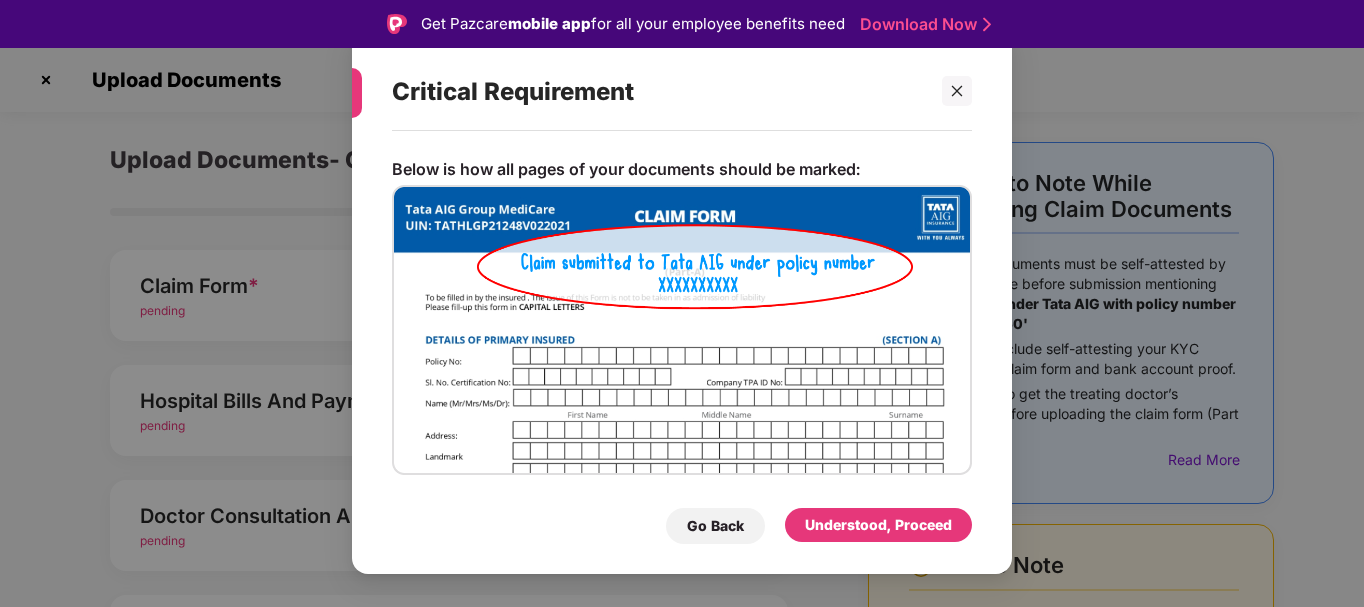 scroll, scrollTop: 37, scrollLeft: 0, axis: vertical 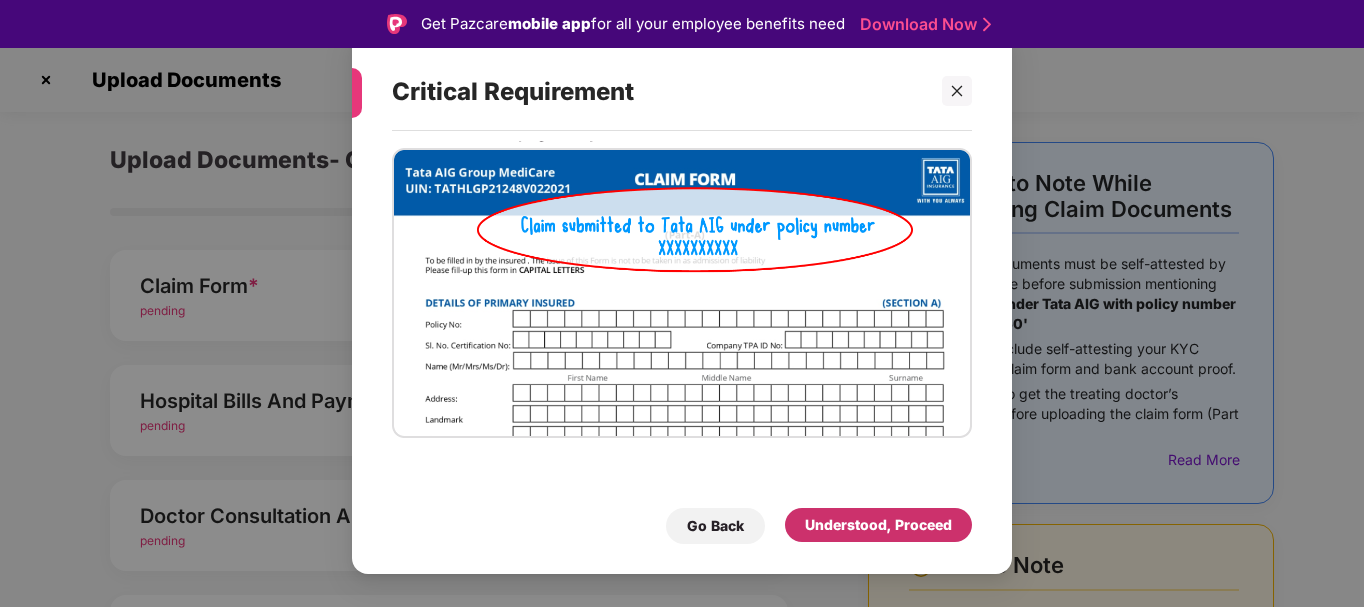 click on "Understood, Proceed" at bounding box center (878, 525) 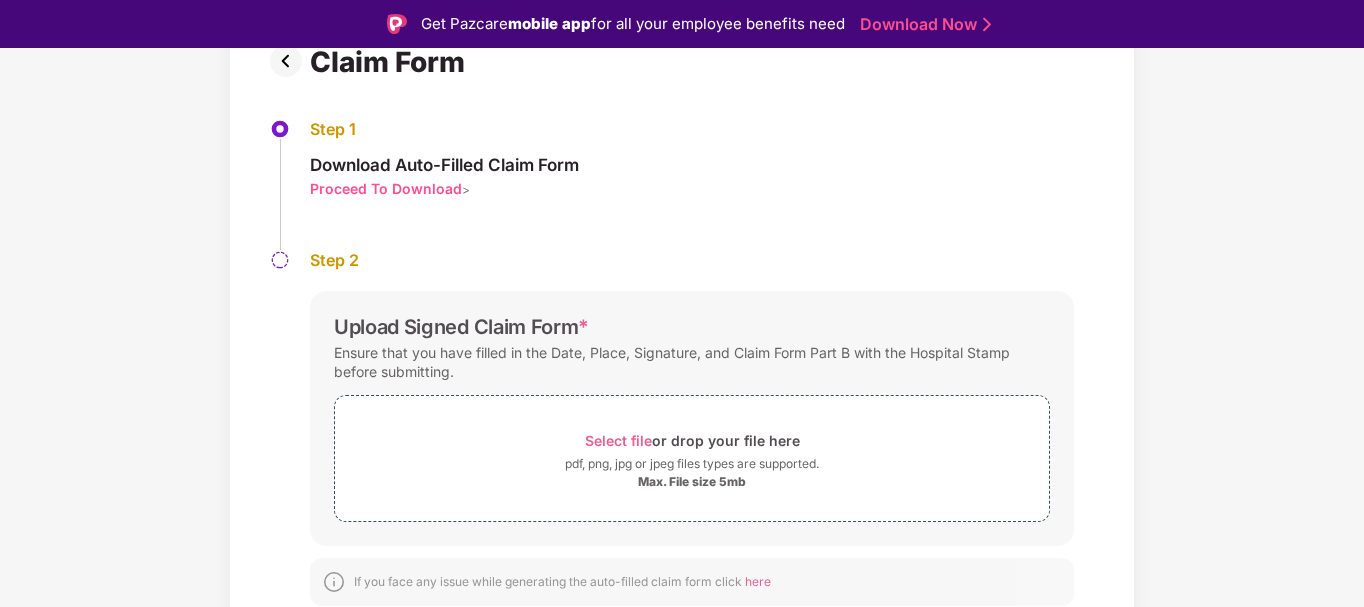 scroll, scrollTop: 166, scrollLeft: 0, axis: vertical 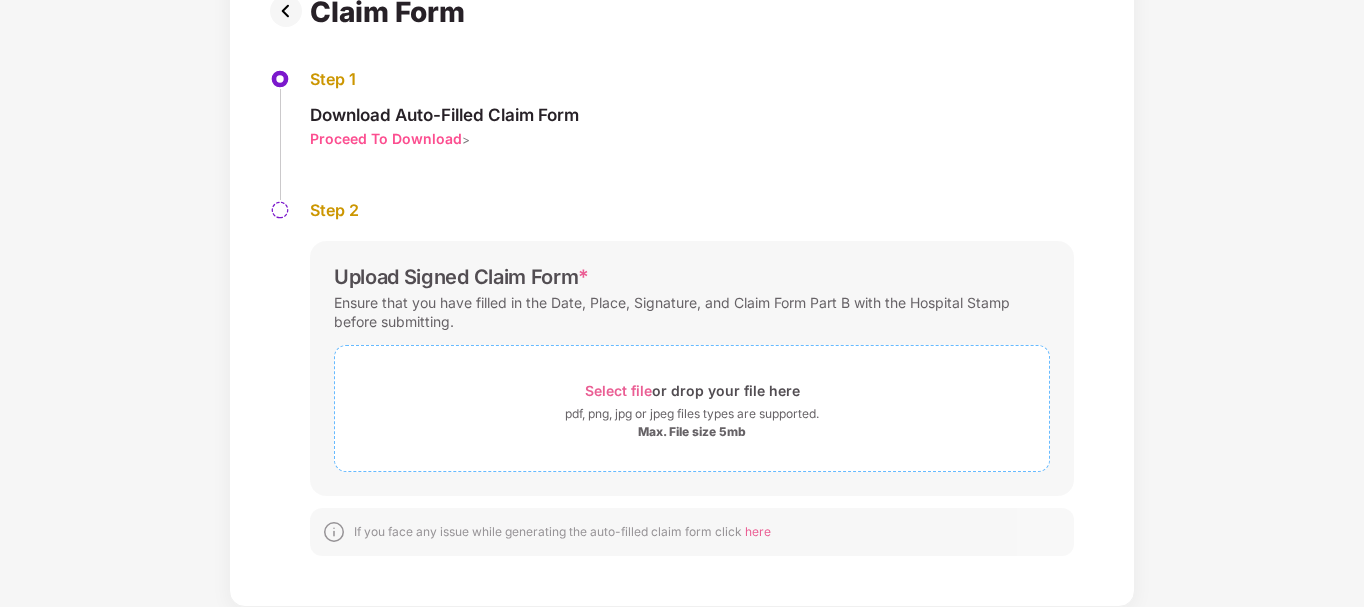 click on "Select file" at bounding box center [618, 390] 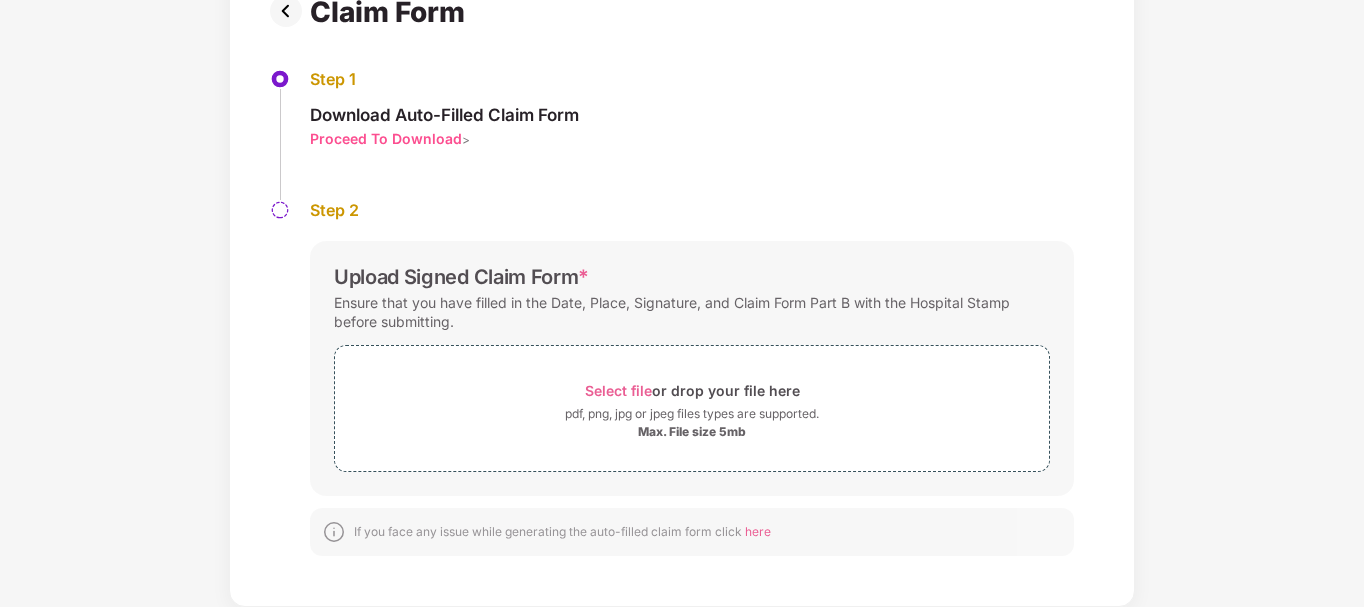scroll, scrollTop: 0, scrollLeft: 0, axis: both 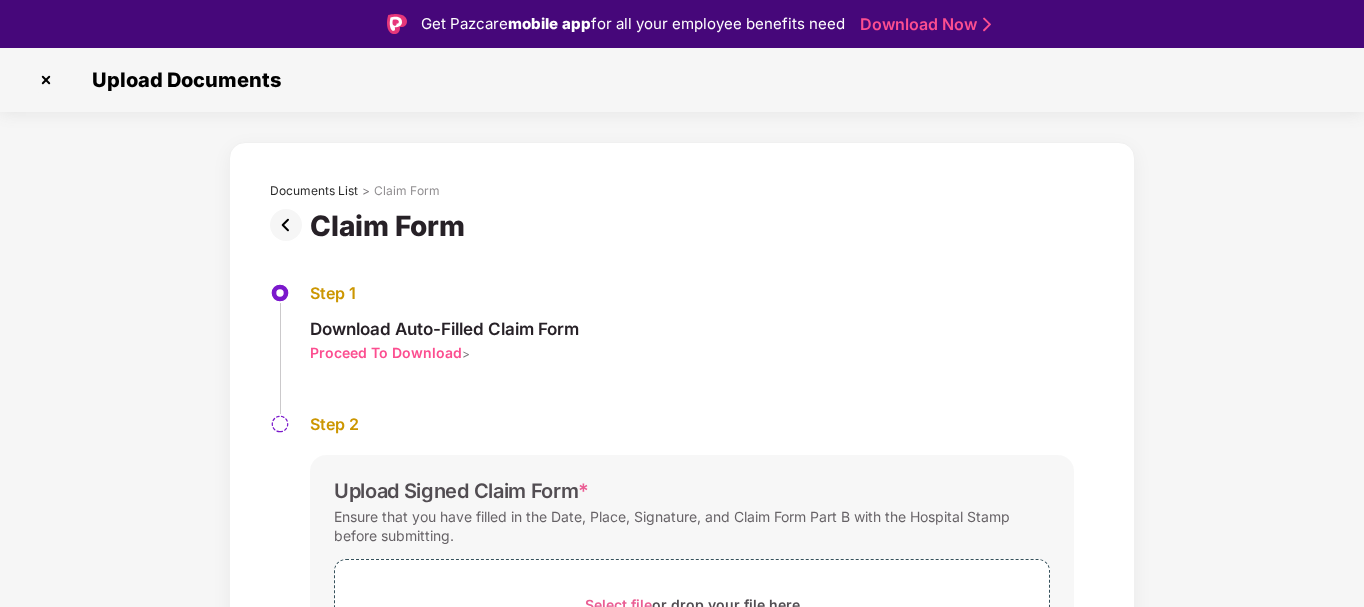 click at bounding box center [290, 225] 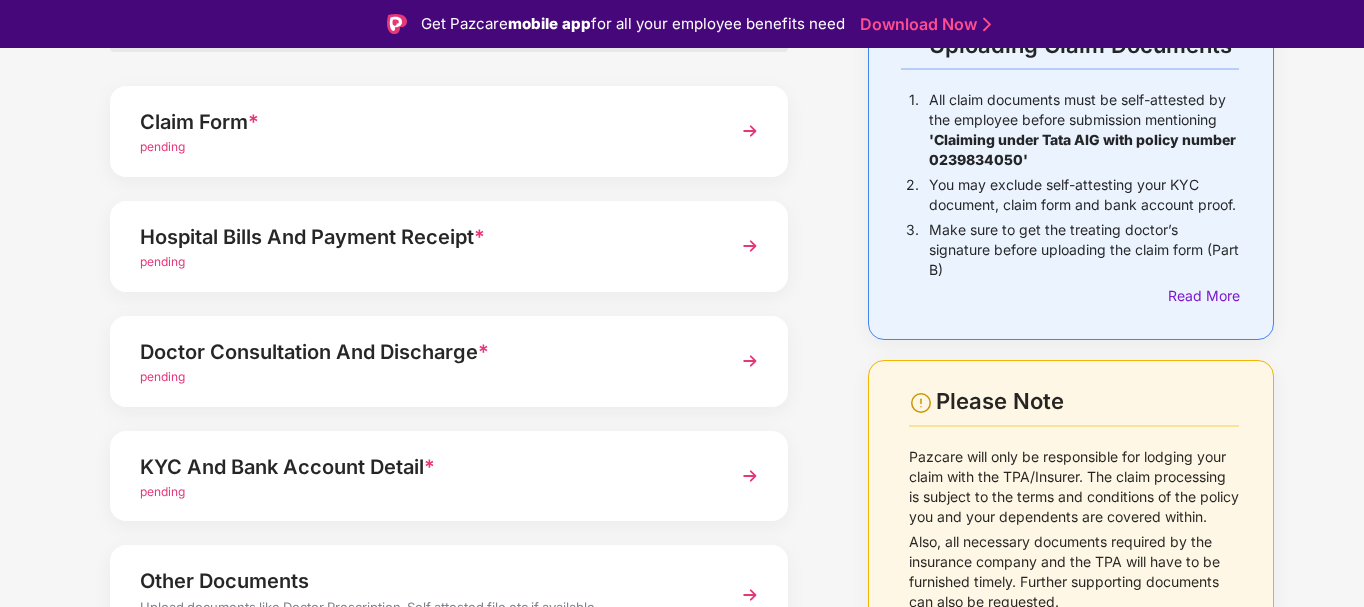scroll, scrollTop: 200, scrollLeft: 0, axis: vertical 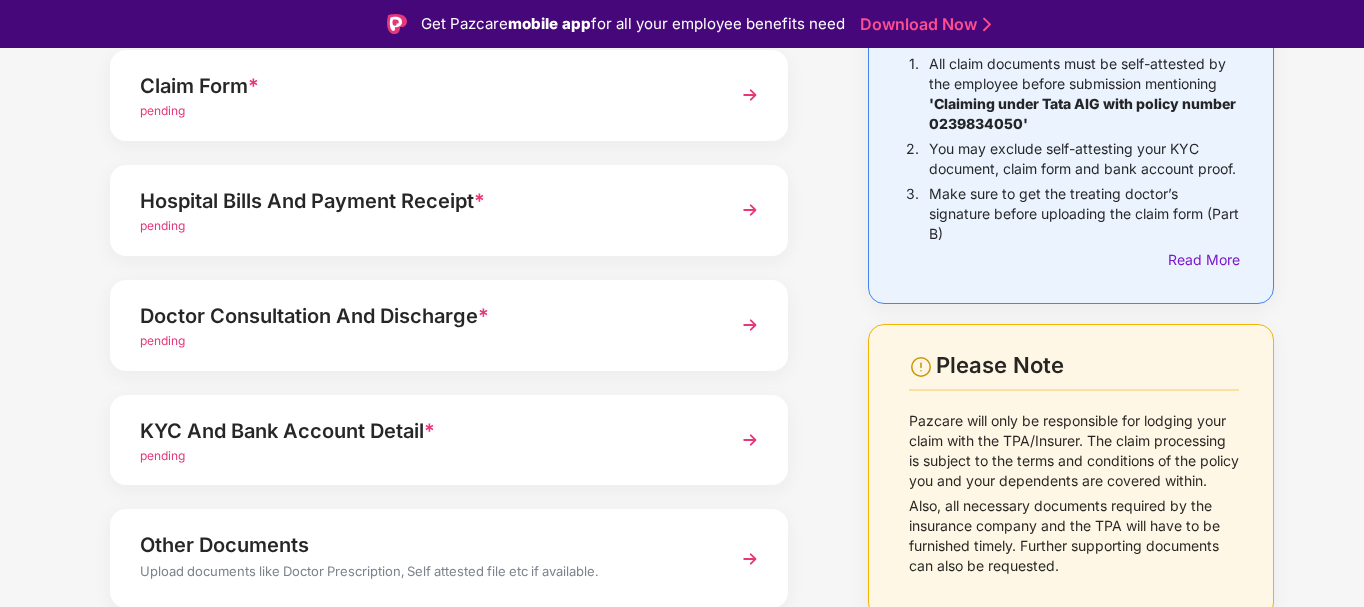 click on "Hospital Bills And Payment Receipt *" at bounding box center (423, 201) 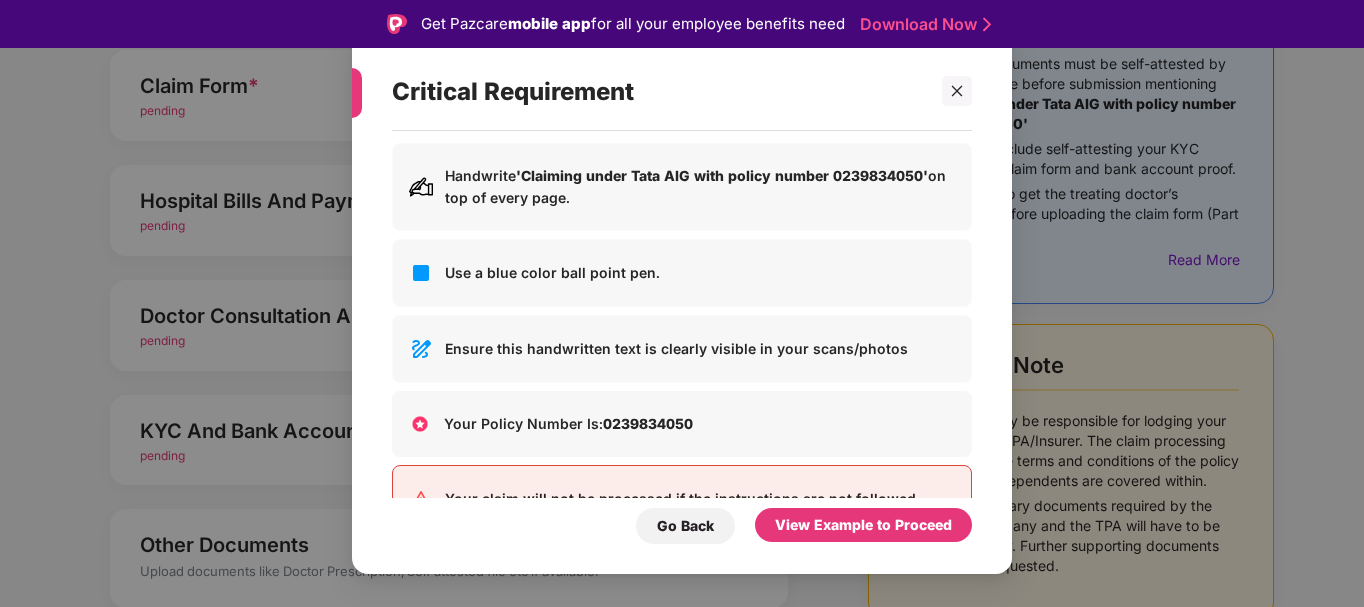 scroll, scrollTop: 0, scrollLeft: 0, axis: both 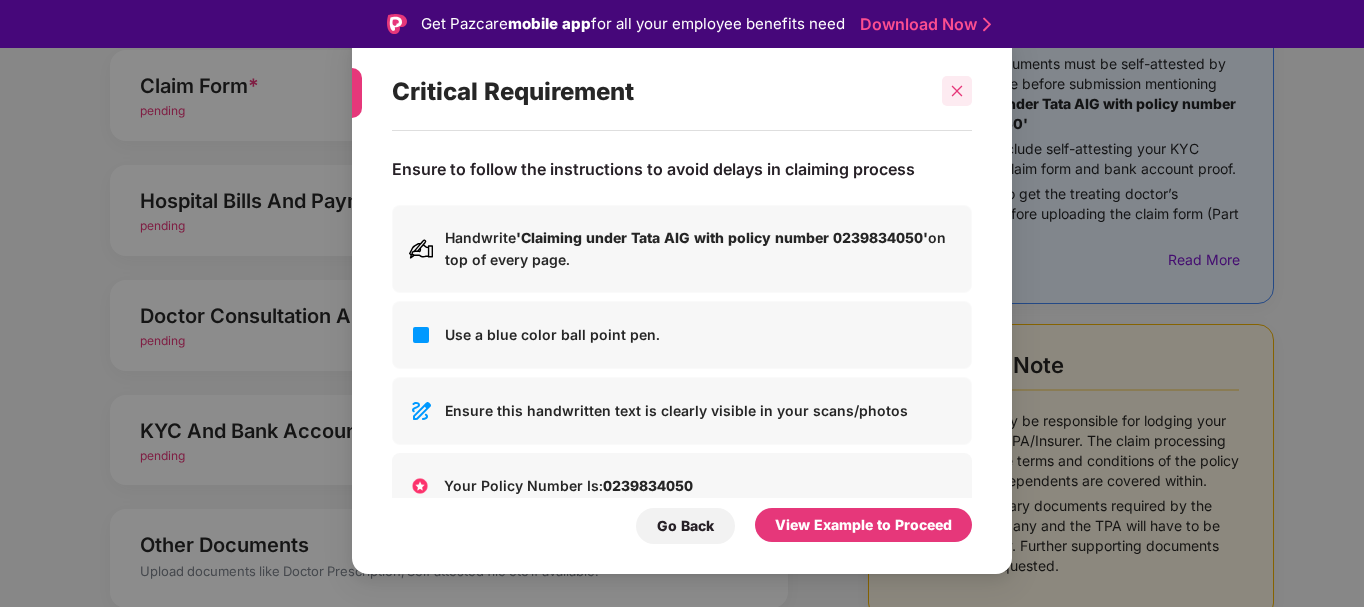 click 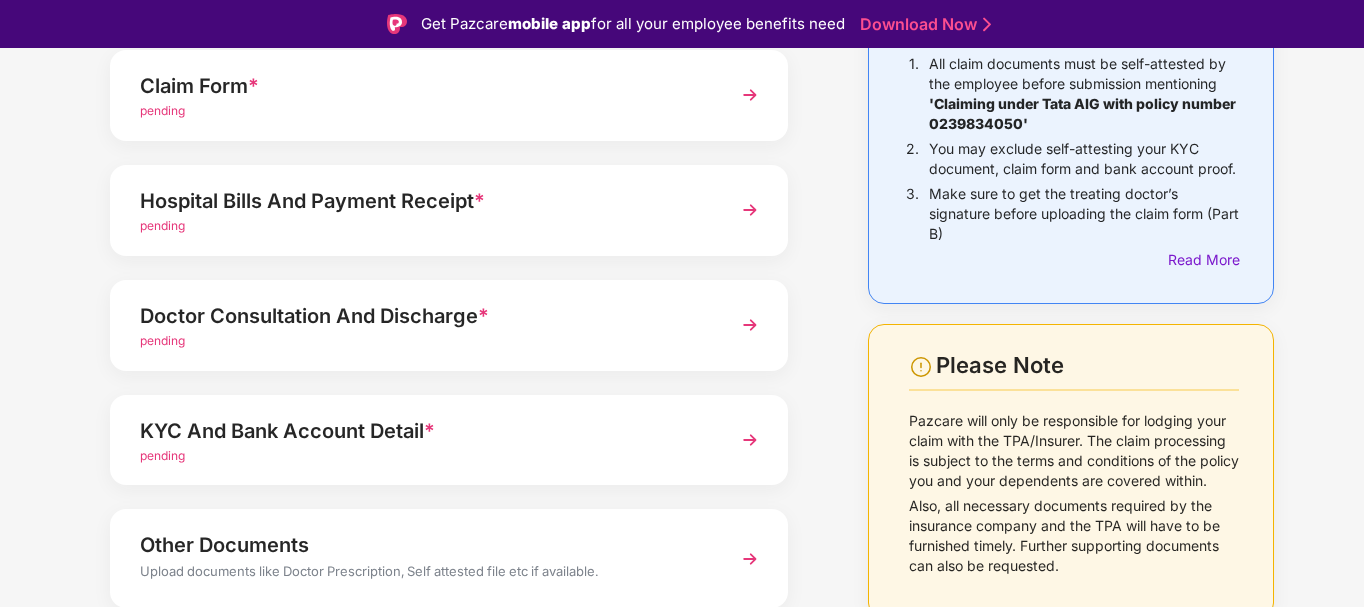click on "pending" at bounding box center (423, 226) 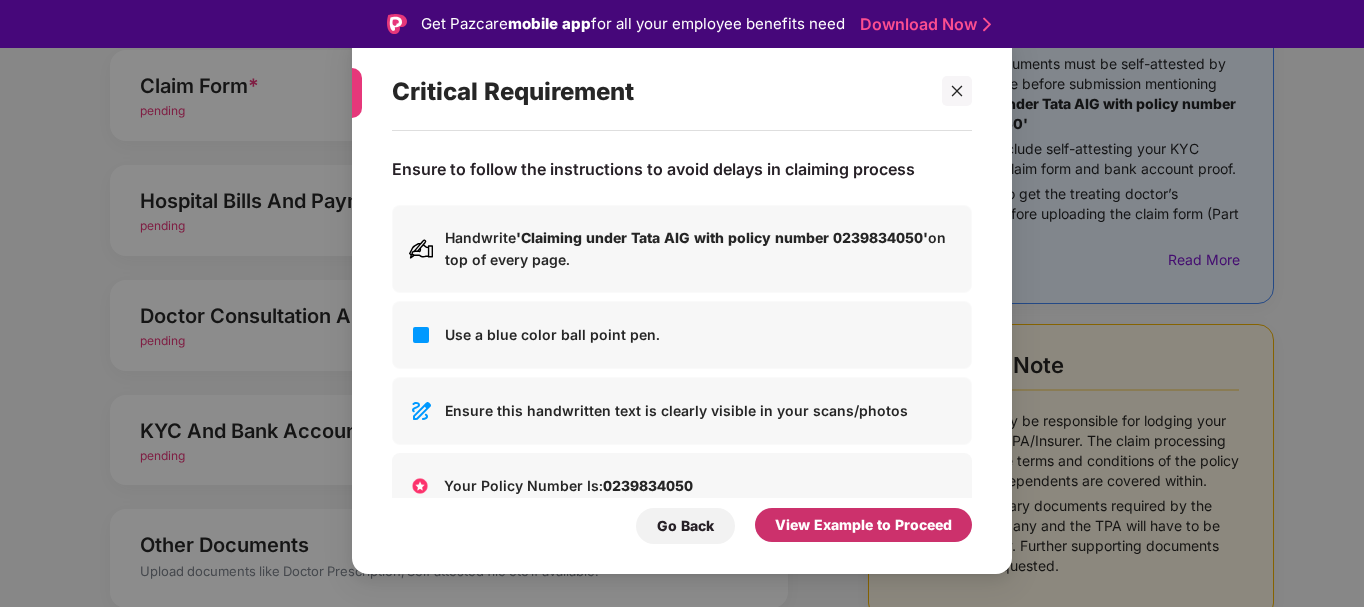 click on "View Example to Proceed" at bounding box center (863, 525) 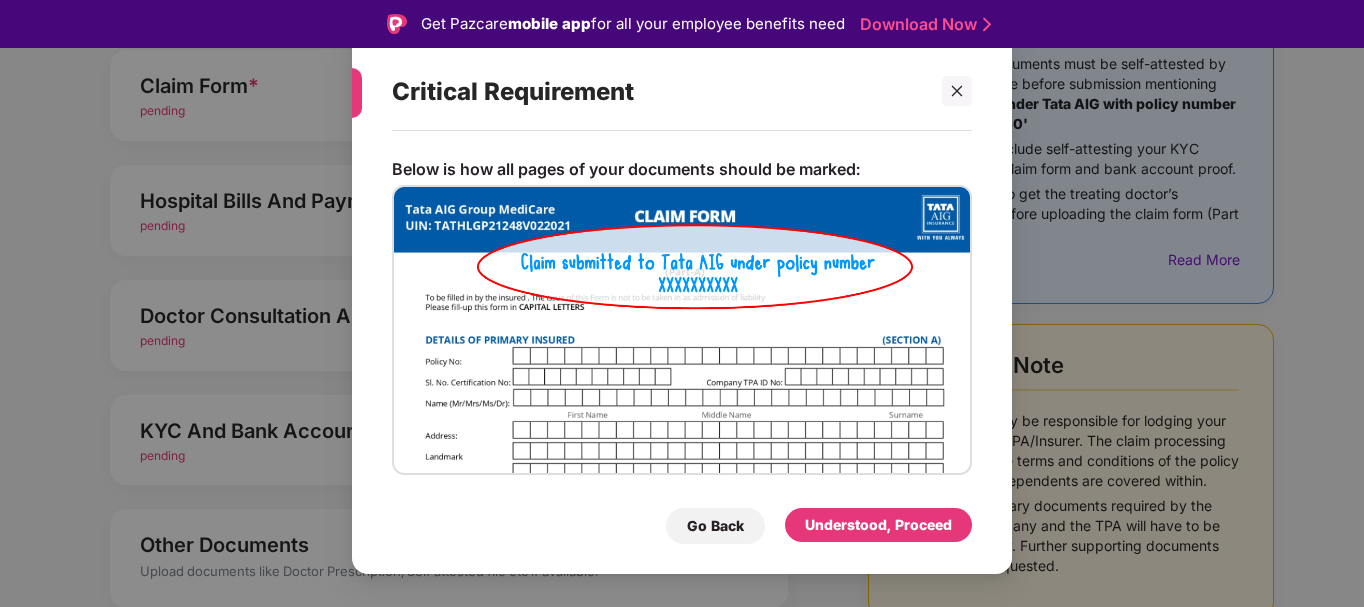 scroll, scrollTop: 37, scrollLeft: 0, axis: vertical 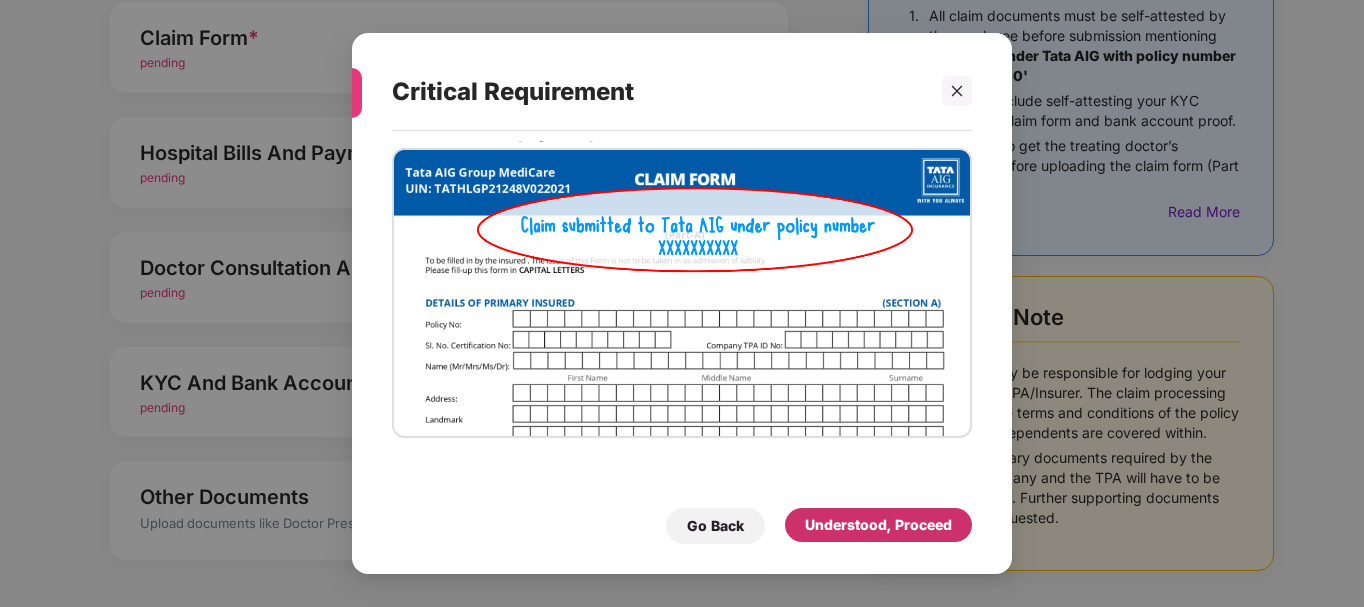click on "Understood, Proceed" at bounding box center (878, 525) 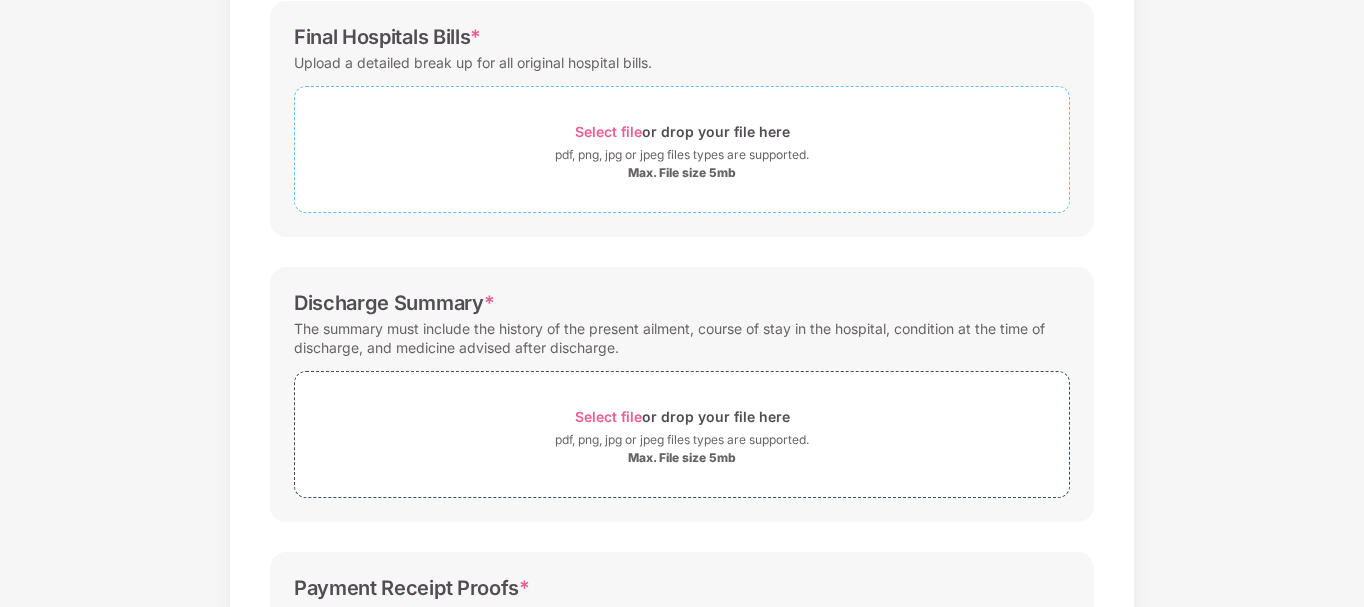 scroll, scrollTop: 406, scrollLeft: 0, axis: vertical 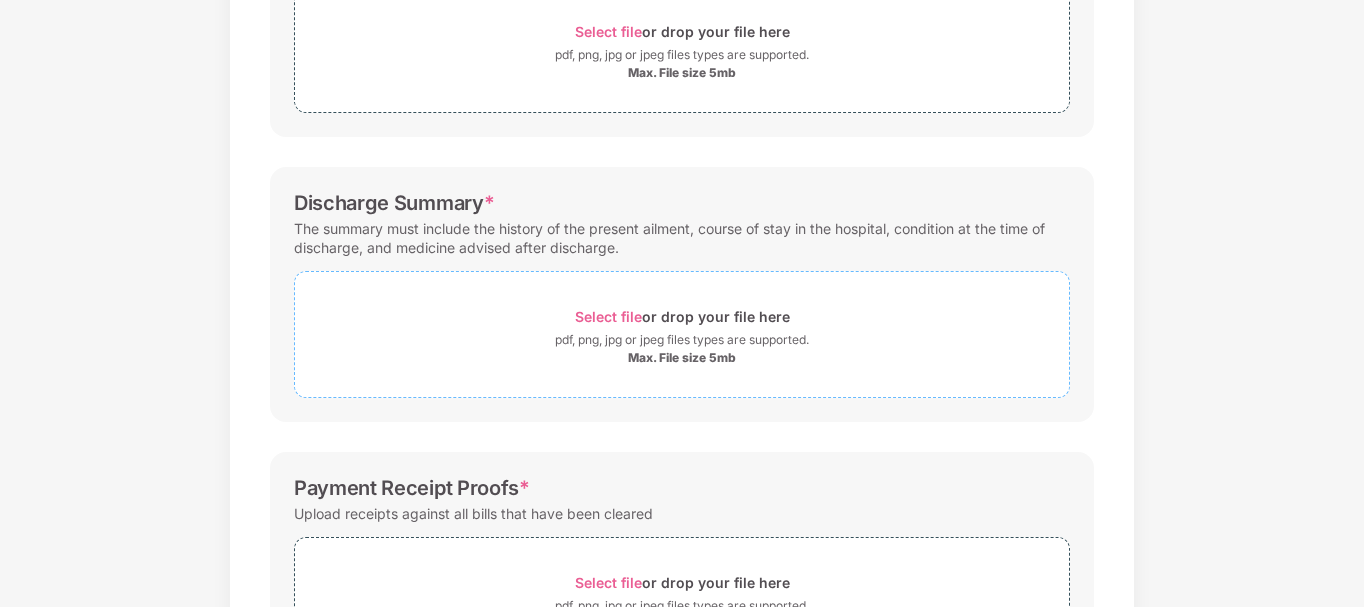 click on "pdf, png, jpg or jpeg files types are supported." at bounding box center (682, 340) 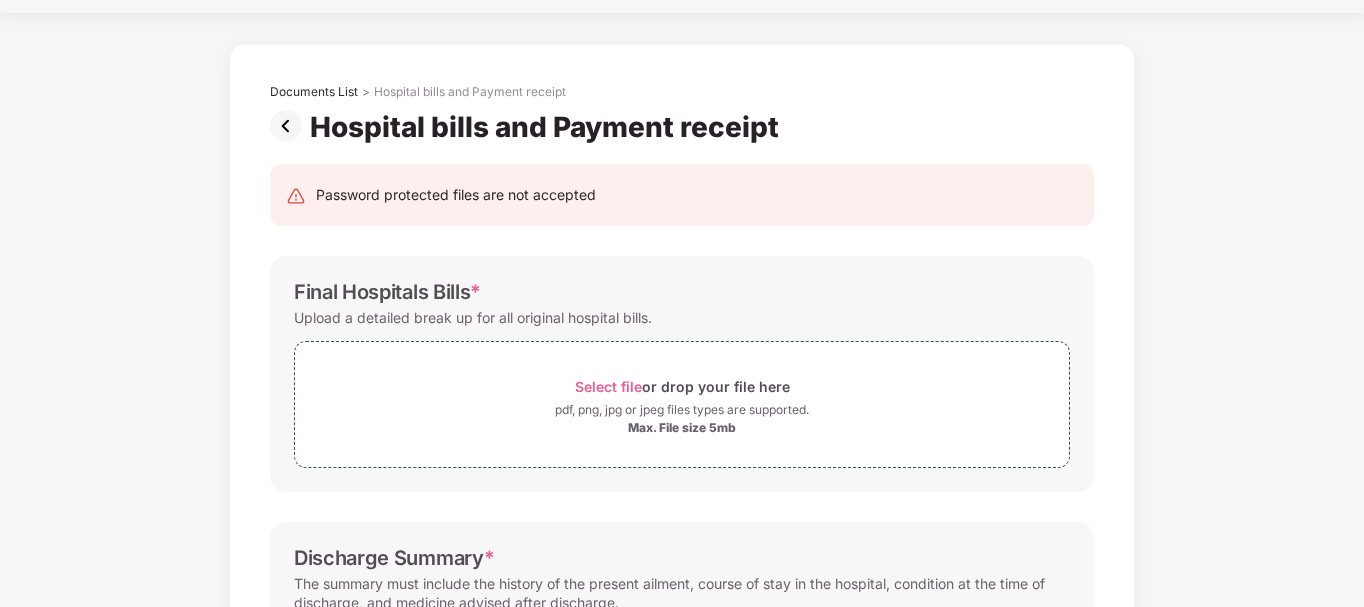 scroll, scrollTop: 0, scrollLeft: 0, axis: both 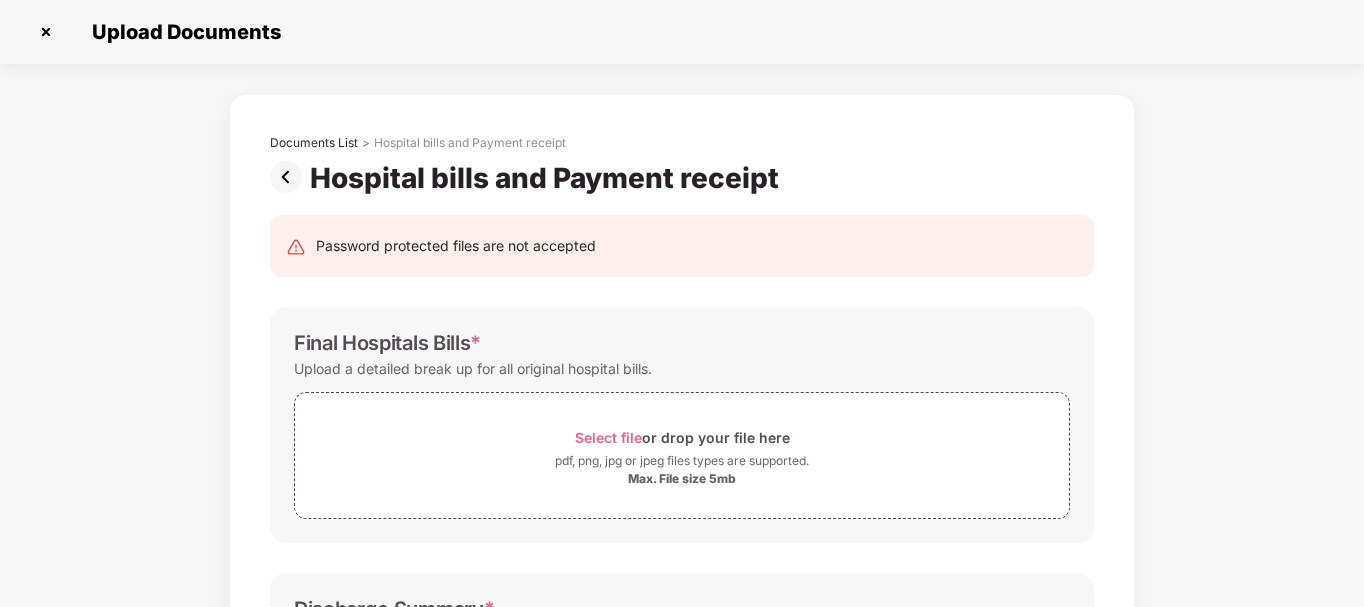 click at bounding box center [290, 177] 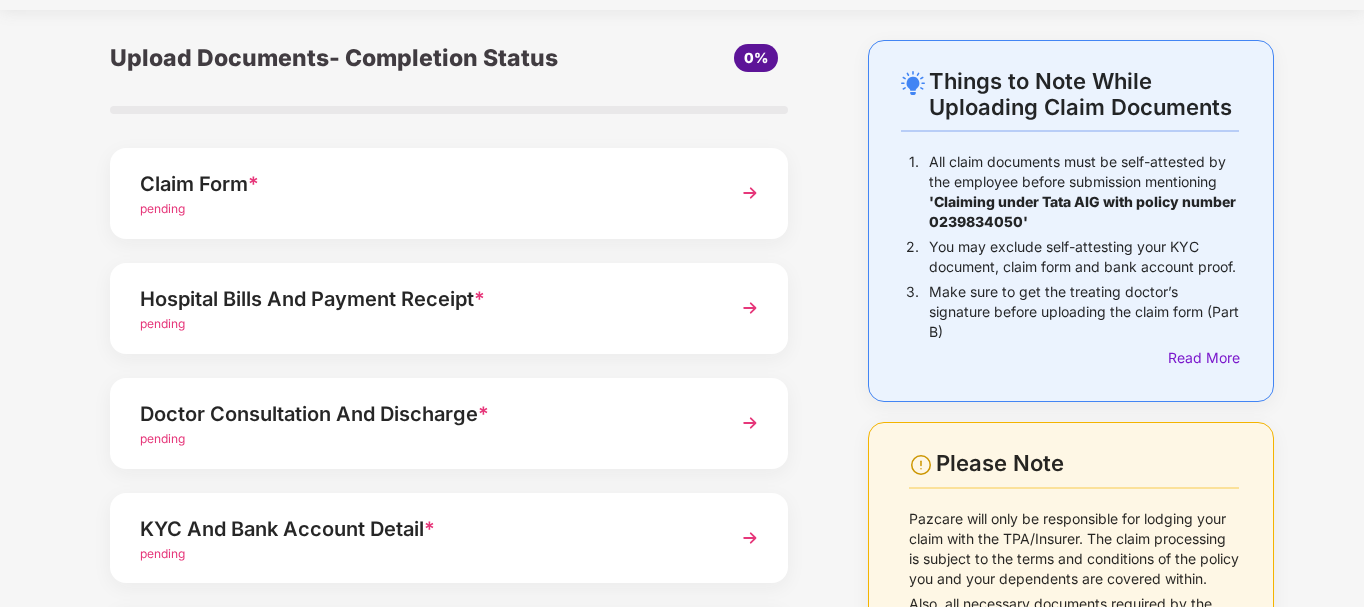 scroll, scrollTop: 100, scrollLeft: 0, axis: vertical 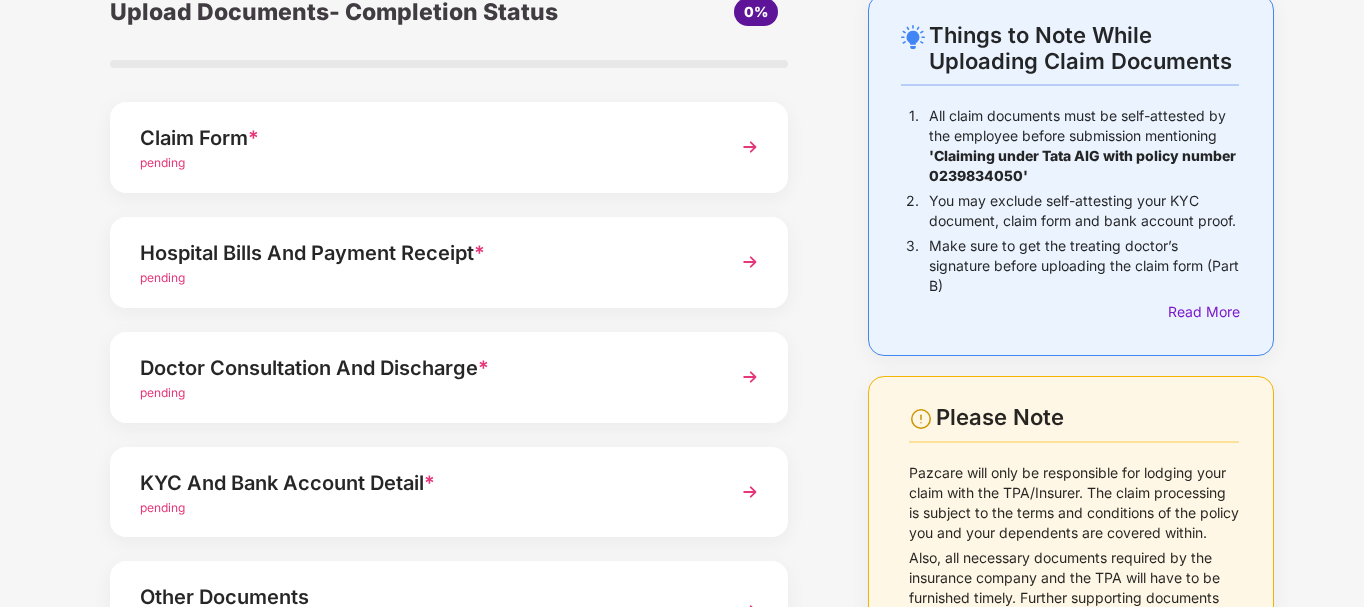 click on "Doctor Consultation And Discharge *" at bounding box center [423, 368] 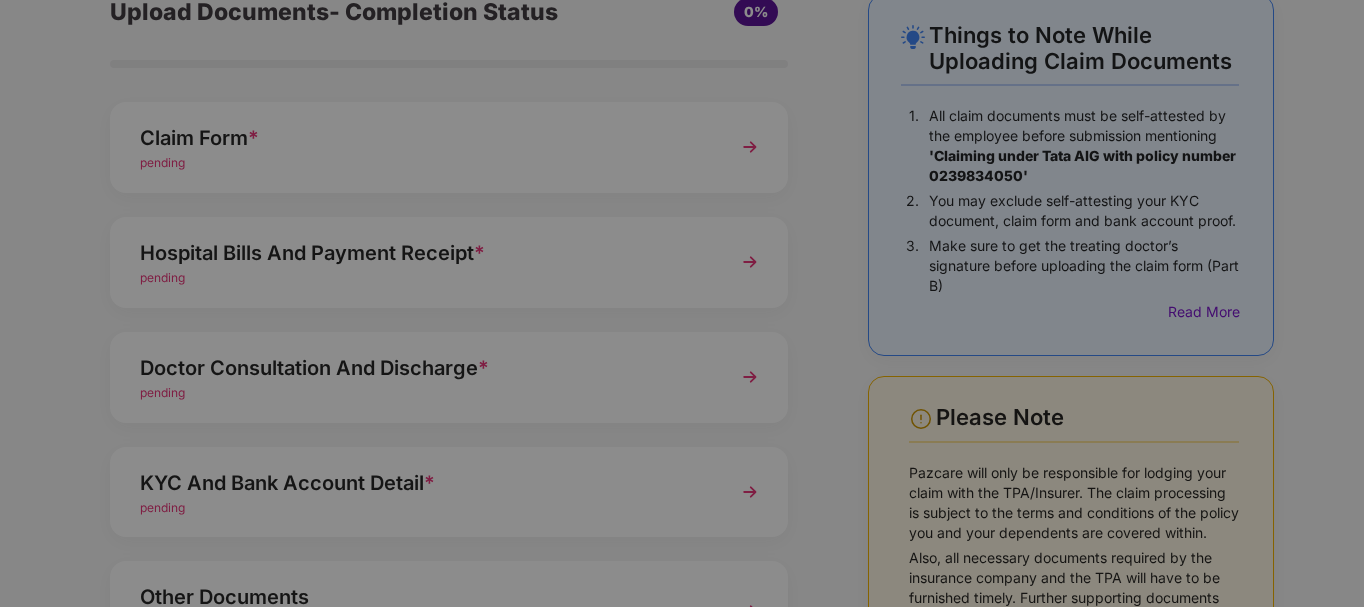 scroll, scrollTop: 0, scrollLeft: 0, axis: both 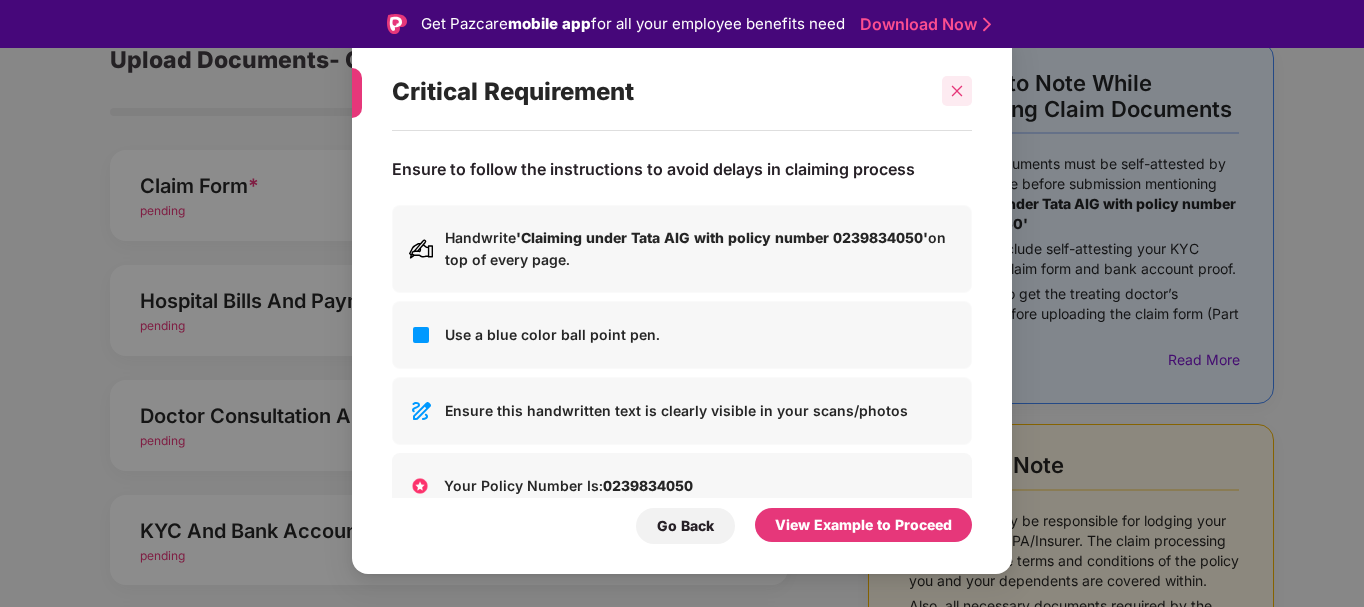 click 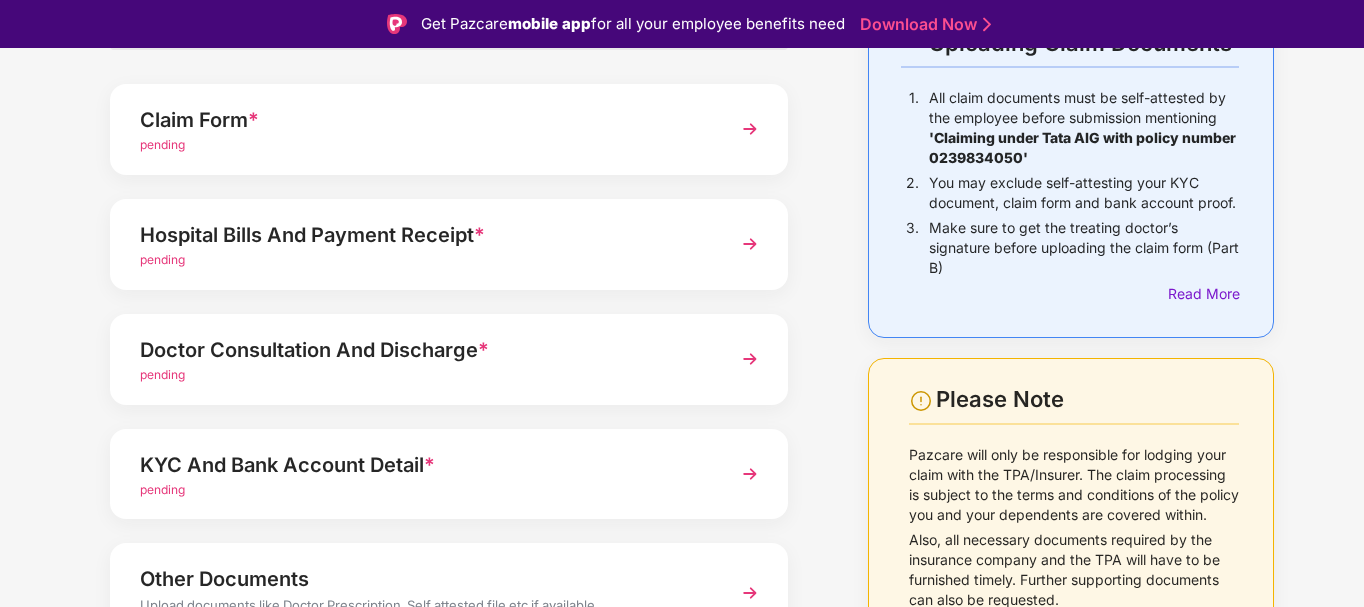 scroll, scrollTop: 277, scrollLeft: 0, axis: vertical 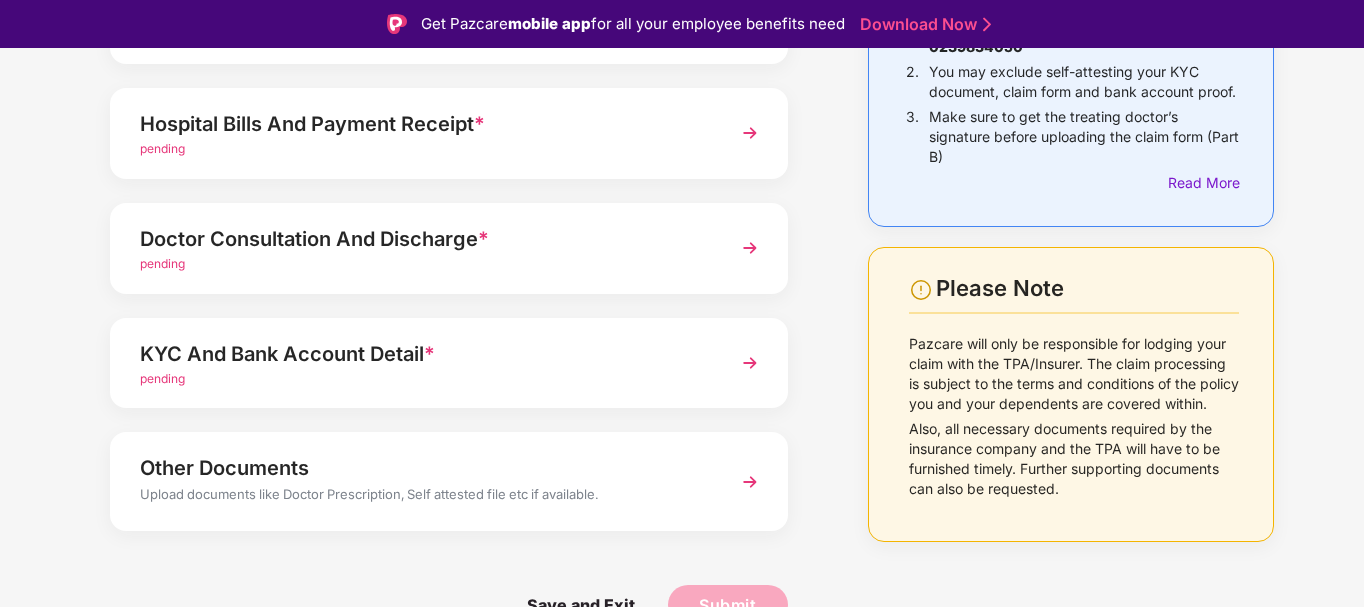 click on "pending" at bounding box center [423, 379] 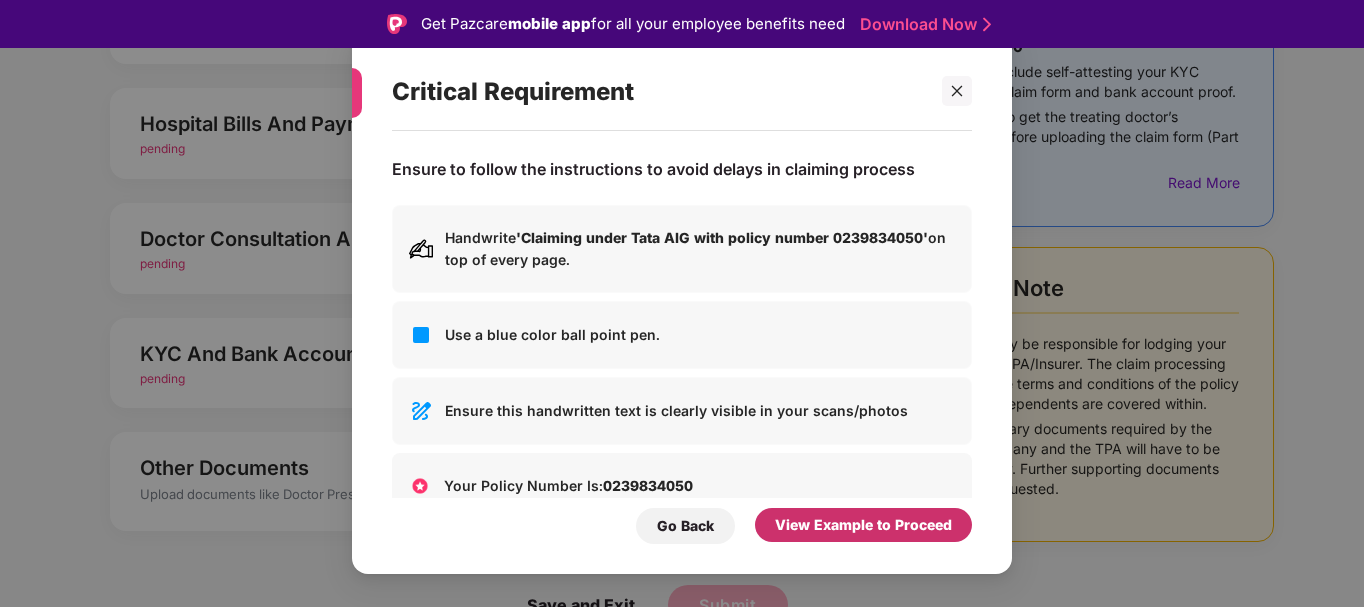 click on "View Example to Proceed" at bounding box center (863, 525) 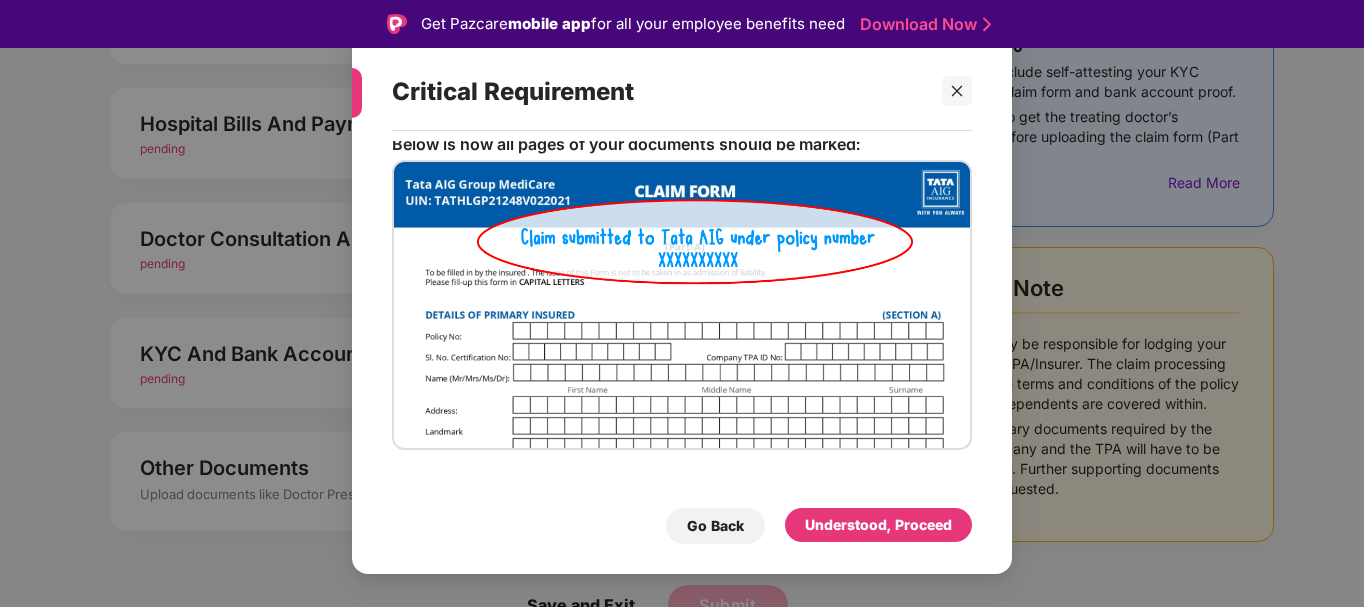 scroll, scrollTop: 37, scrollLeft: 0, axis: vertical 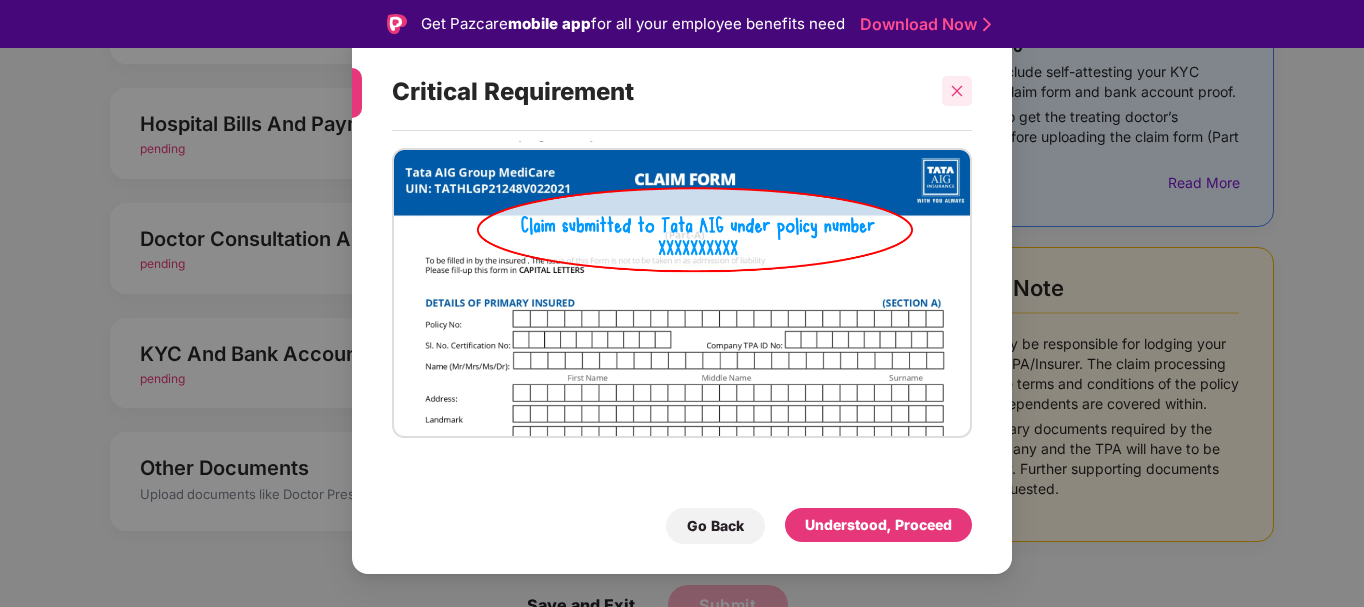 click at bounding box center [957, 91] 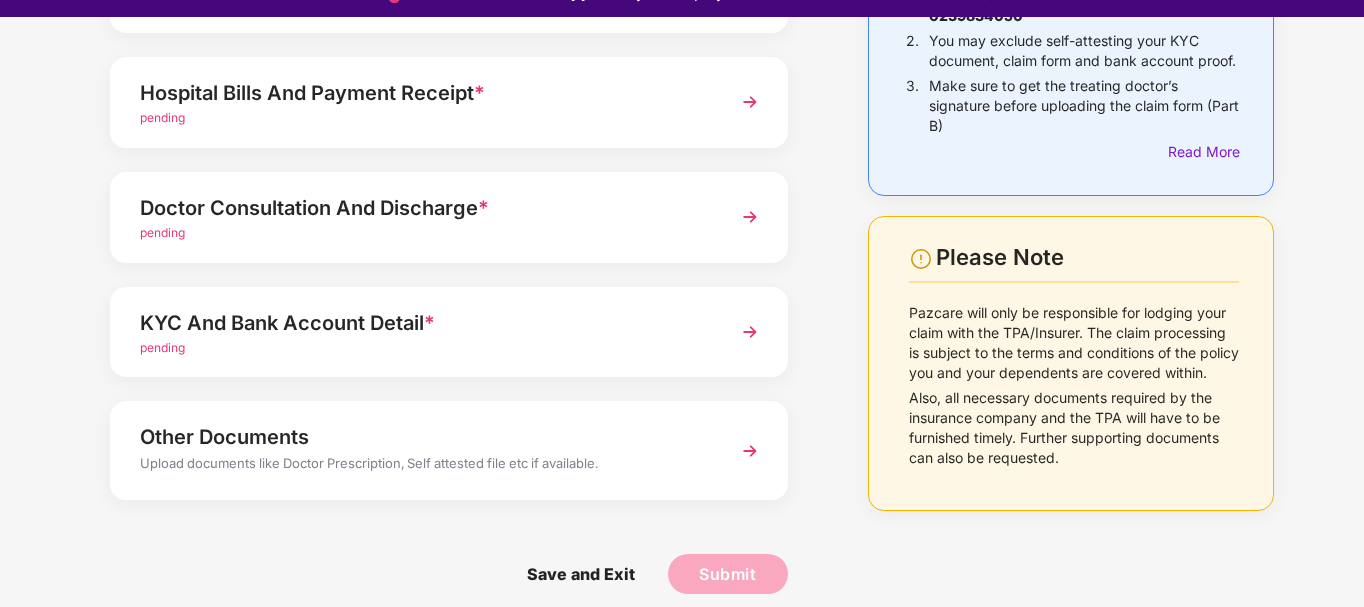 scroll, scrollTop: 48, scrollLeft: 0, axis: vertical 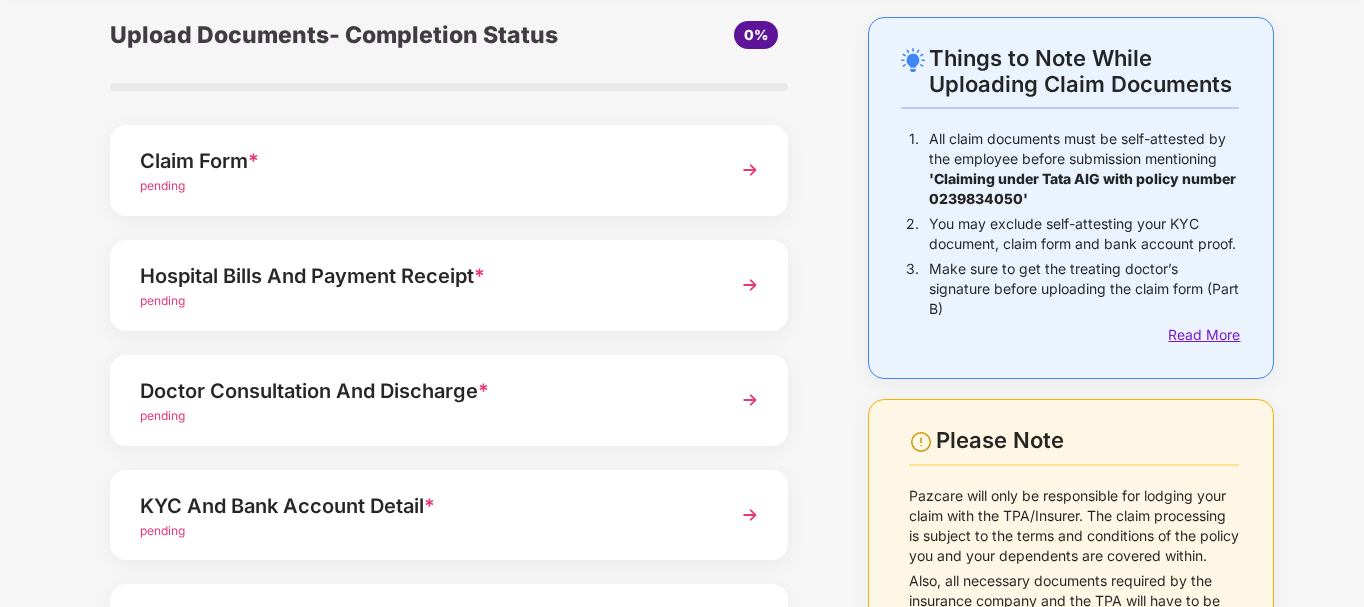 click on "Read More" at bounding box center (1203, 335) 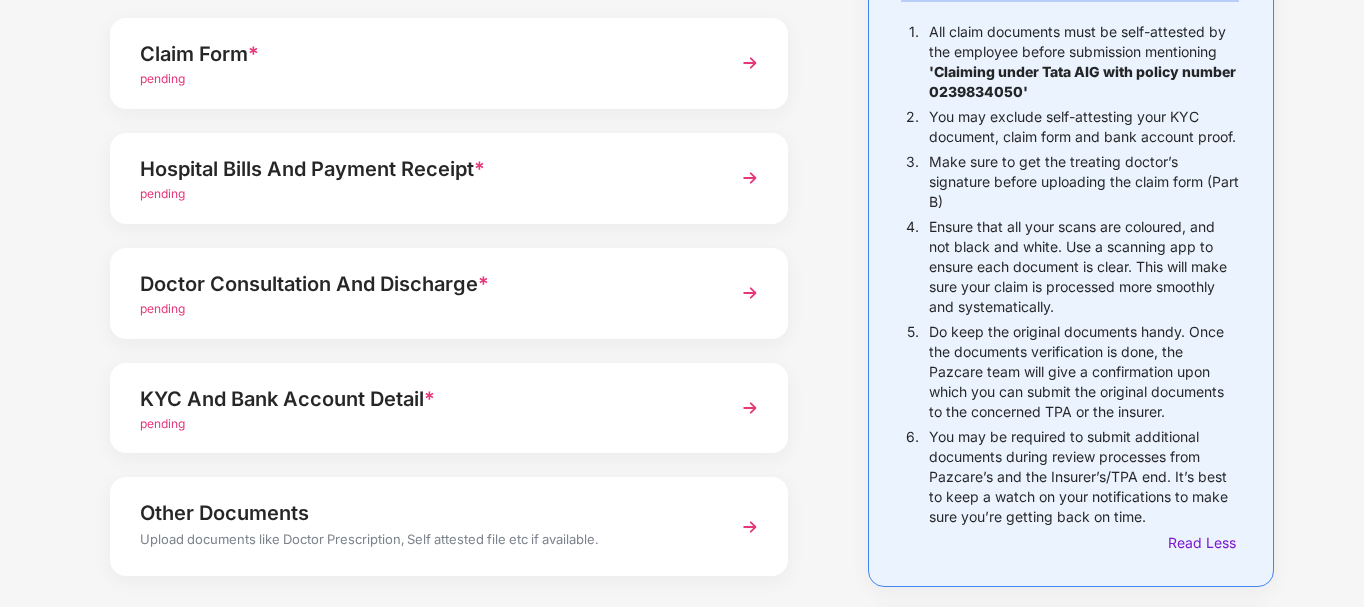 scroll, scrollTop: 177, scrollLeft: 0, axis: vertical 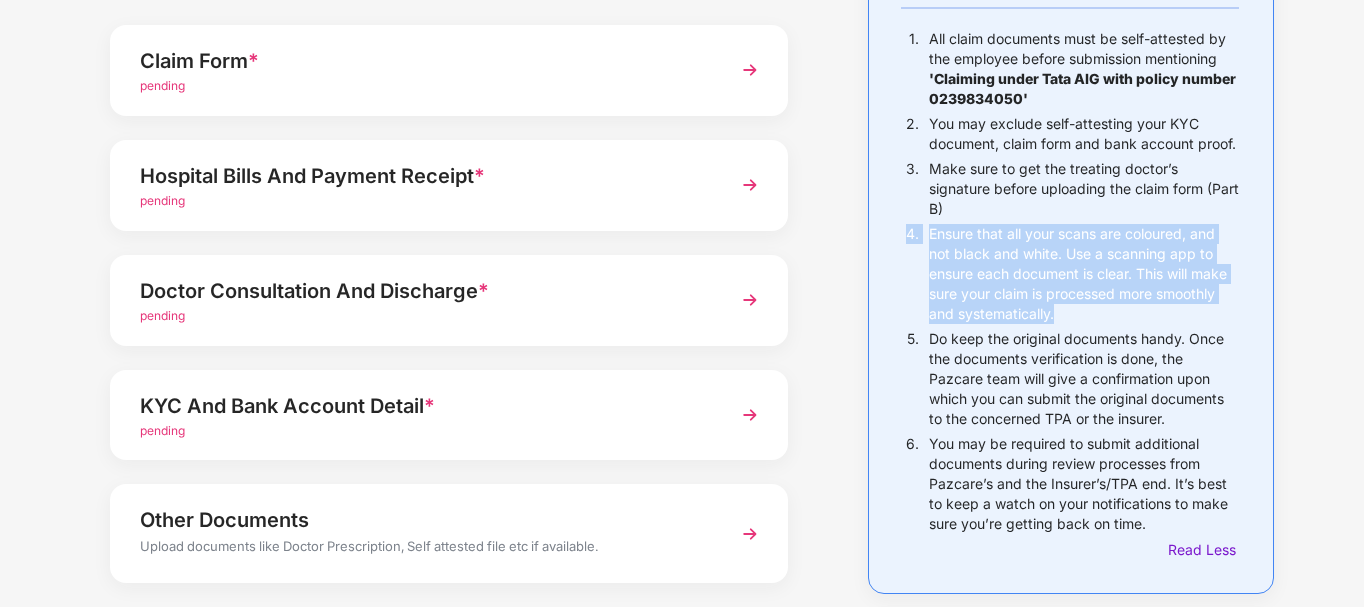 drag, startPoint x: 907, startPoint y: 235, endPoint x: 1071, endPoint y: 310, distance: 180.3358 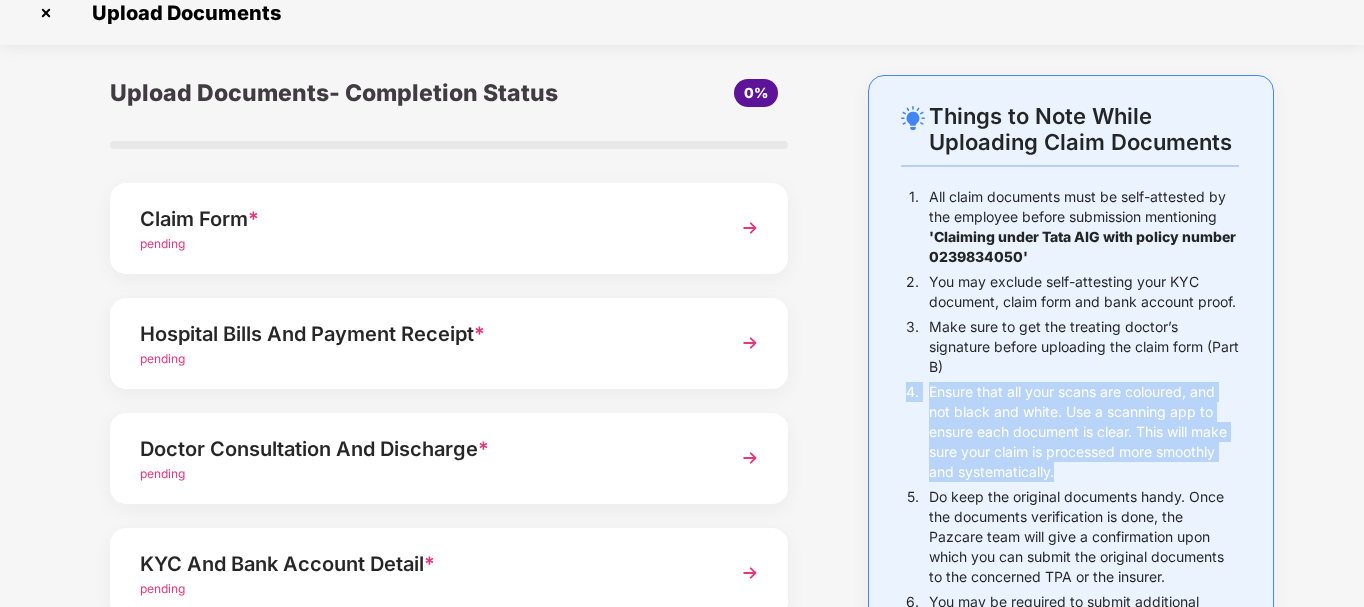 scroll, scrollTop: 0, scrollLeft: 0, axis: both 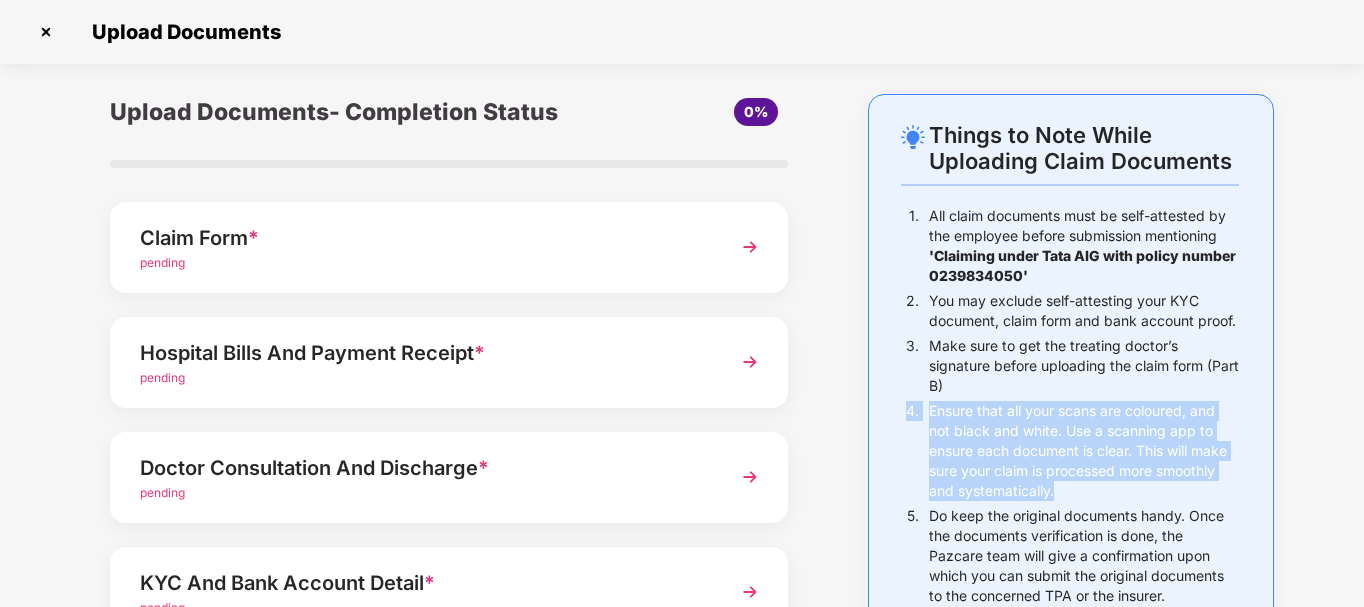 click at bounding box center [46, 32] 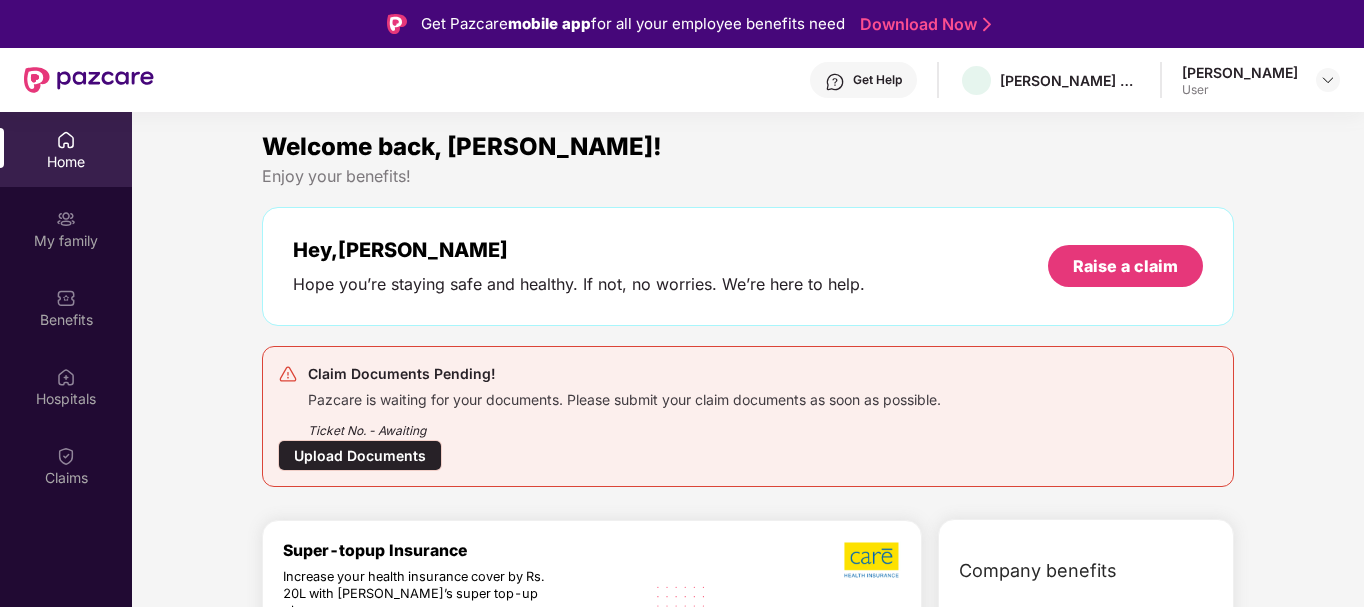 scroll, scrollTop: 112, scrollLeft: 0, axis: vertical 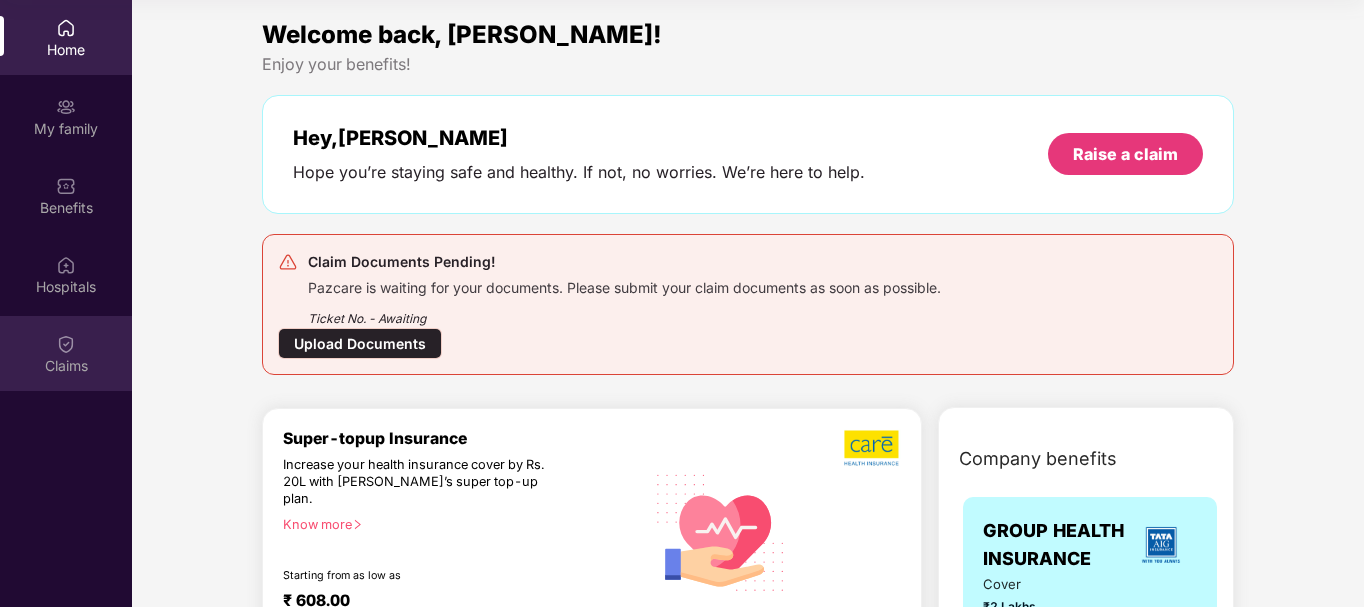 click on "Claims" at bounding box center (66, 353) 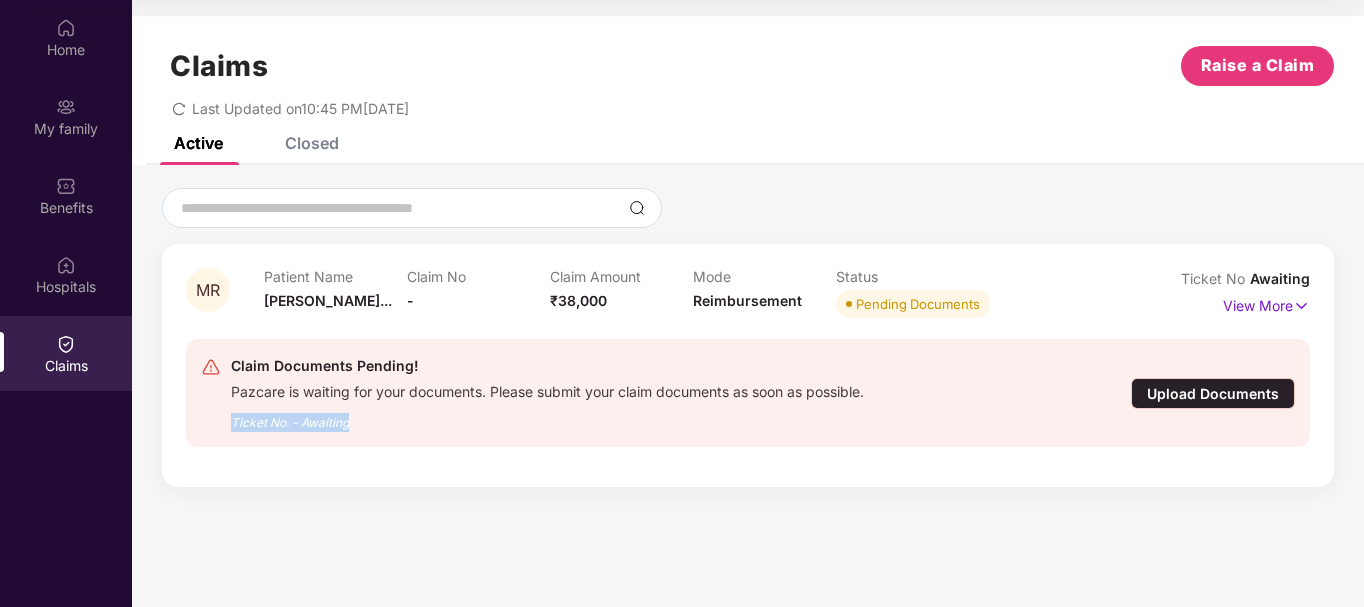 drag, startPoint x: 241, startPoint y: 419, endPoint x: 421, endPoint y: 427, distance: 180.17769 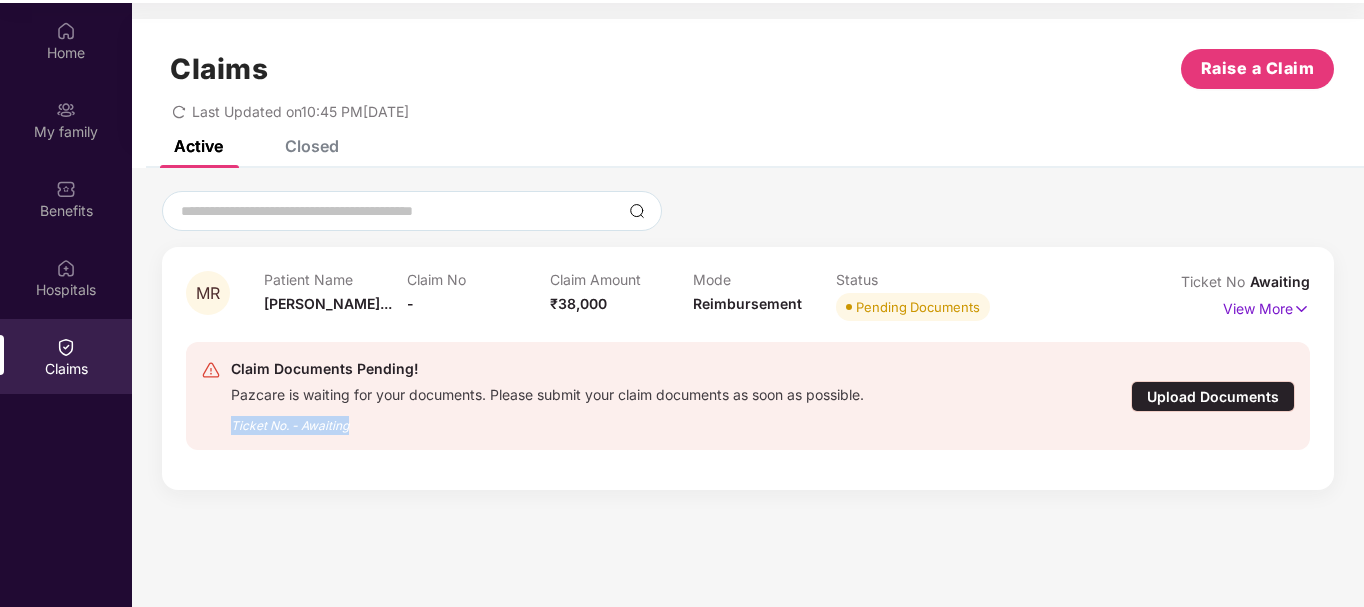 scroll, scrollTop: 112, scrollLeft: 0, axis: vertical 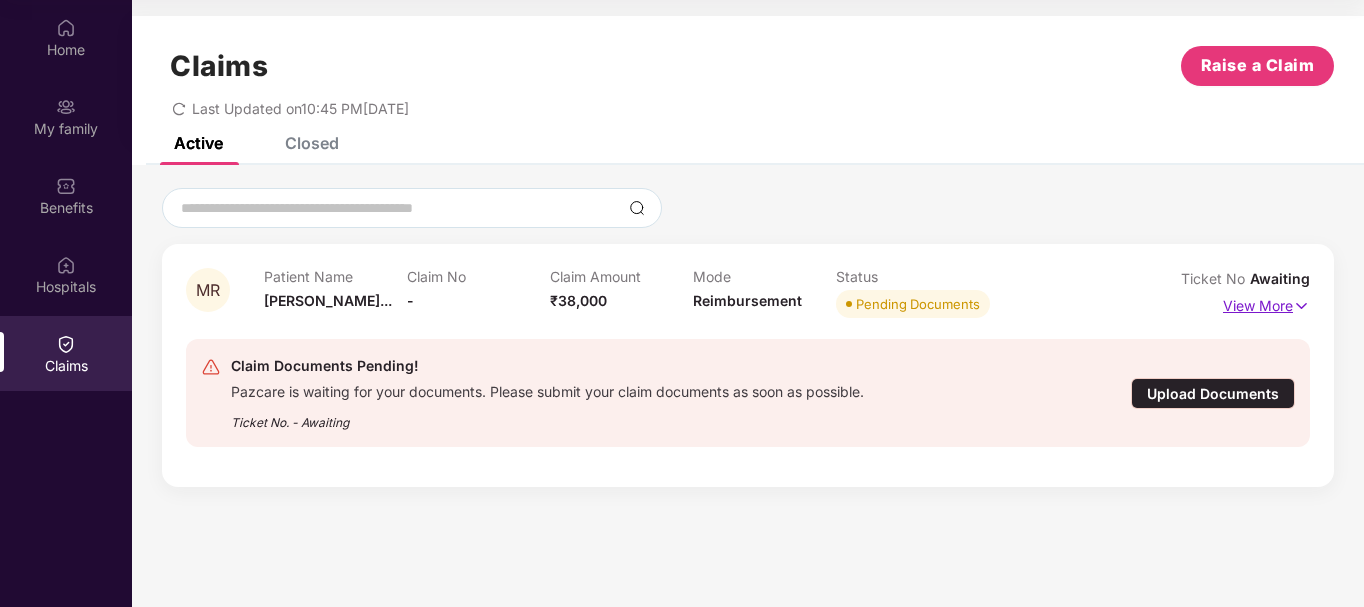 click on "View More" at bounding box center [1266, 303] 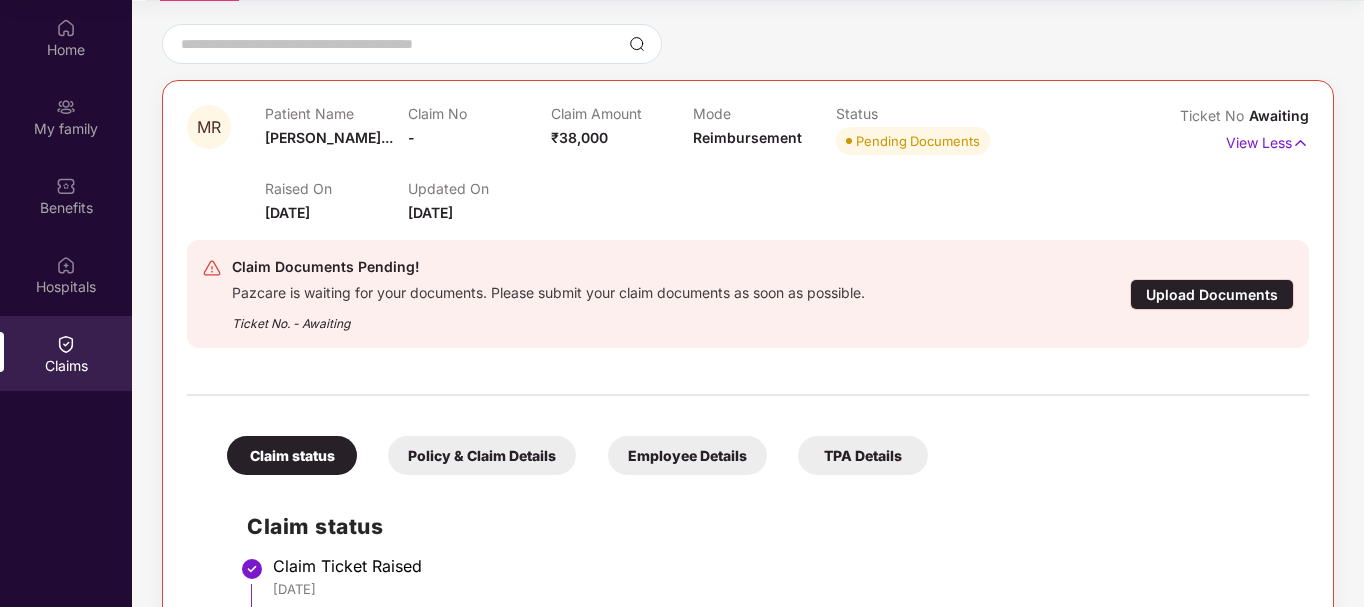 scroll, scrollTop: 200, scrollLeft: 0, axis: vertical 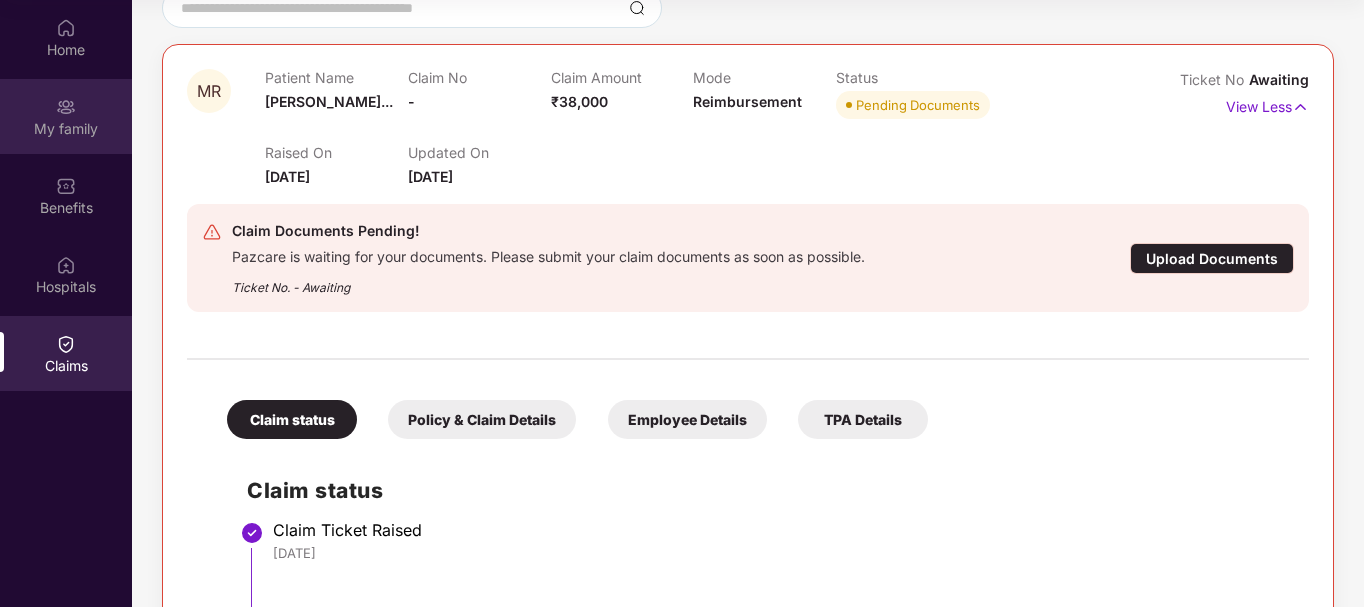 click on "My family" at bounding box center [66, 116] 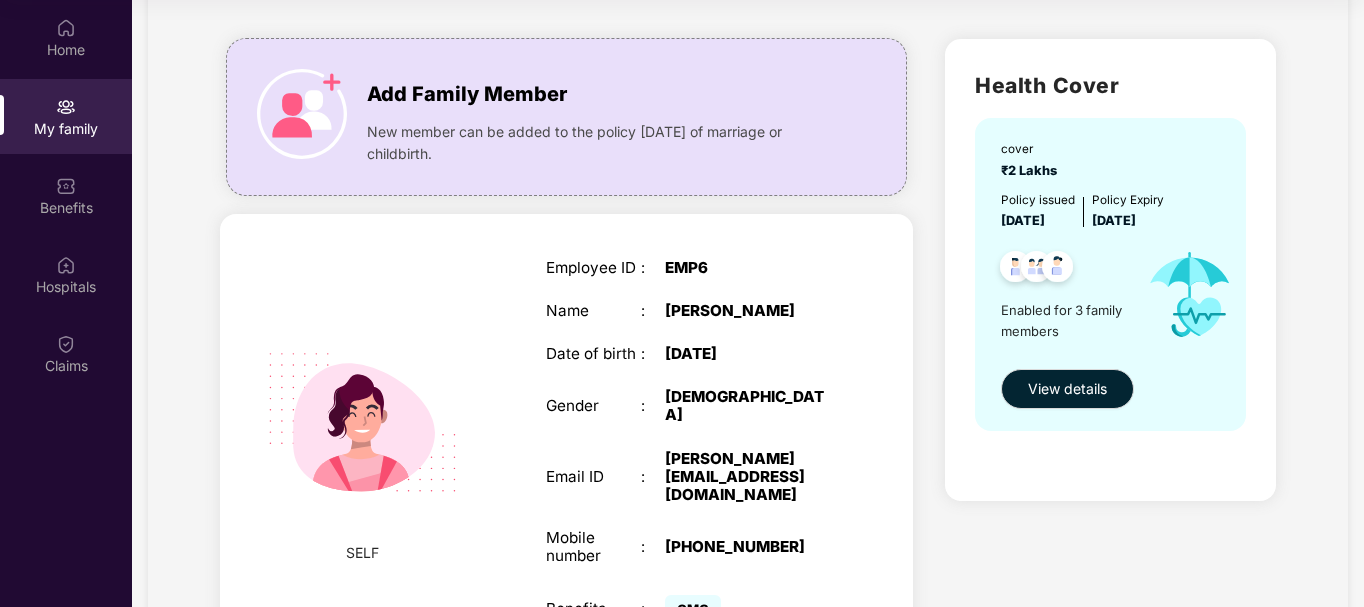 scroll, scrollTop: 100, scrollLeft: 0, axis: vertical 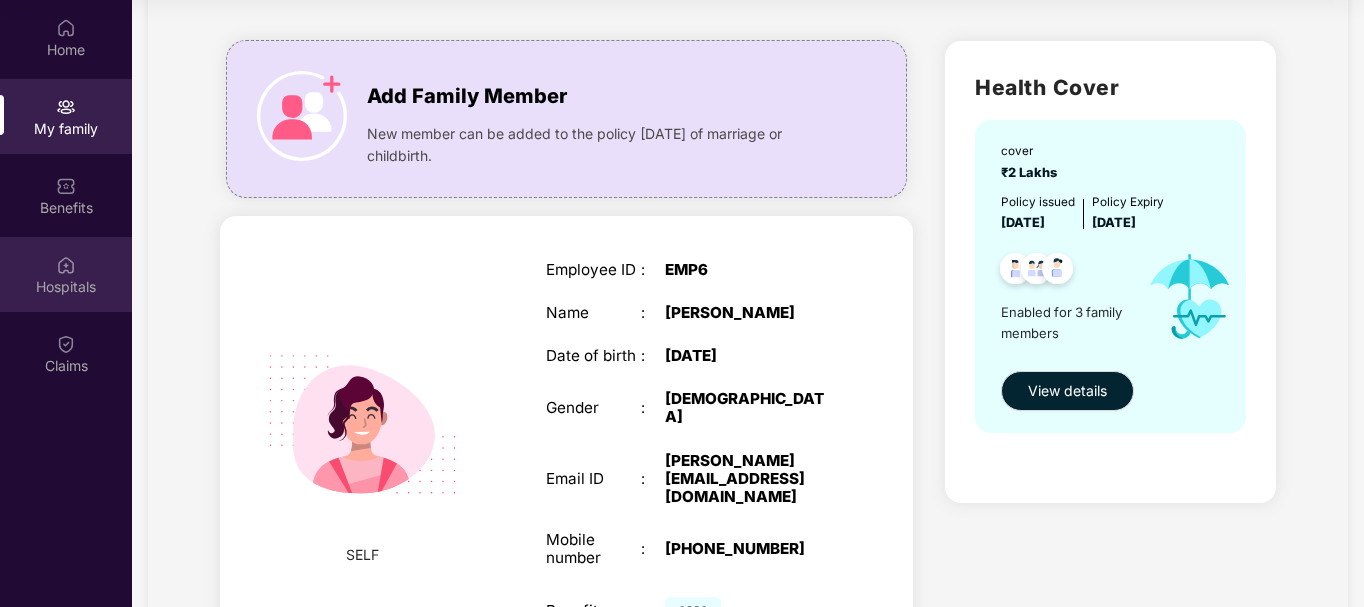 click on "Hospitals" at bounding box center (66, 274) 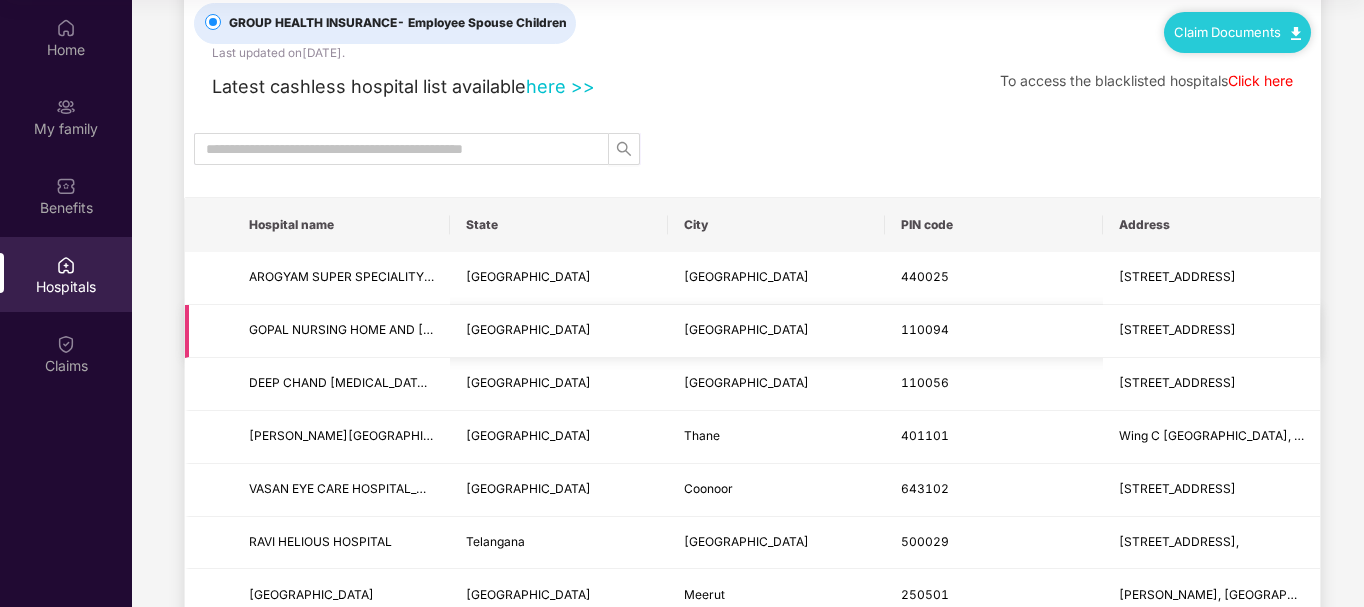 scroll, scrollTop: 0, scrollLeft: 0, axis: both 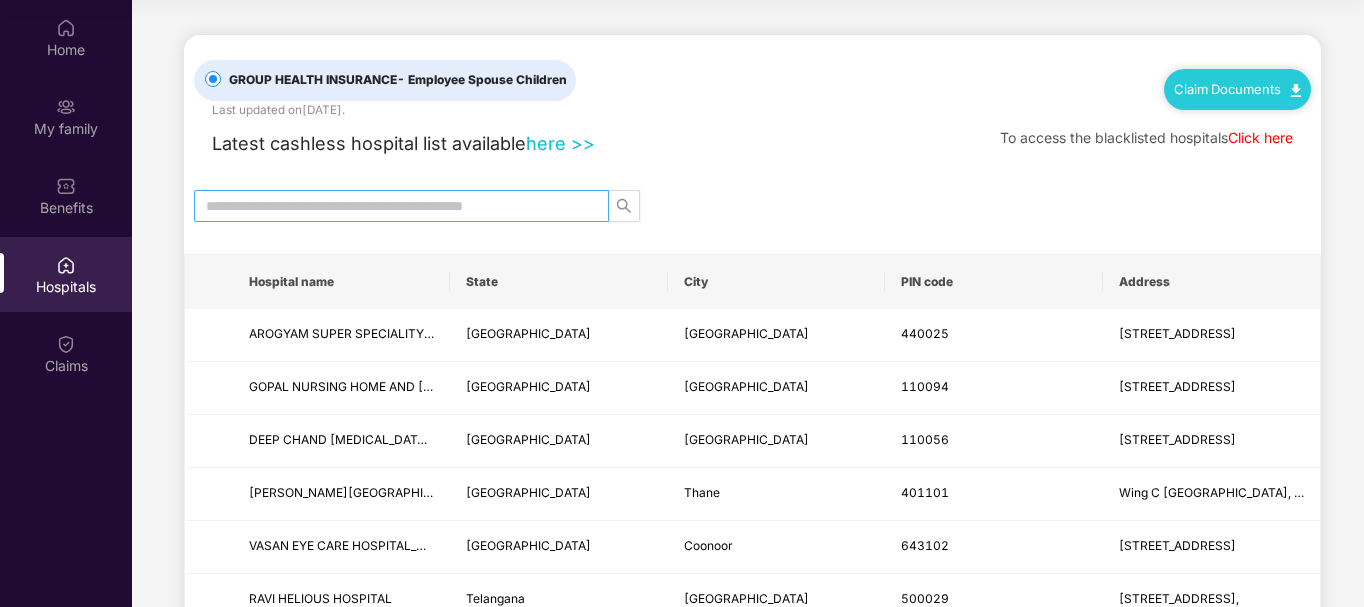click at bounding box center (393, 206) 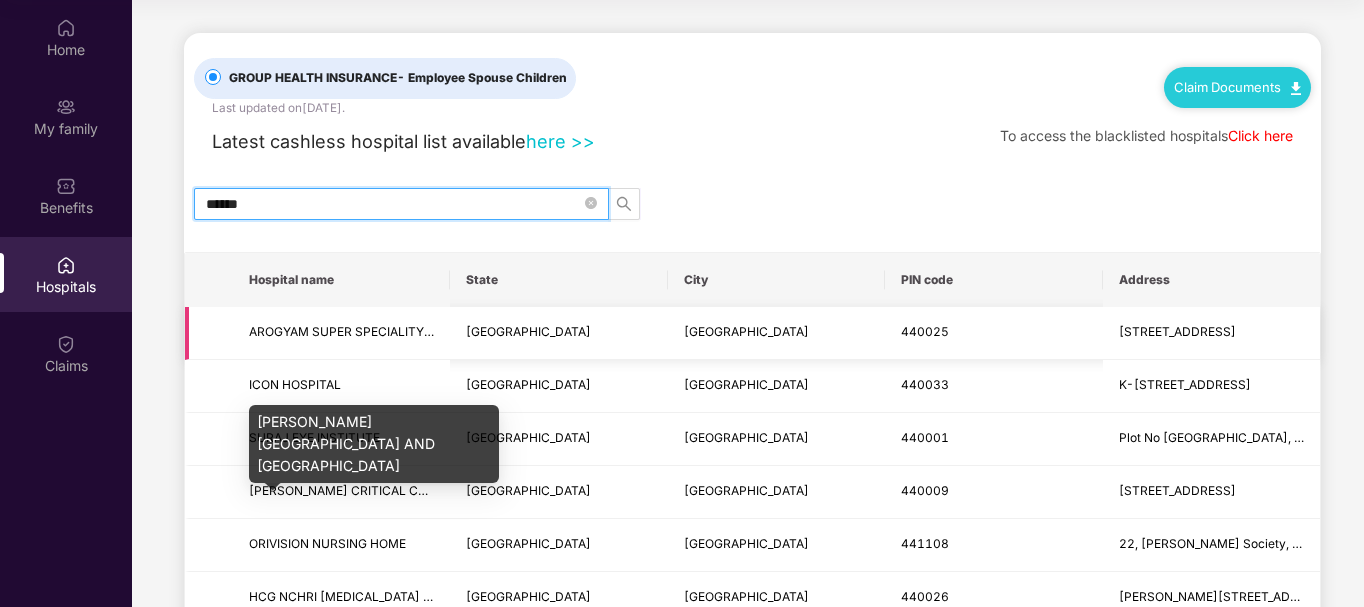 scroll, scrollTop: 0, scrollLeft: 0, axis: both 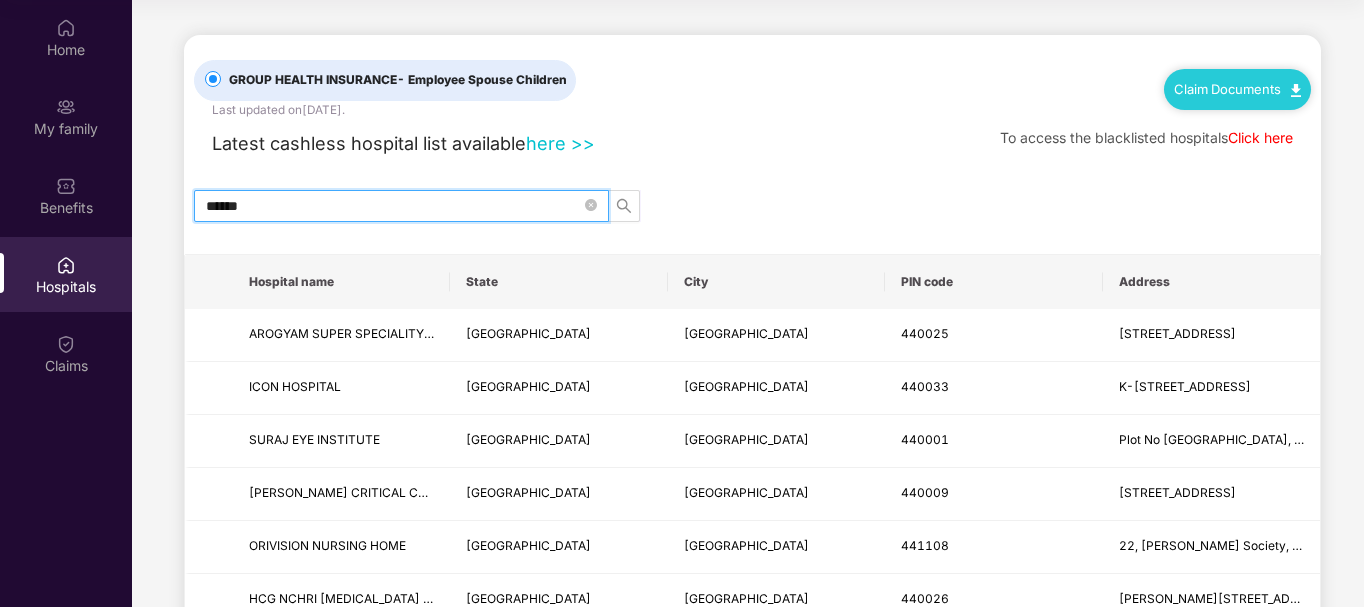 drag, startPoint x: 276, startPoint y: 207, endPoint x: 182, endPoint y: 211, distance: 94.08507 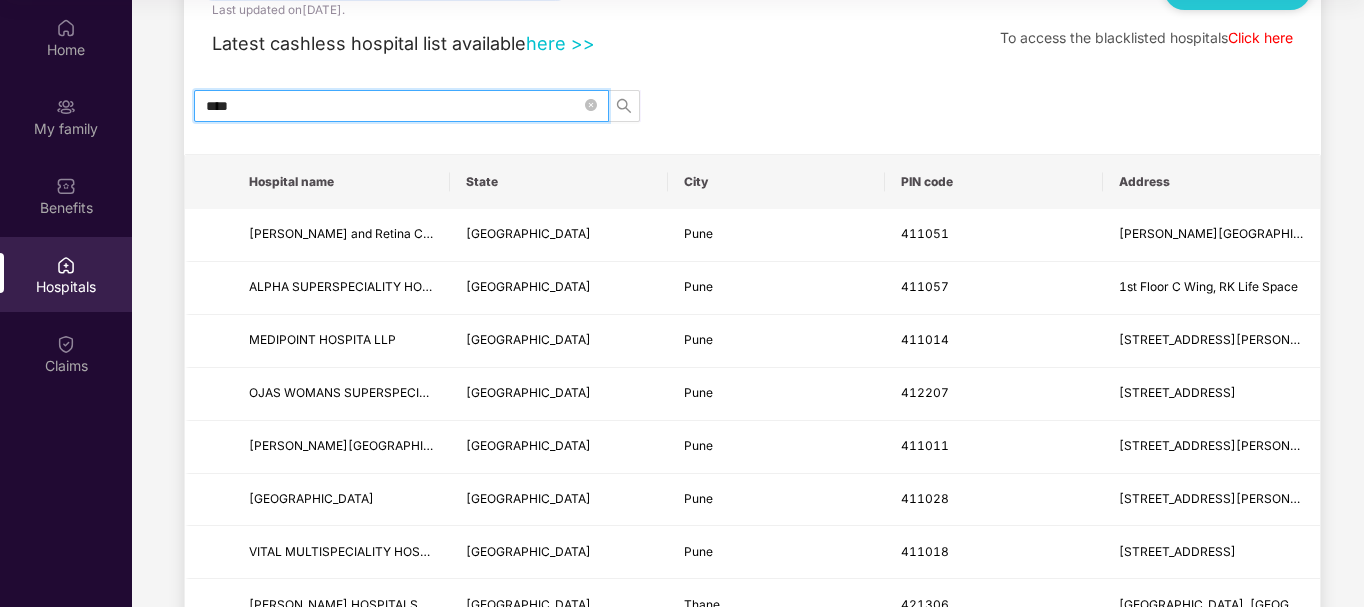 scroll, scrollTop: 0, scrollLeft: 0, axis: both 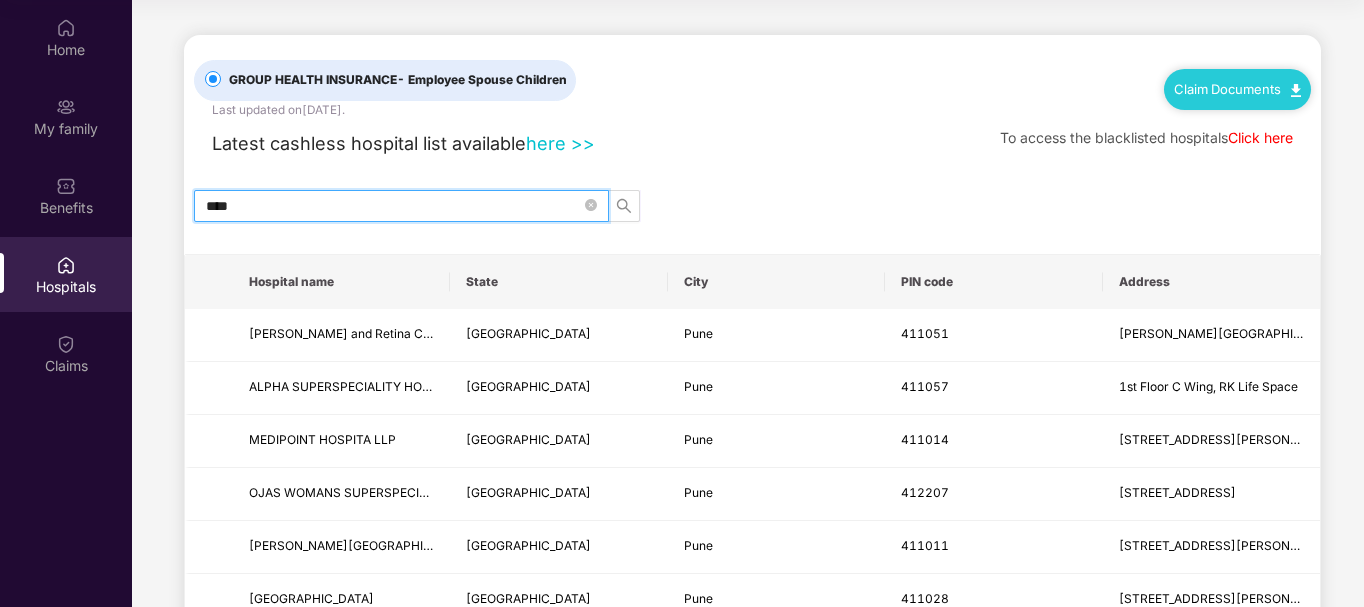 drag, startPoint x: 255, startPoint y: 211, endPoint x: 193, endPoint y: 231, distance: 65.14599 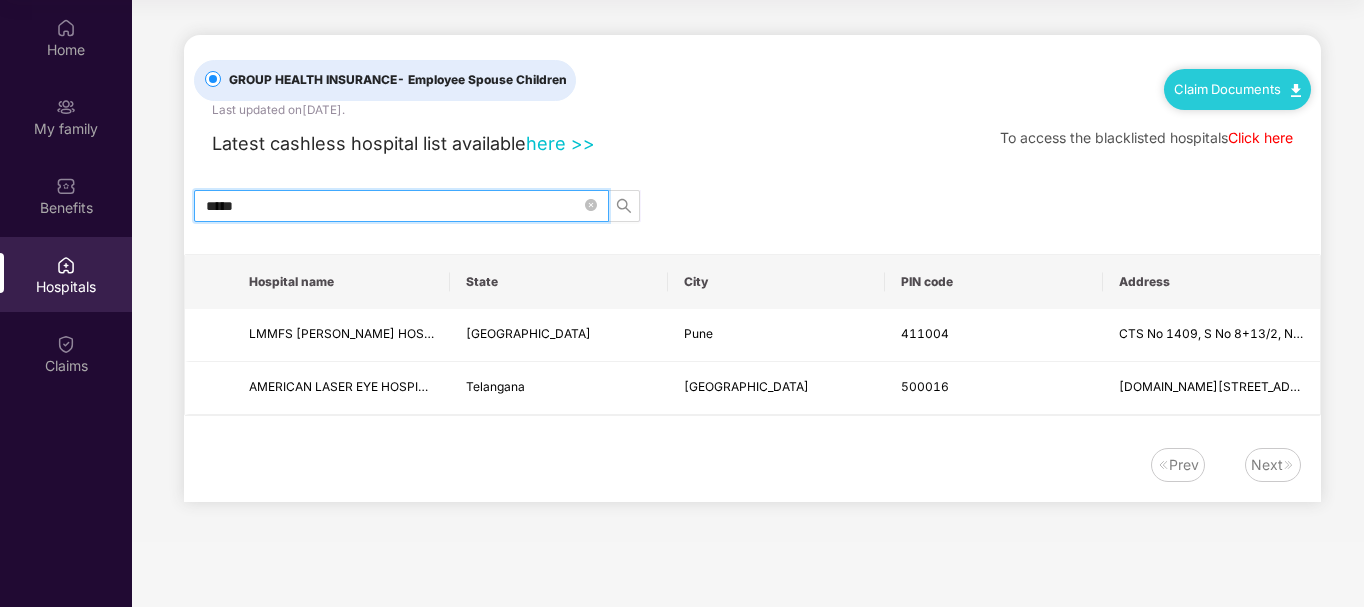 drag, startPoint x: 258, startPoint y: 206, endPoint x: 165, endPoint y: 234, distance: 97.123634 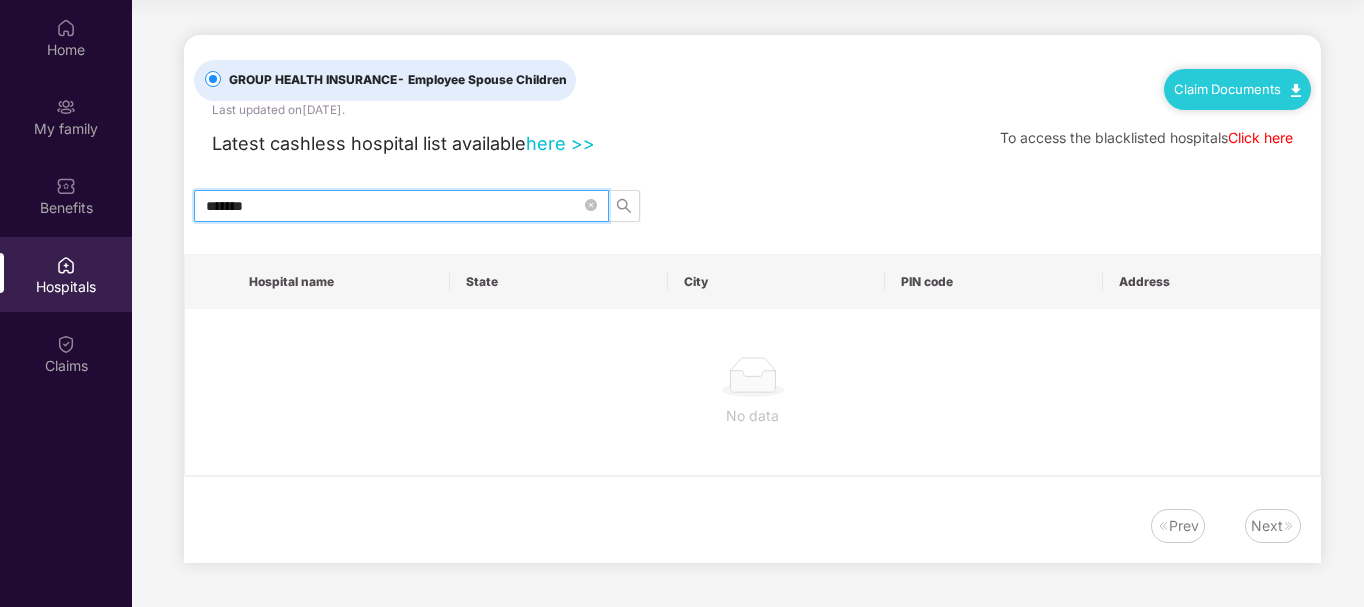 type on "*******" 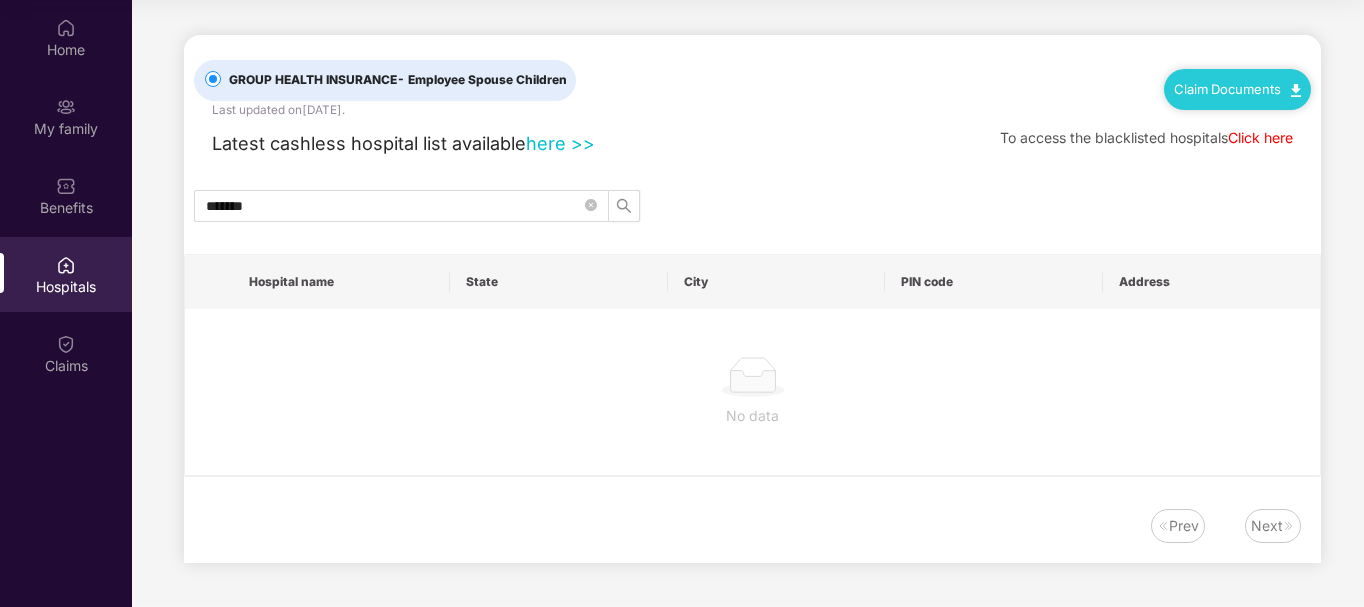 drag, startPoint x: 265, startPoint y: 167, endPoint x: 260, endPoint y: 176, distance: 10.29563 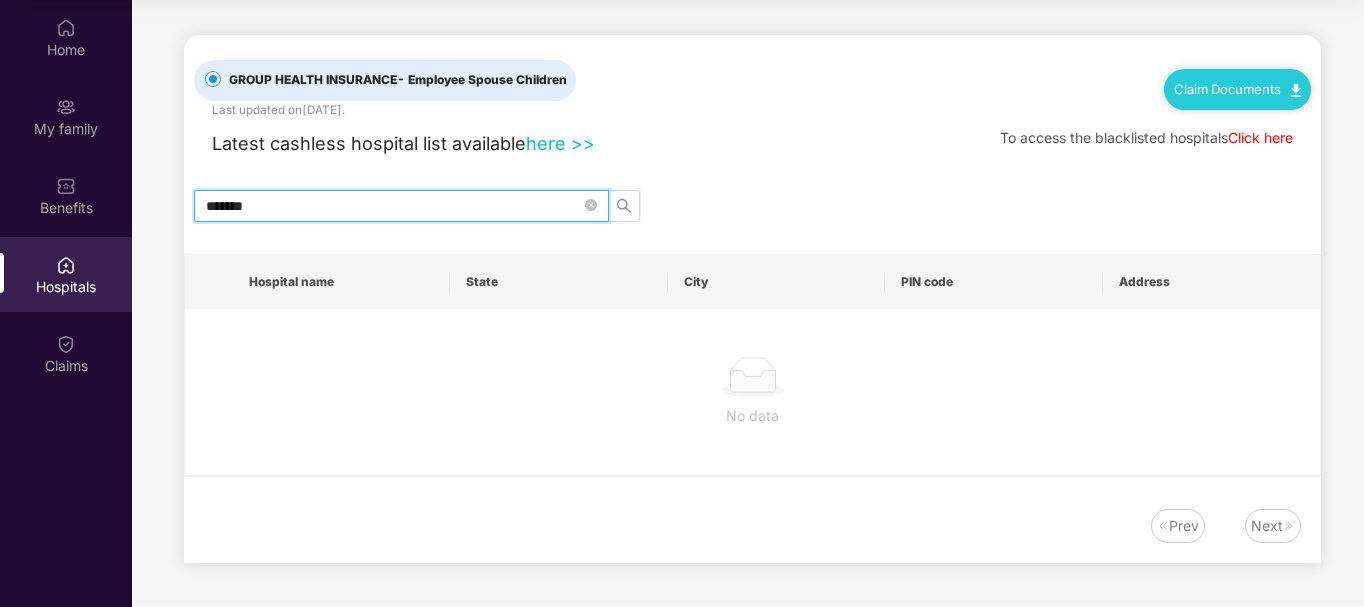 drag, startPoint x: 275, startPoint y: 205, endPoint x: 205, endPoint y: 230, distance: 74.330345 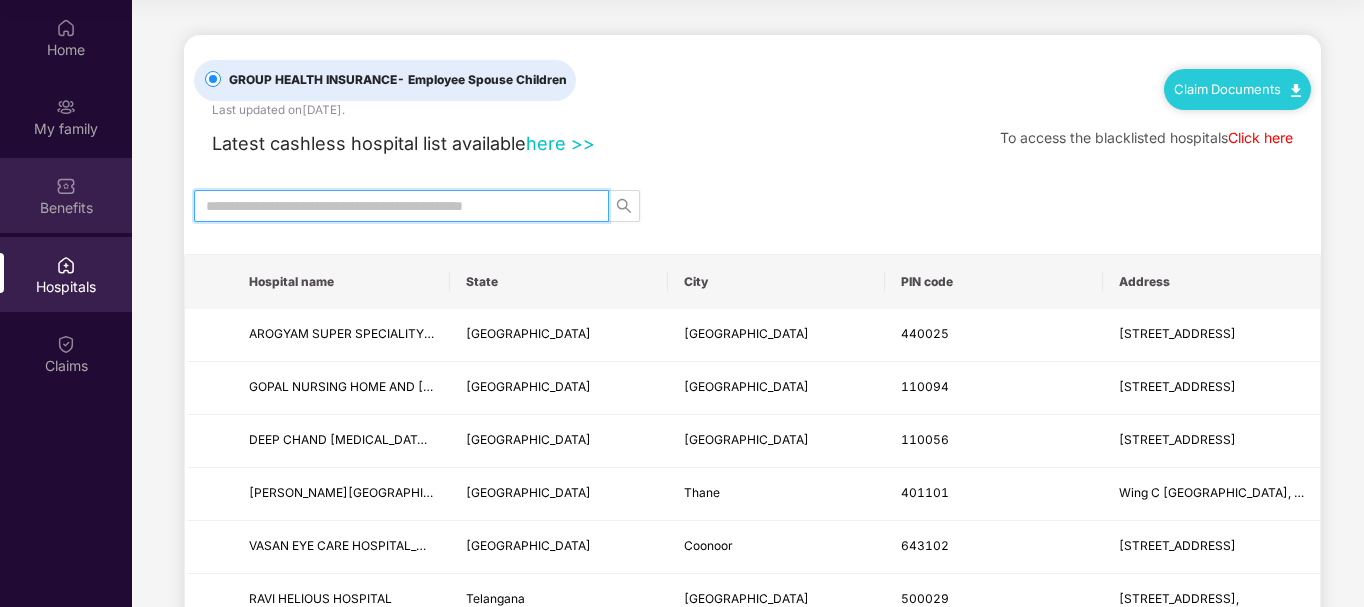 type 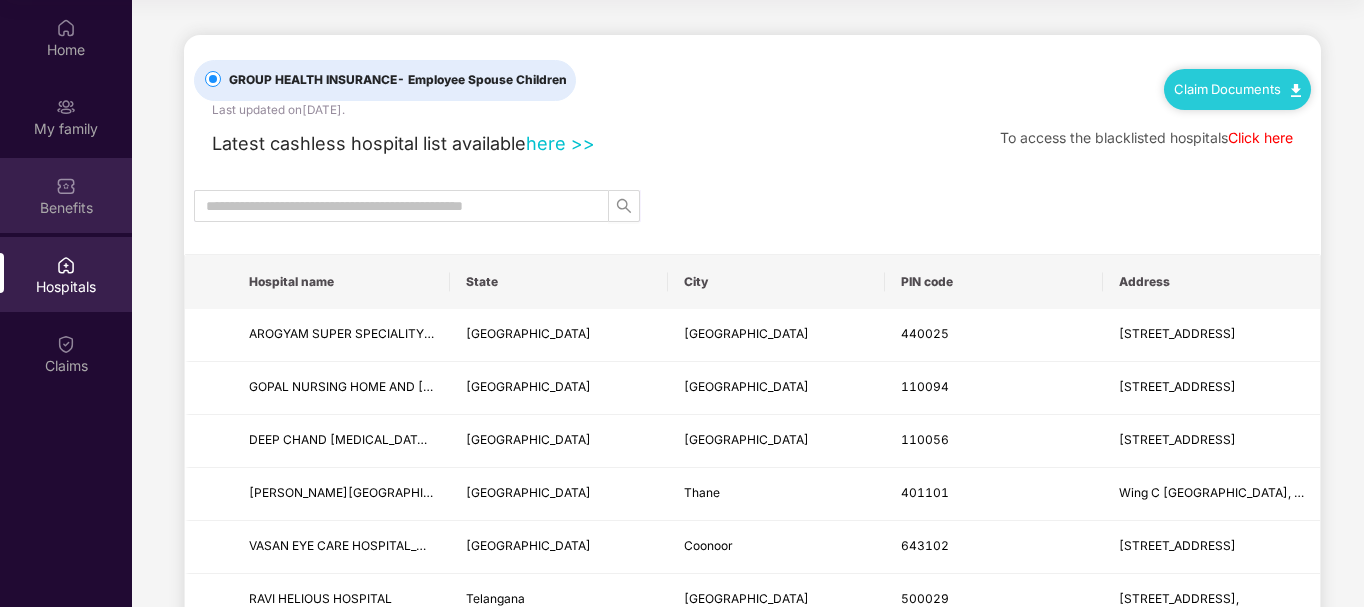 click on "Benefits" at bounding box center (66, 195) 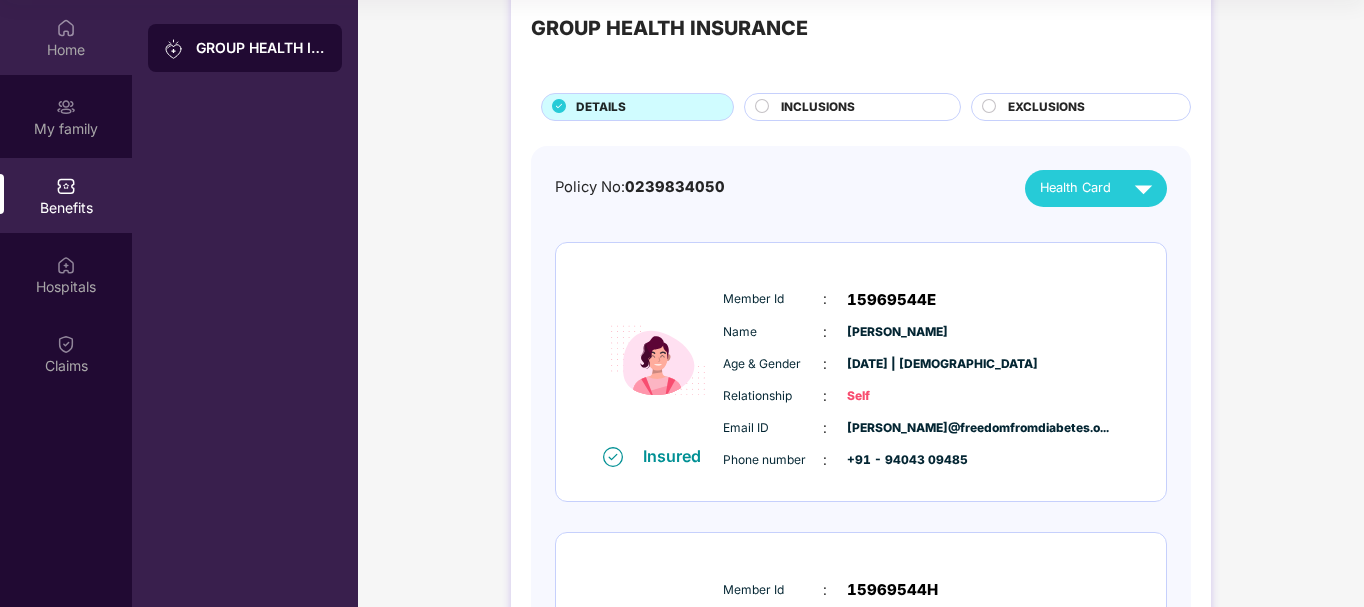 scroll, scrollTop: 0, scrollLeft: 0, axis: both 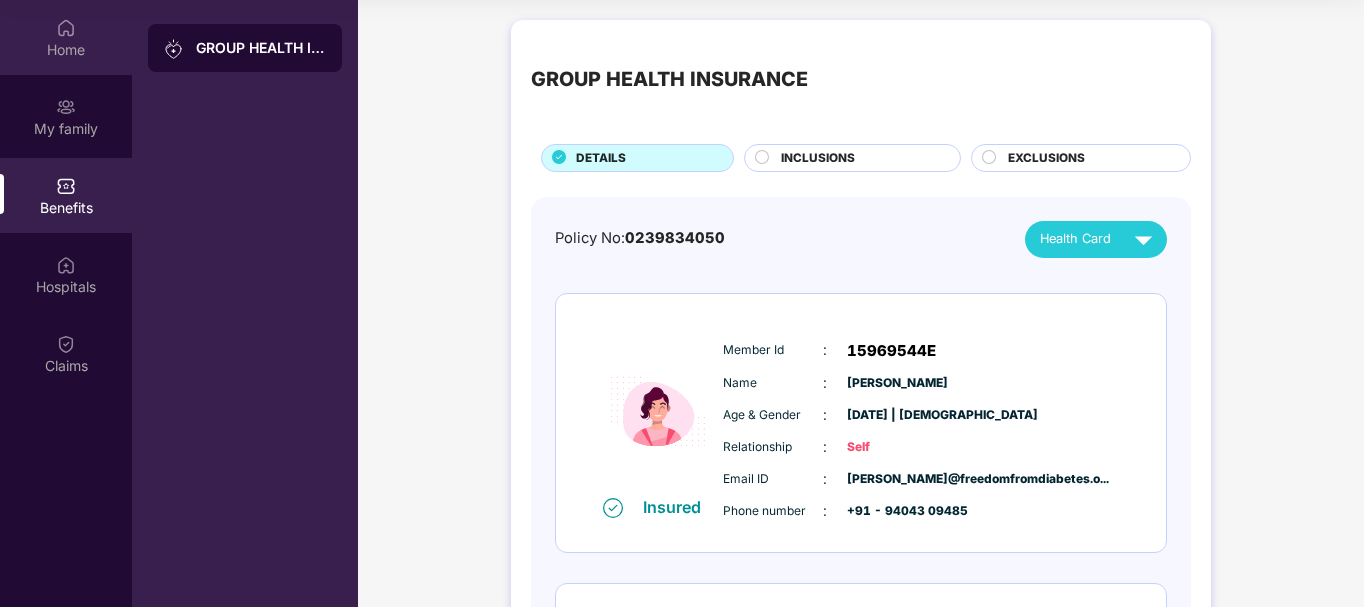 click on "Home" at bounding box center (66, 37) 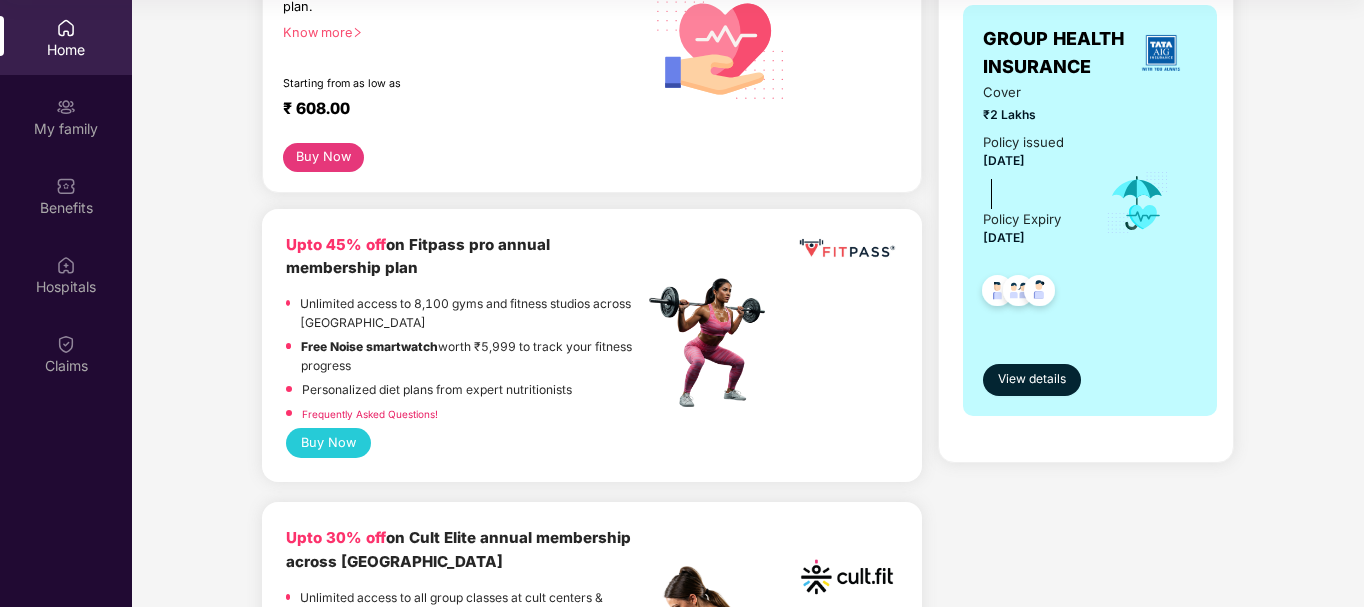 scroll, scrollTop: 500, scrollLeft: 0, axis: vertical 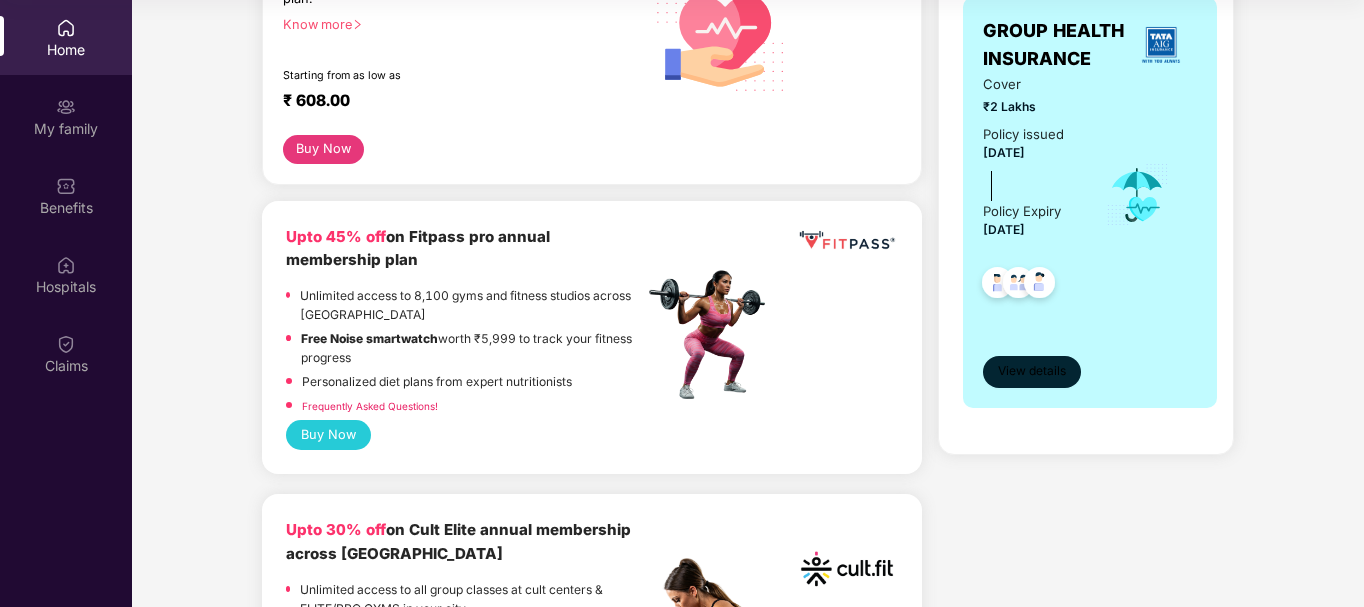 click on "View details" at bounding box center [1032, 371] 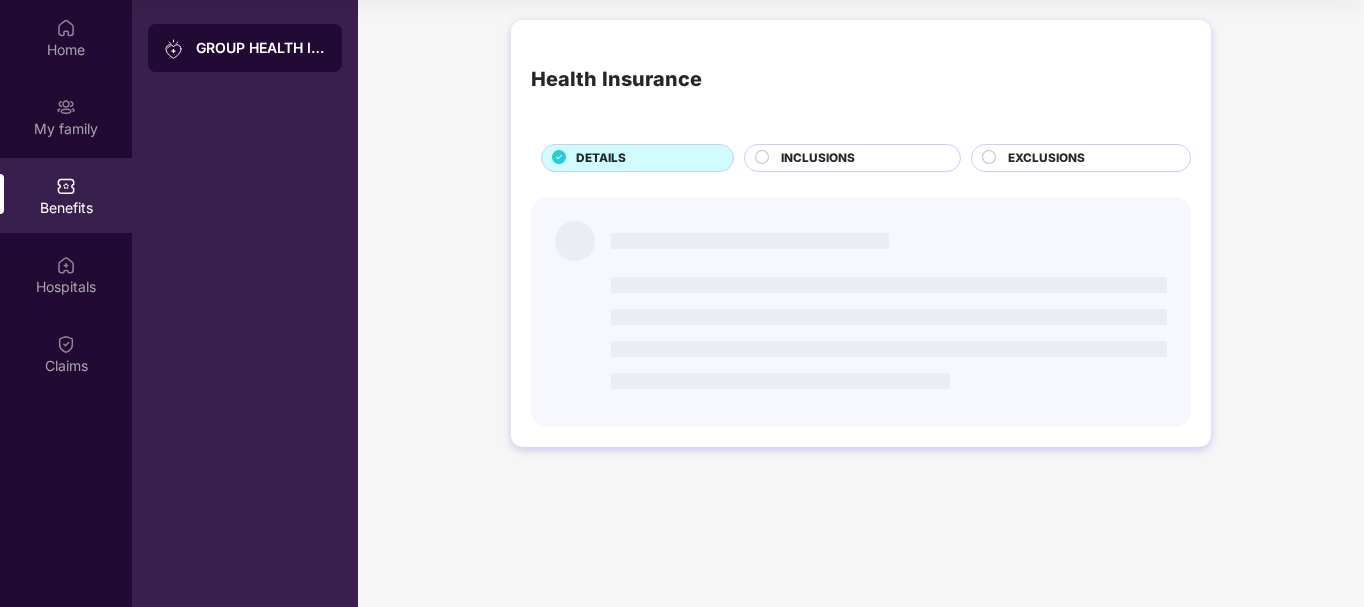 scroll, scrollTop: 0, scrollLeft: 0, axis: both 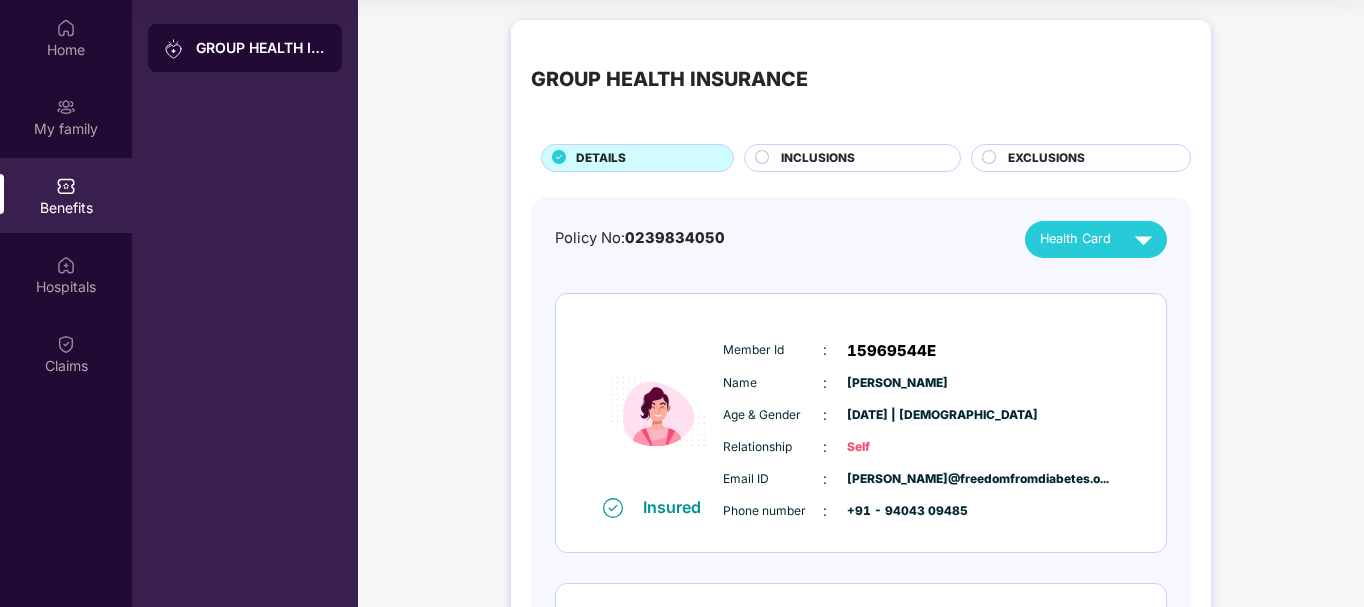 click 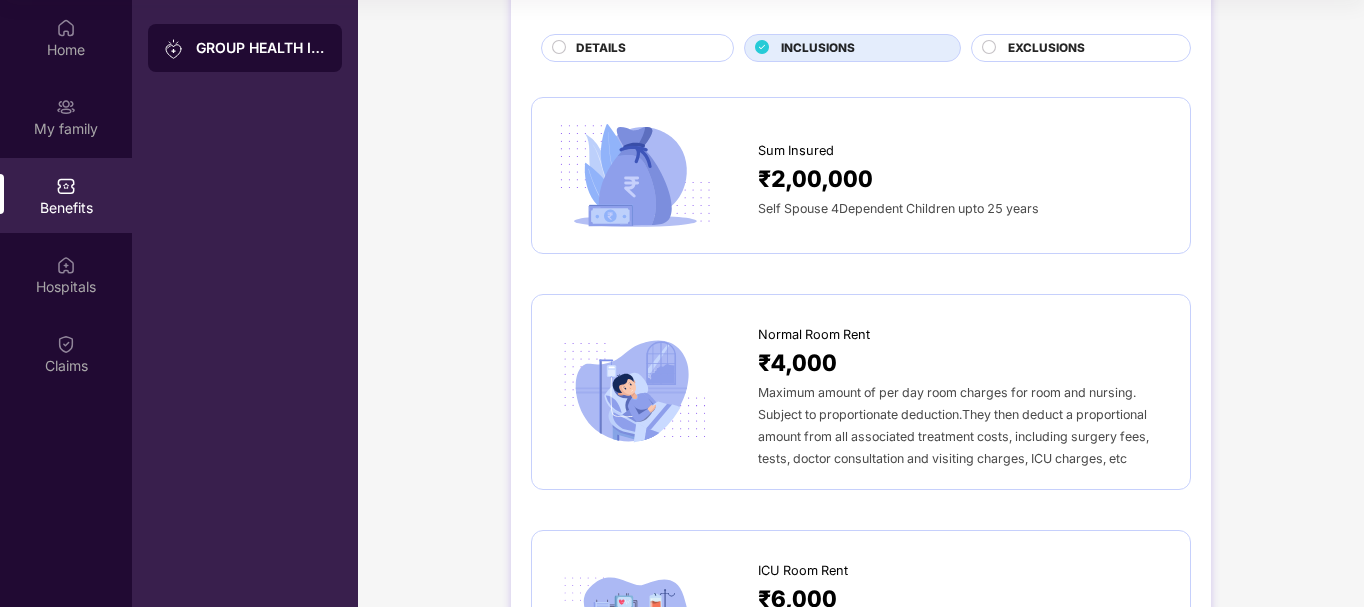 scroll, scrollTop: 0, scrollLeft: 0, axis: both 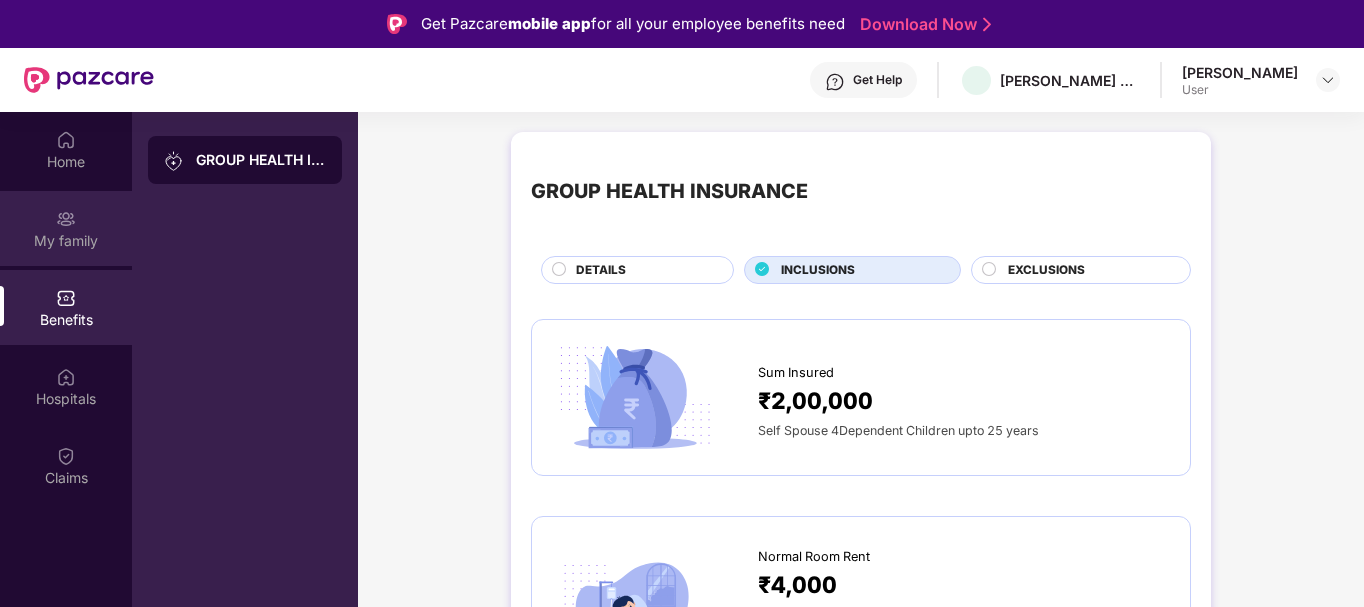 click on "My family" at bounding box center (66, 241) 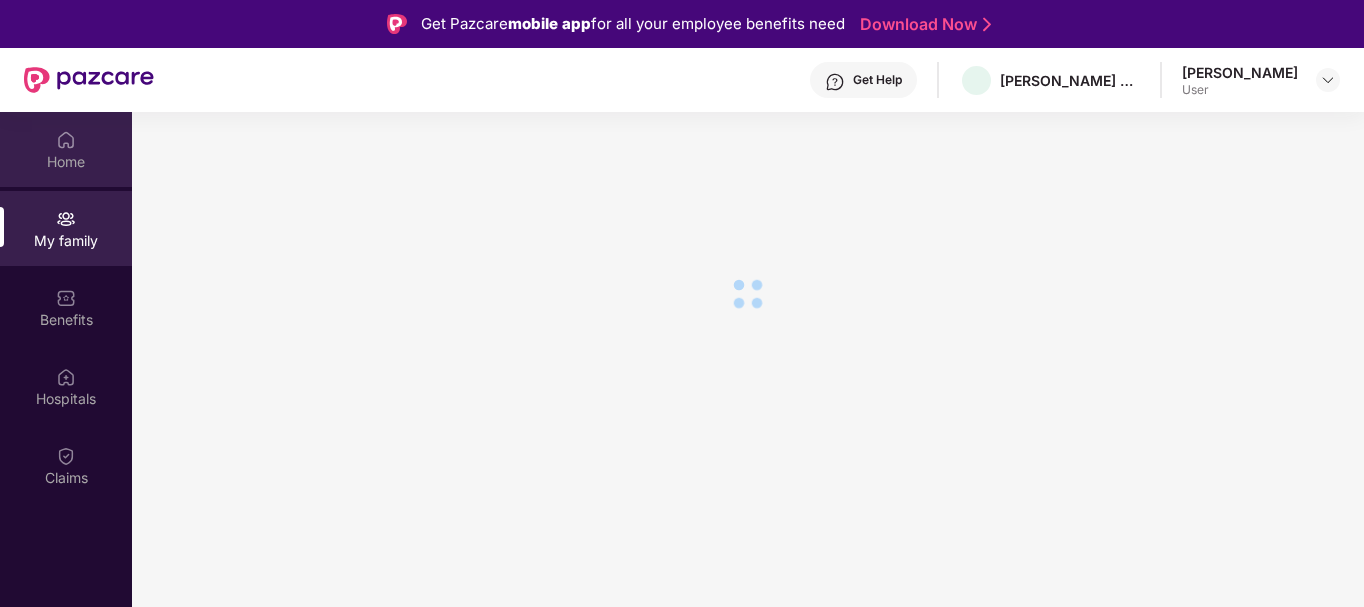 click on "Home" at bounding box center (66, 162) 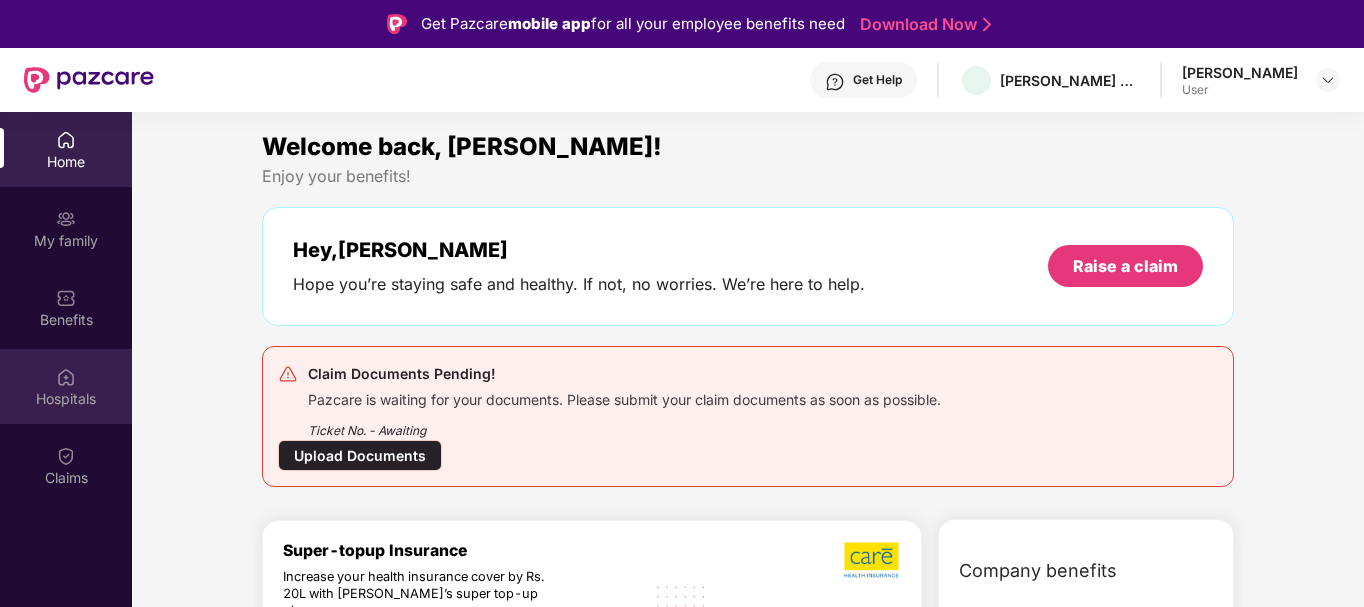 click on "Hospitals" at bounding box center (66, 386) 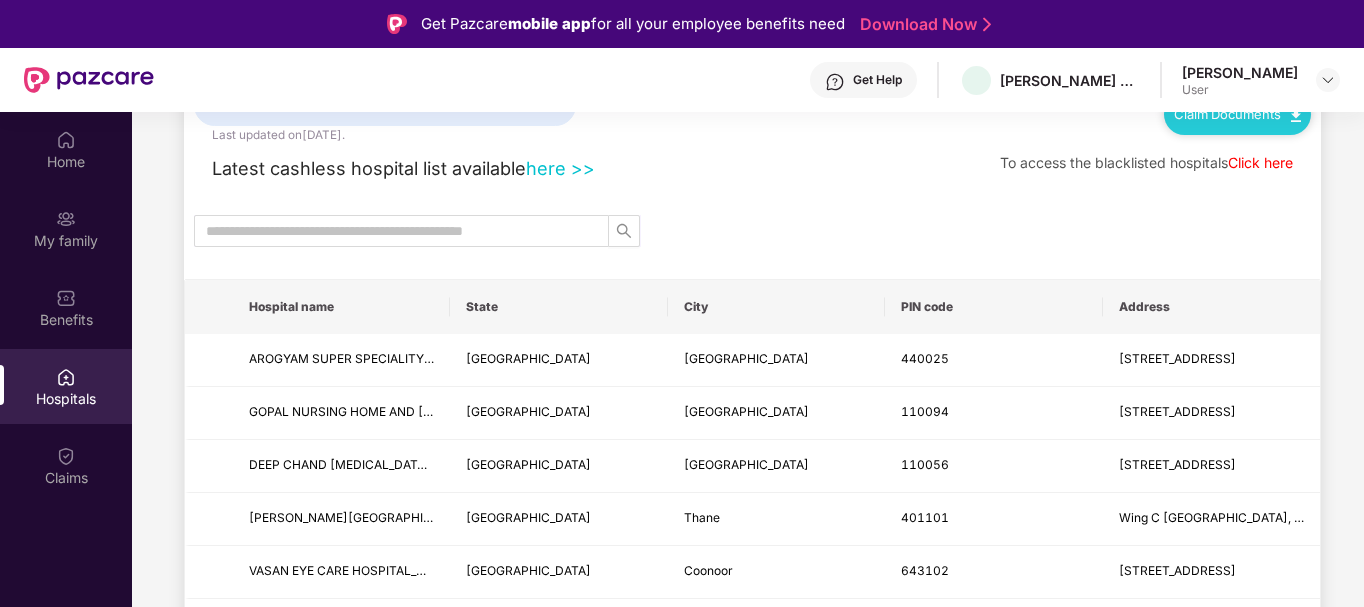 scroll, scrollTop: 100, scrollLeft: 0, axis: vertical 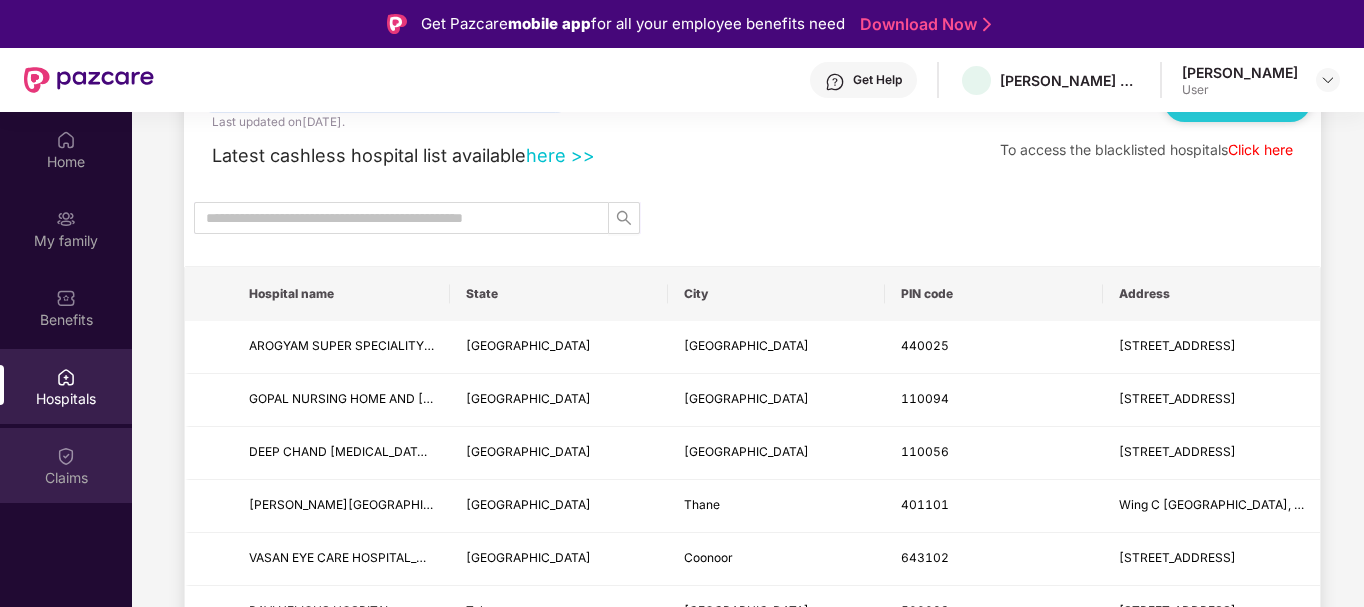 click on "Claims" at bounding box center [66, 478] 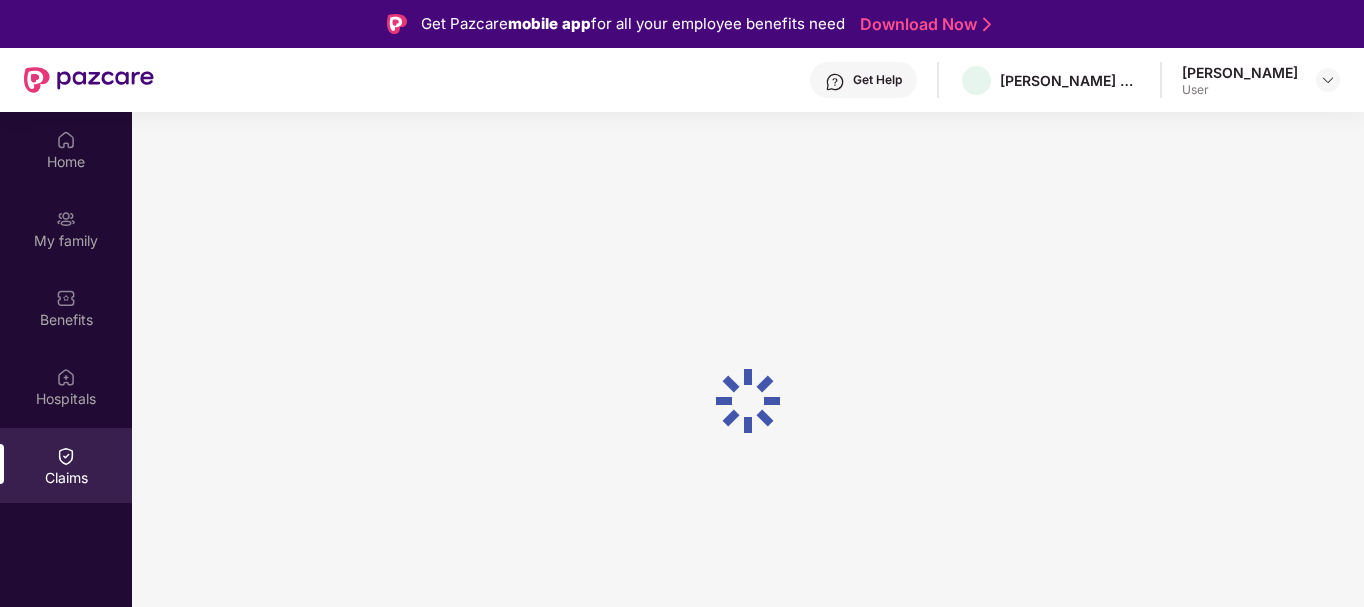 scroll, scrollTop: 0, scrollLeft: 0, axis: both 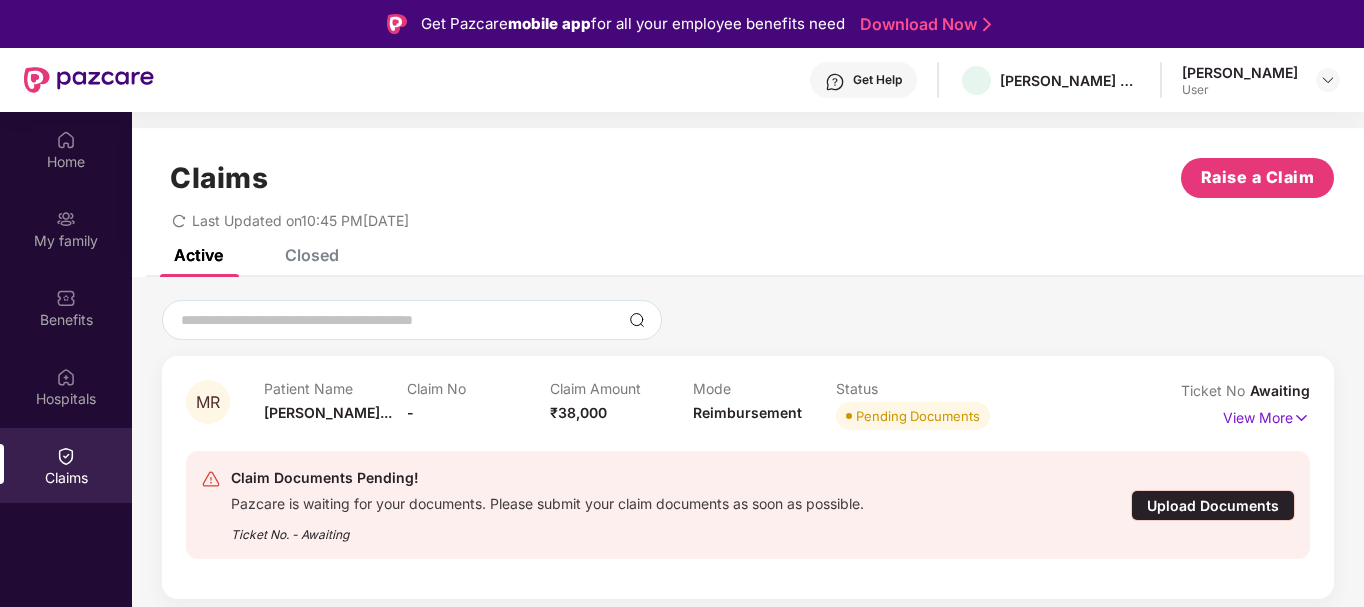 click on "Last Updated on  10:45 PM, 14 Jul 2025" at bounding box center (748, 213) 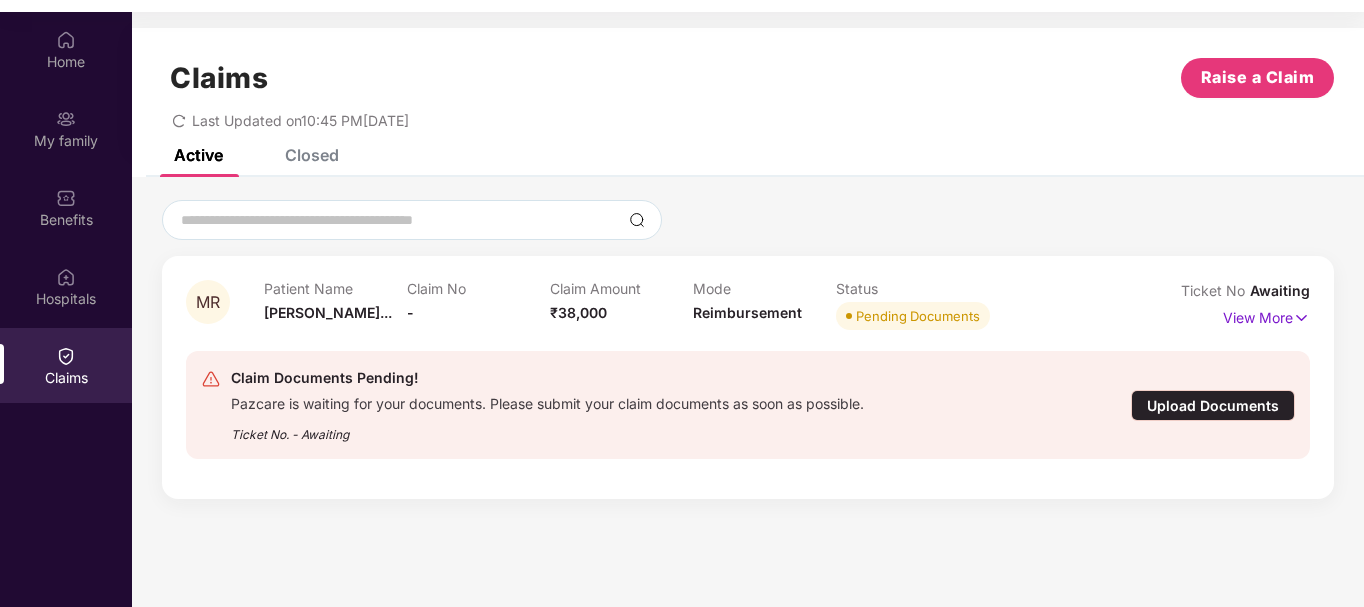scroll, scrollTop: 112, scrollLeft: 0, axis: vertical 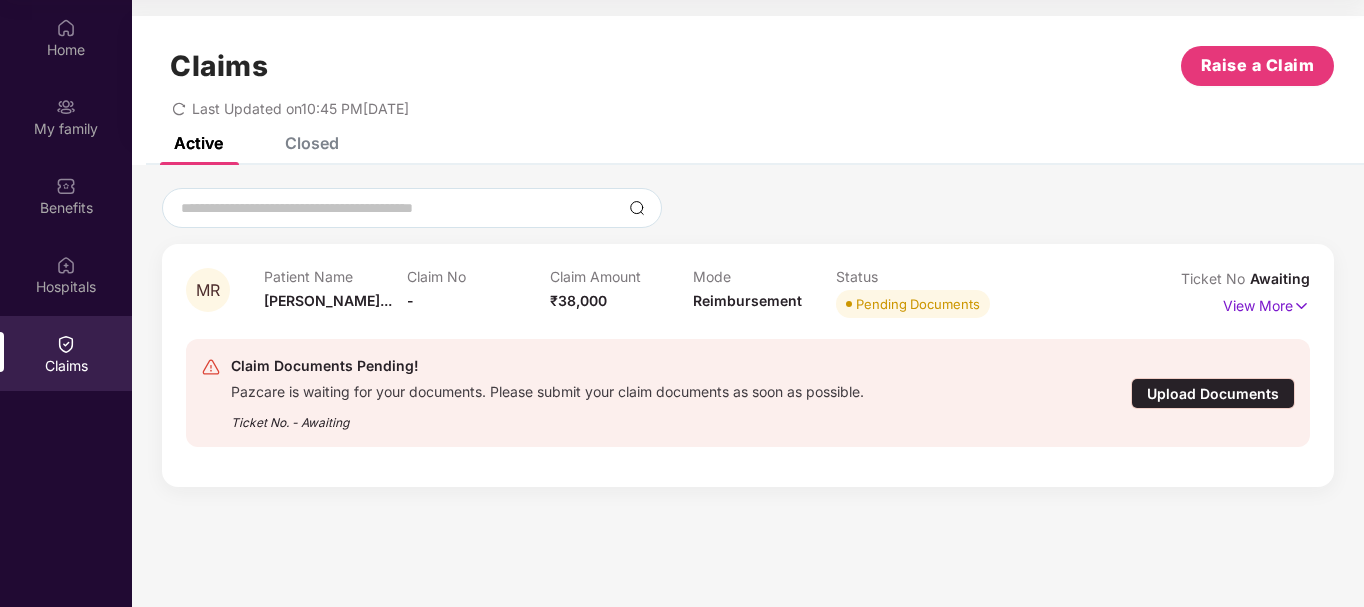 click on "Claims Raise a Claim" at bounding box center [748, 66] 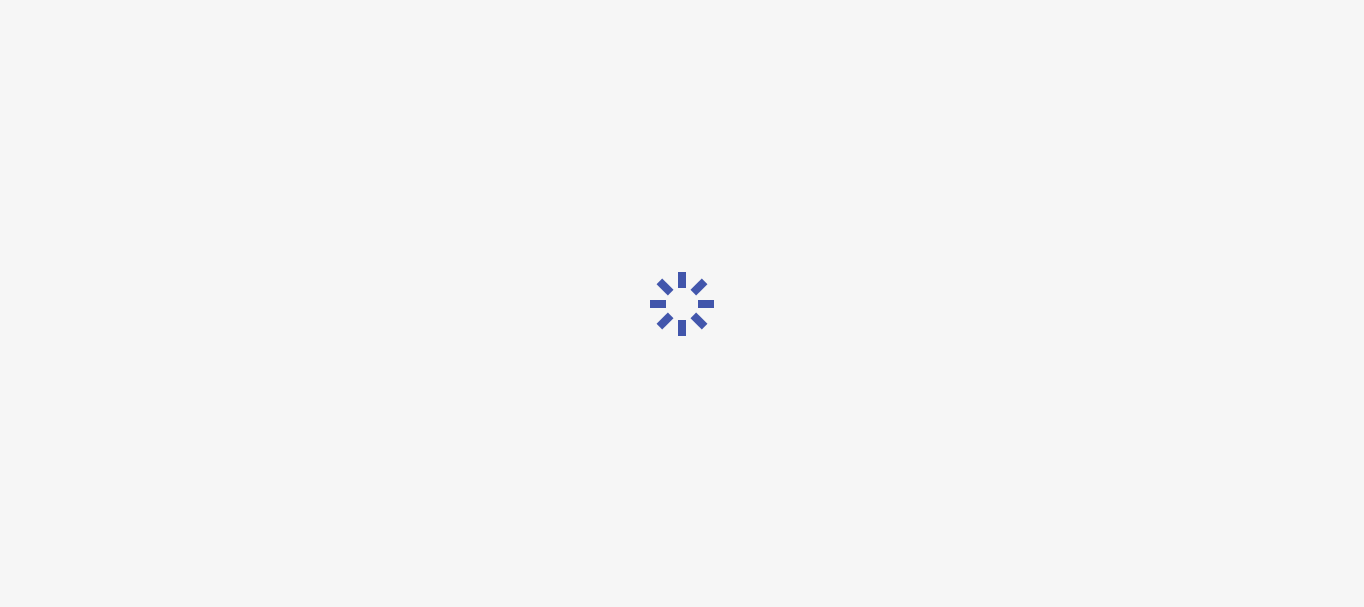 scroll, scrollTop: 48, scrollLeft: 0, axis: vertical 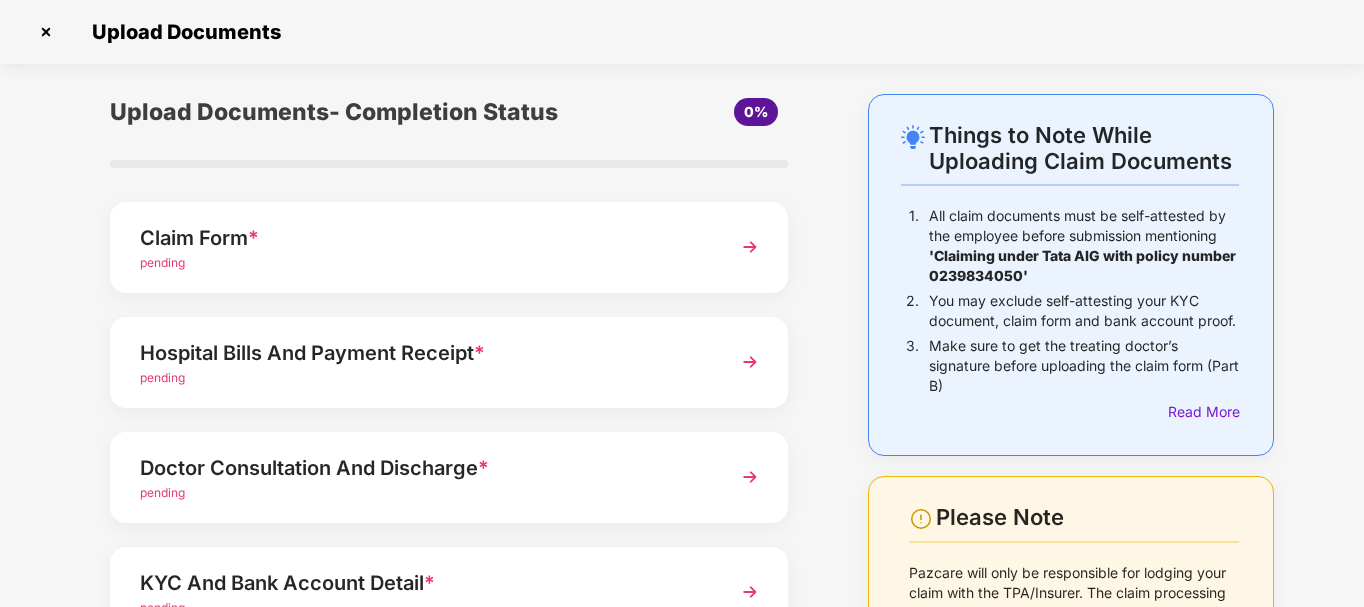 click at bounding box center [750, 247] 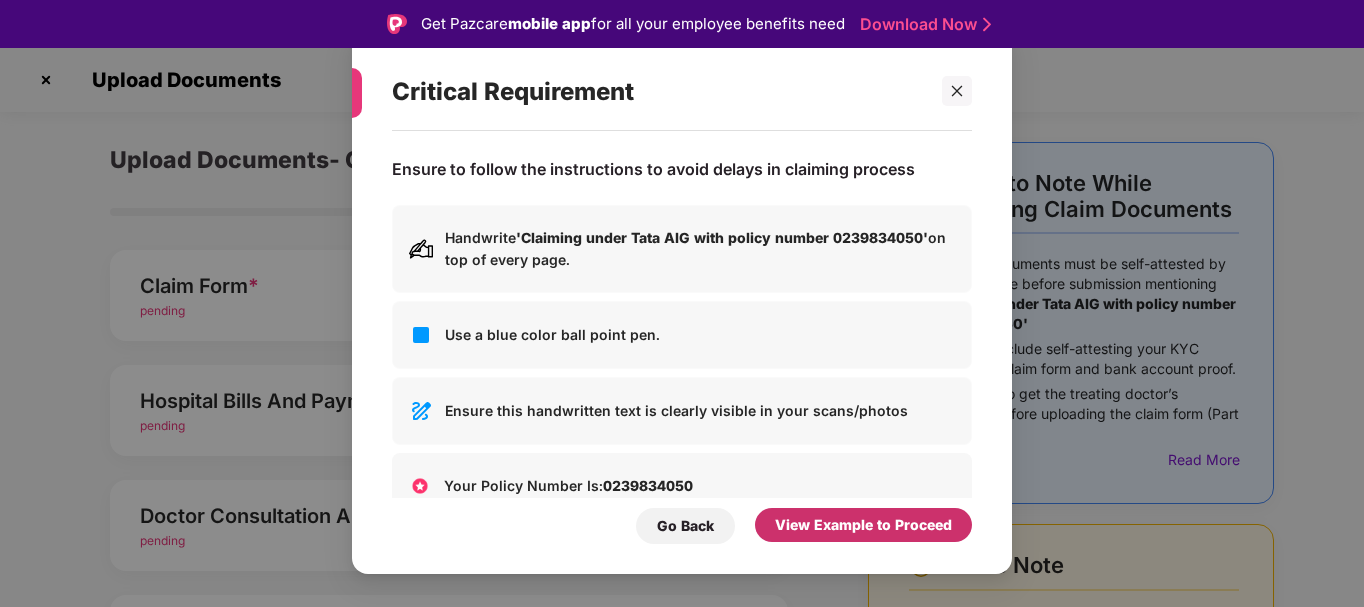 click on "View Example to Proceed" at bounding box center [863, 525] 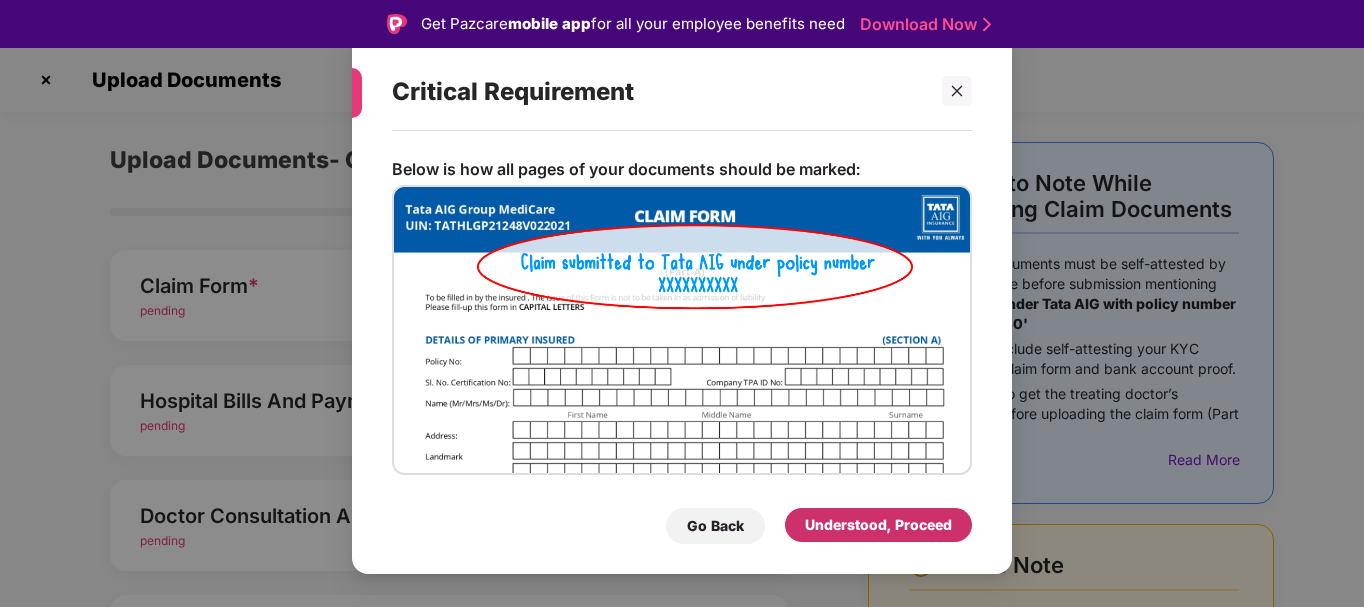 click on "Understood, Proceed" at bounding box center (878, 525) 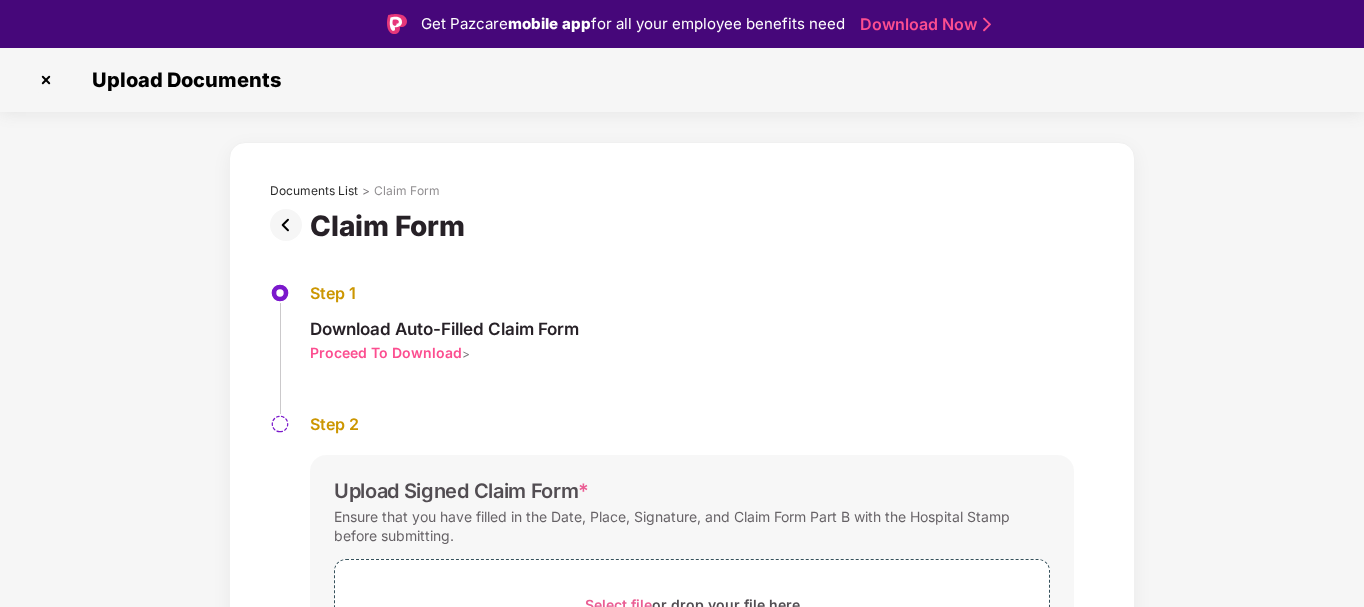 click on "Proceed To Download" at bounding box center [386, 352] 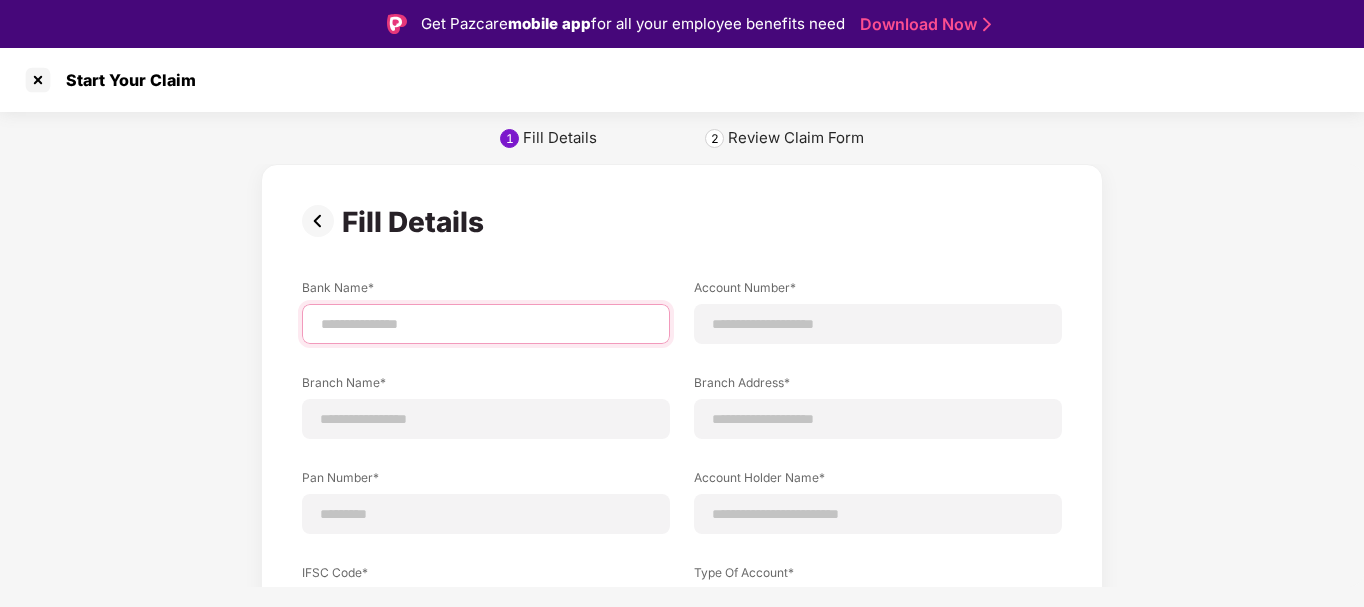 click at bounding box center [486, 324] 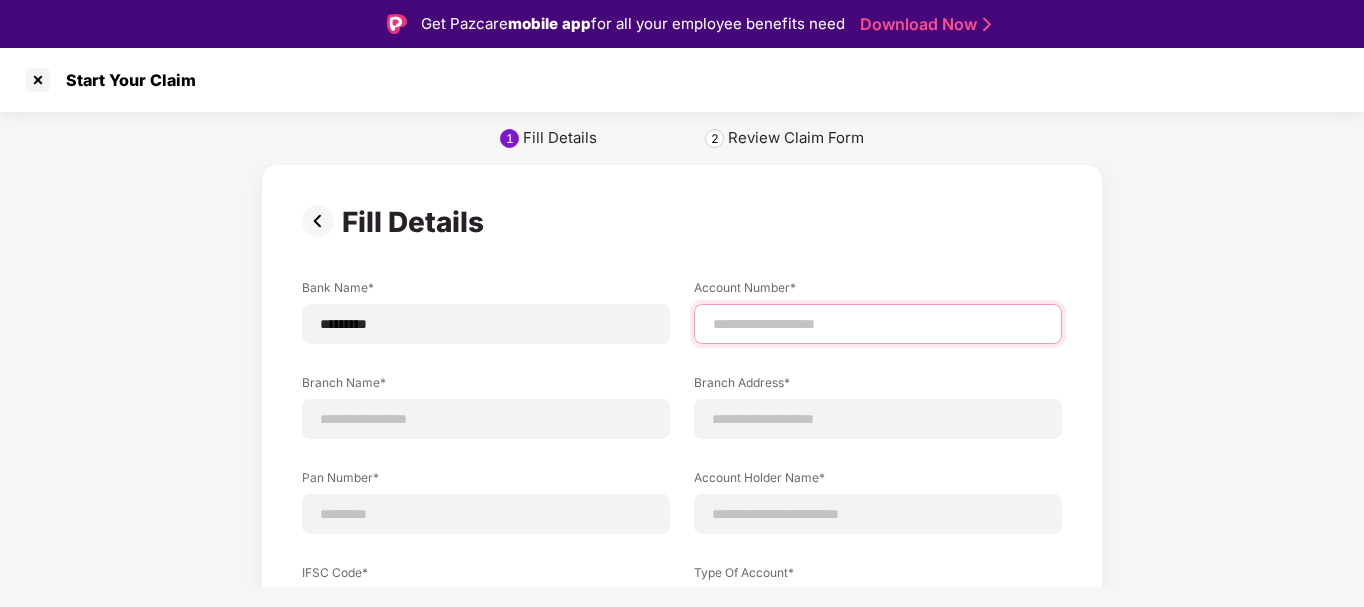 click at bounding box center (878, 324) 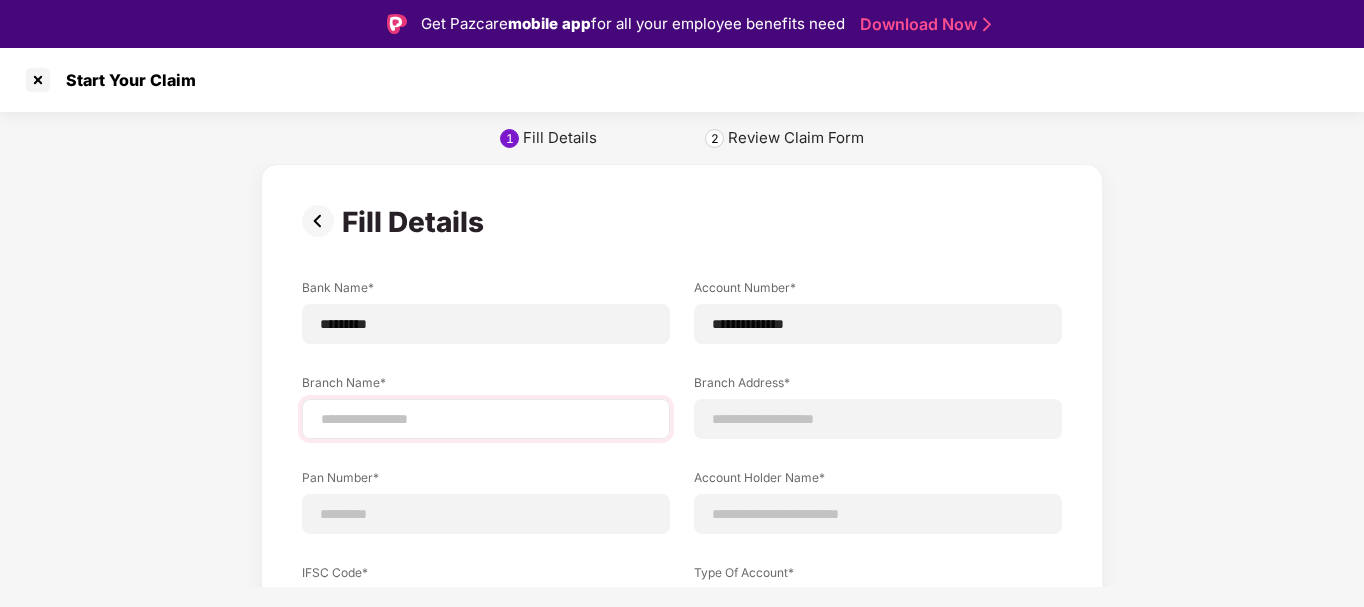 click at bounding box center (486, 419) 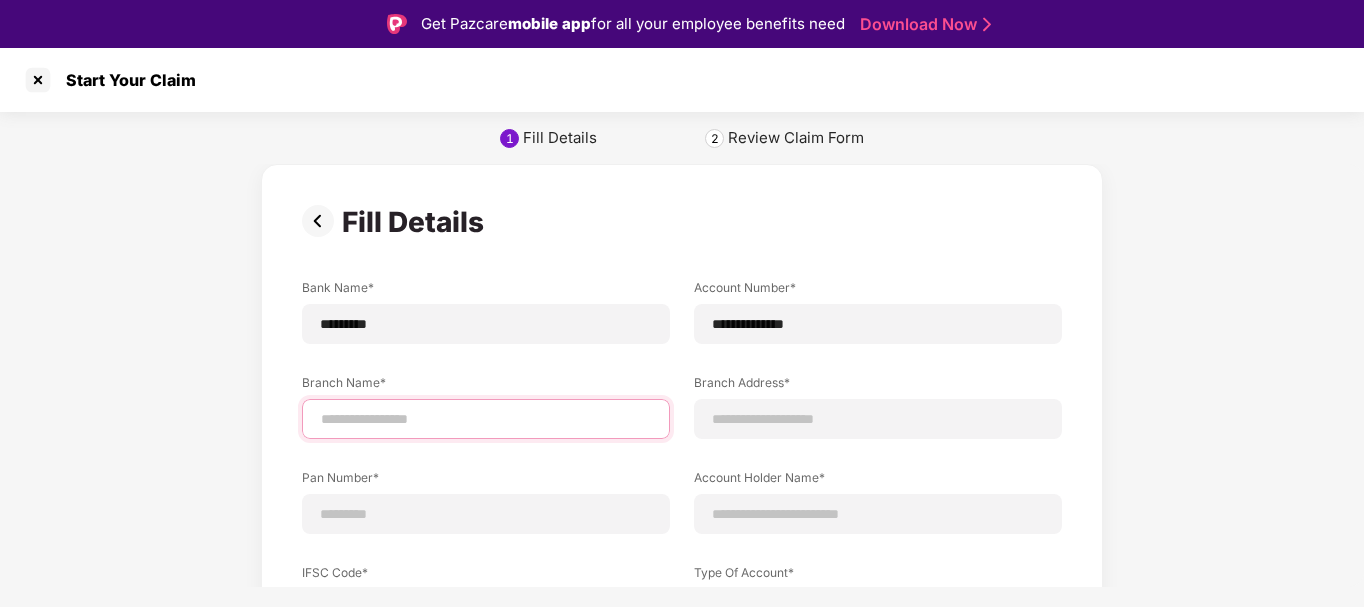 click at bounding box center (486, 419) 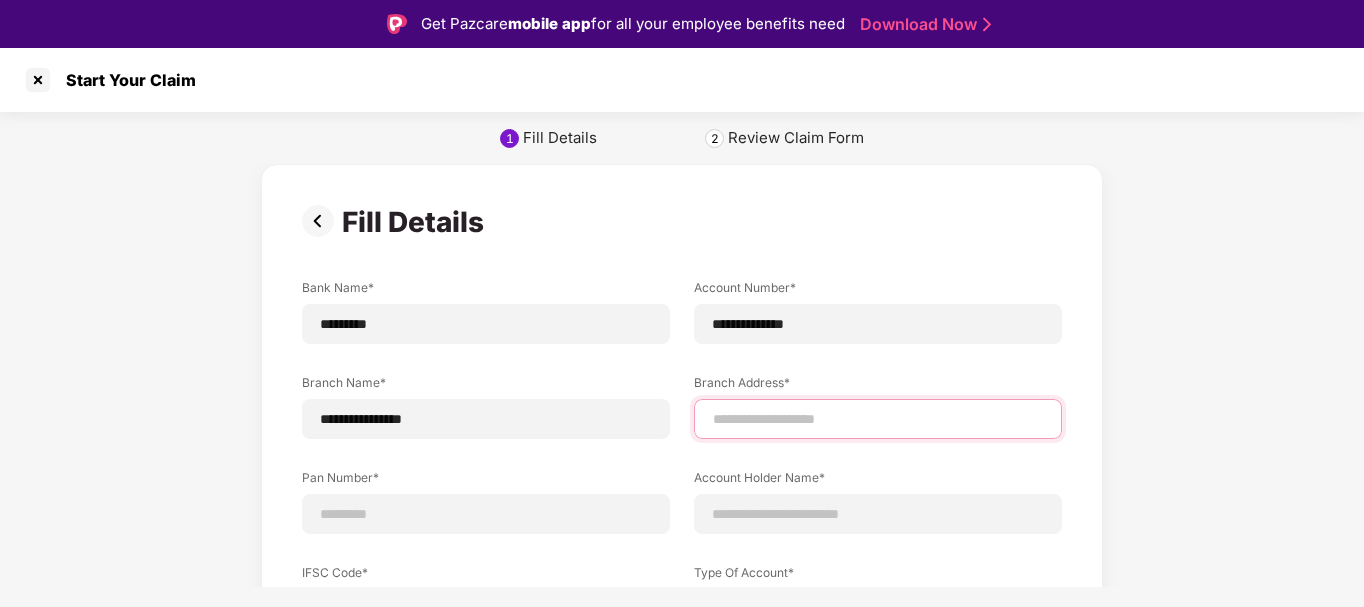 click at bounding box center (878, 419) 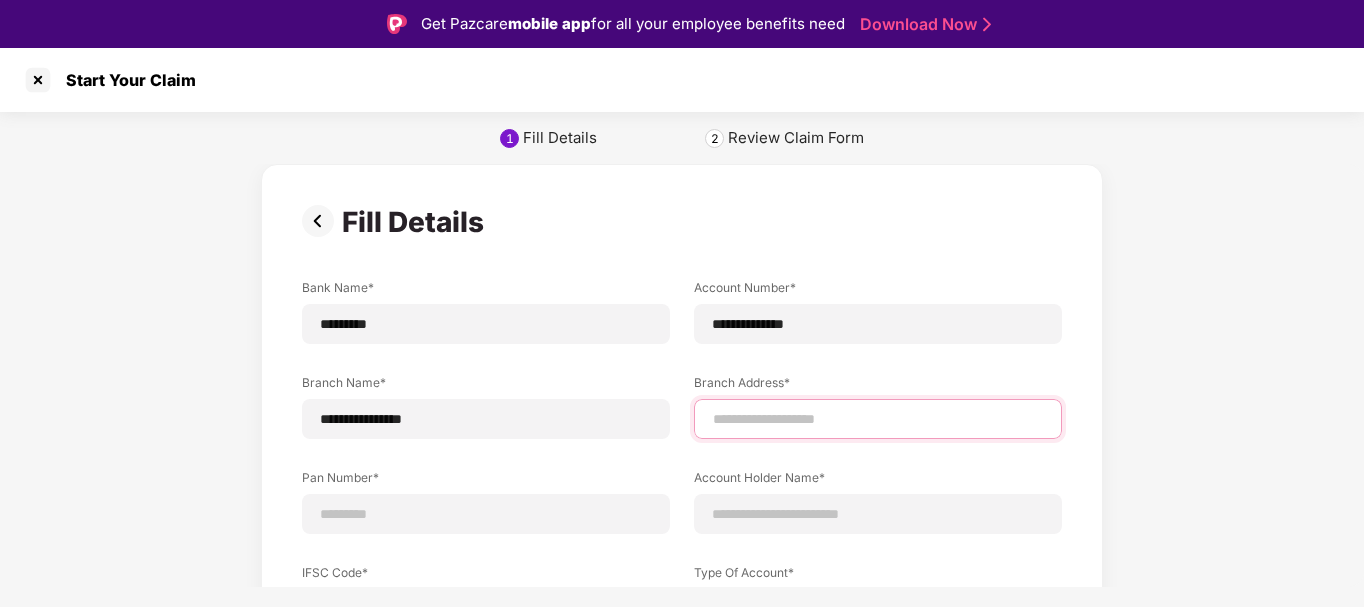 type on "****" 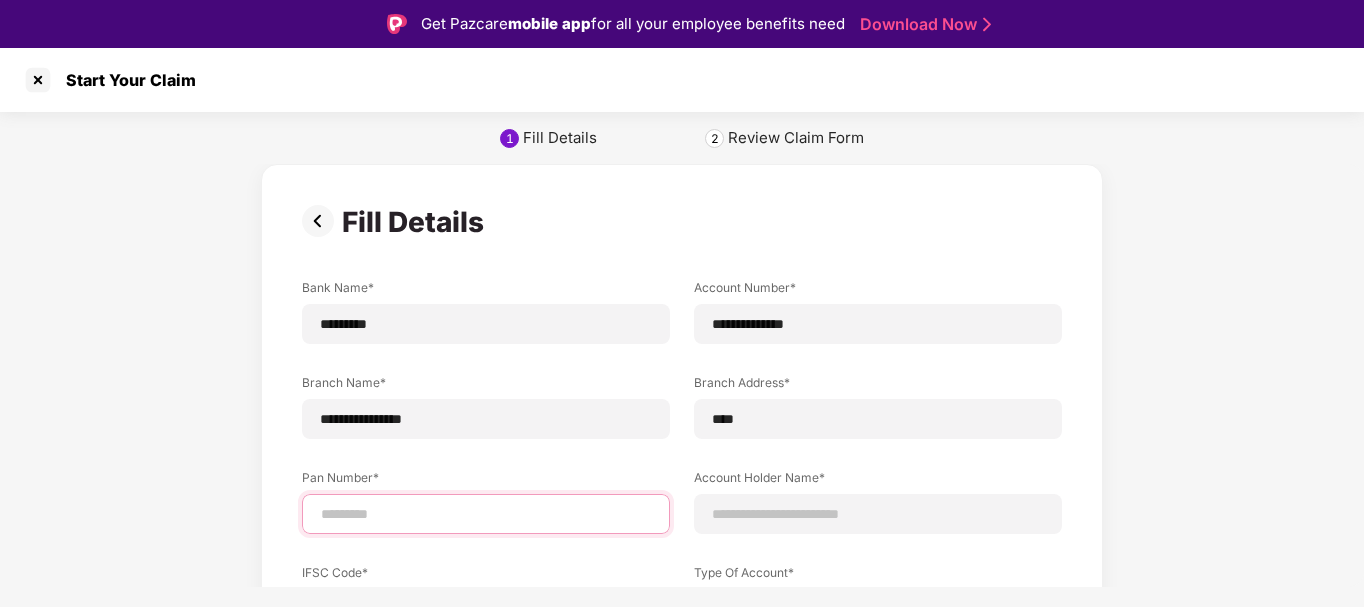 click at bounding box center [486, 514] 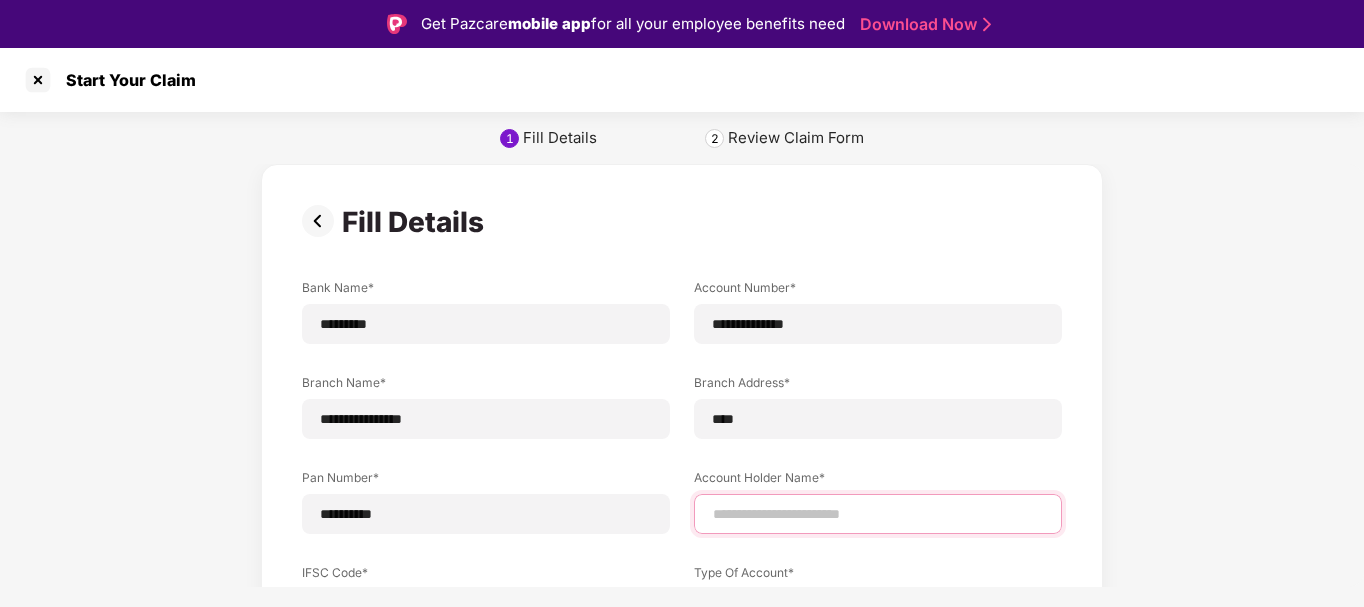 click at bounding box center (878, 514) 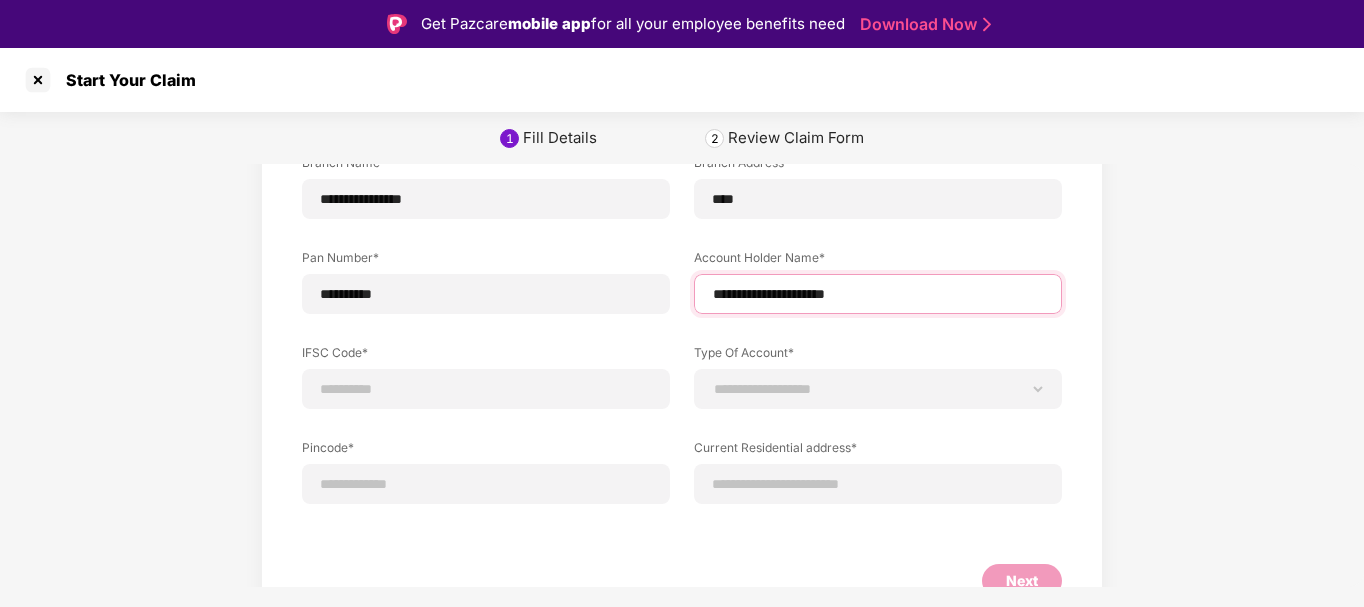 scroll, scrollTop: 260, scrollLeft: 0, axis: vertical 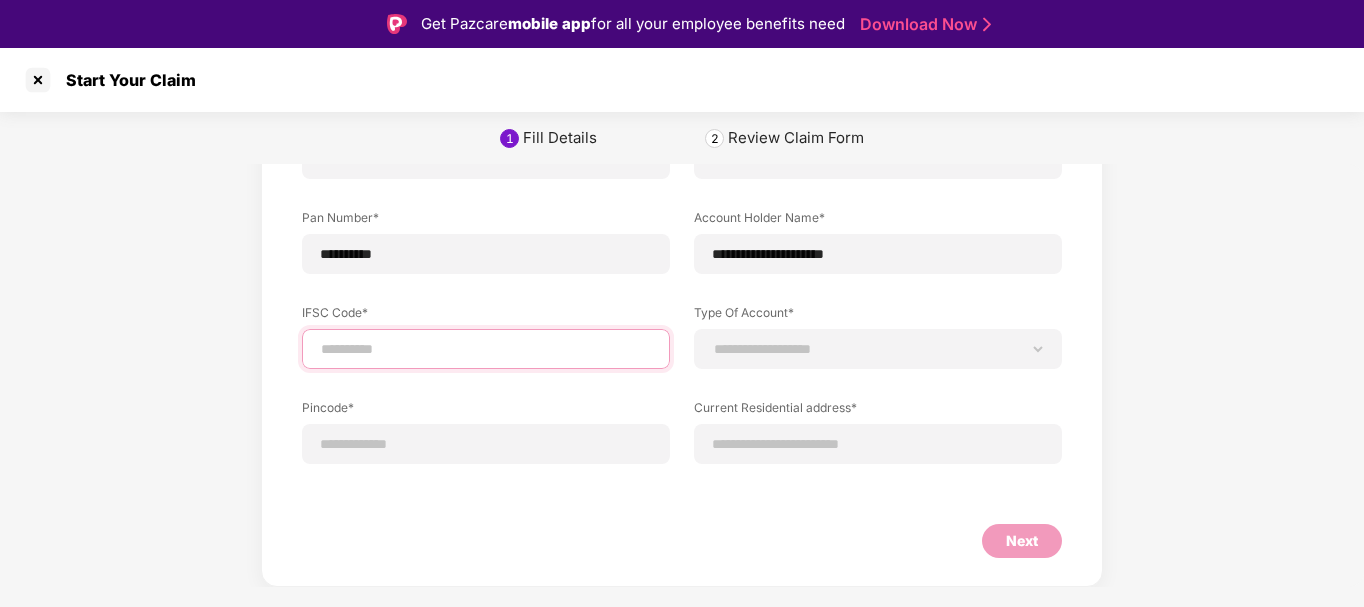 click at bounding box center [486, 349] 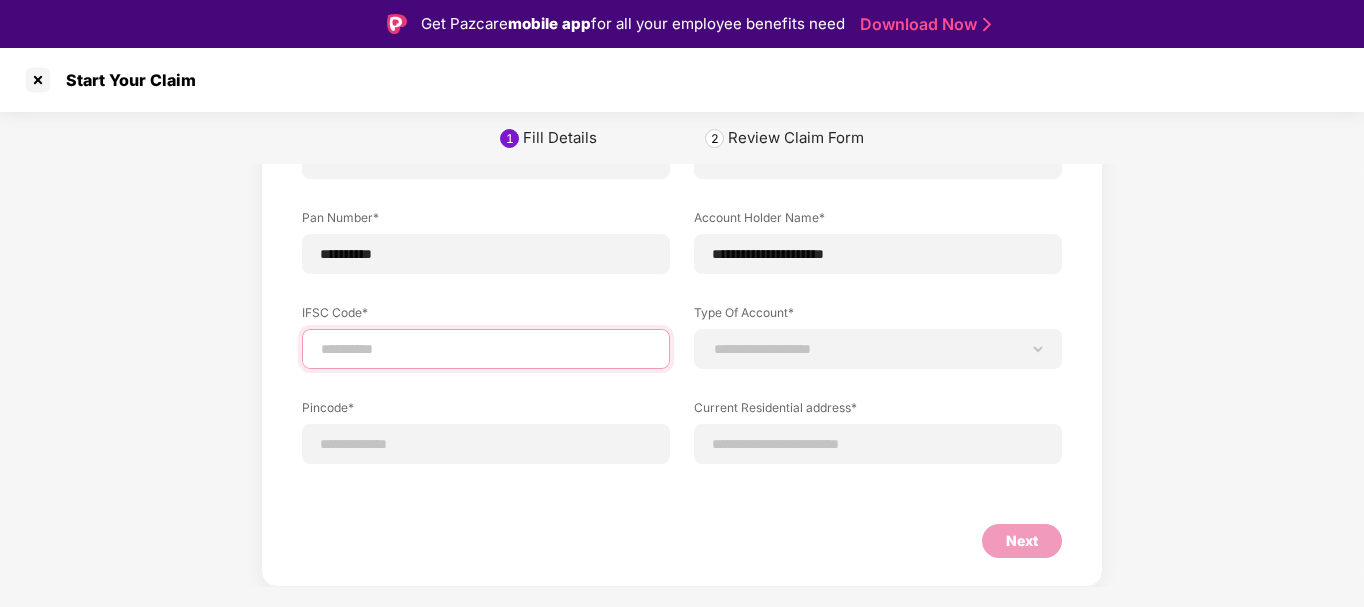 type on "**********" 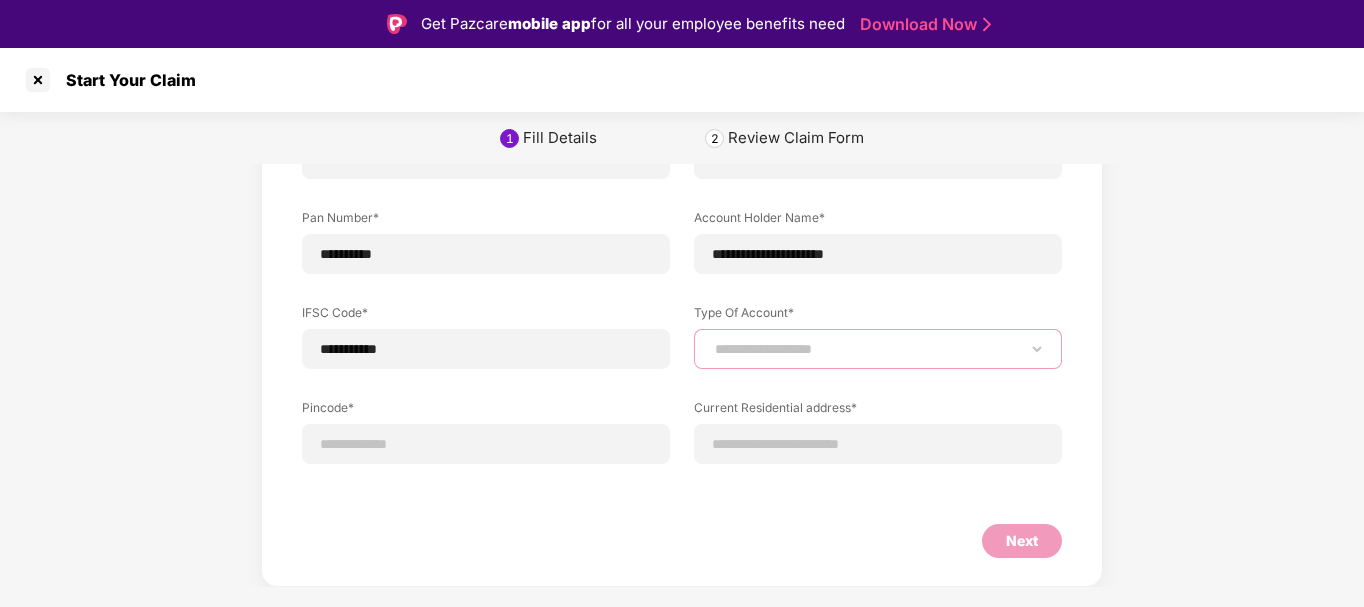 click on "**********" at bounding box center (878, 349) 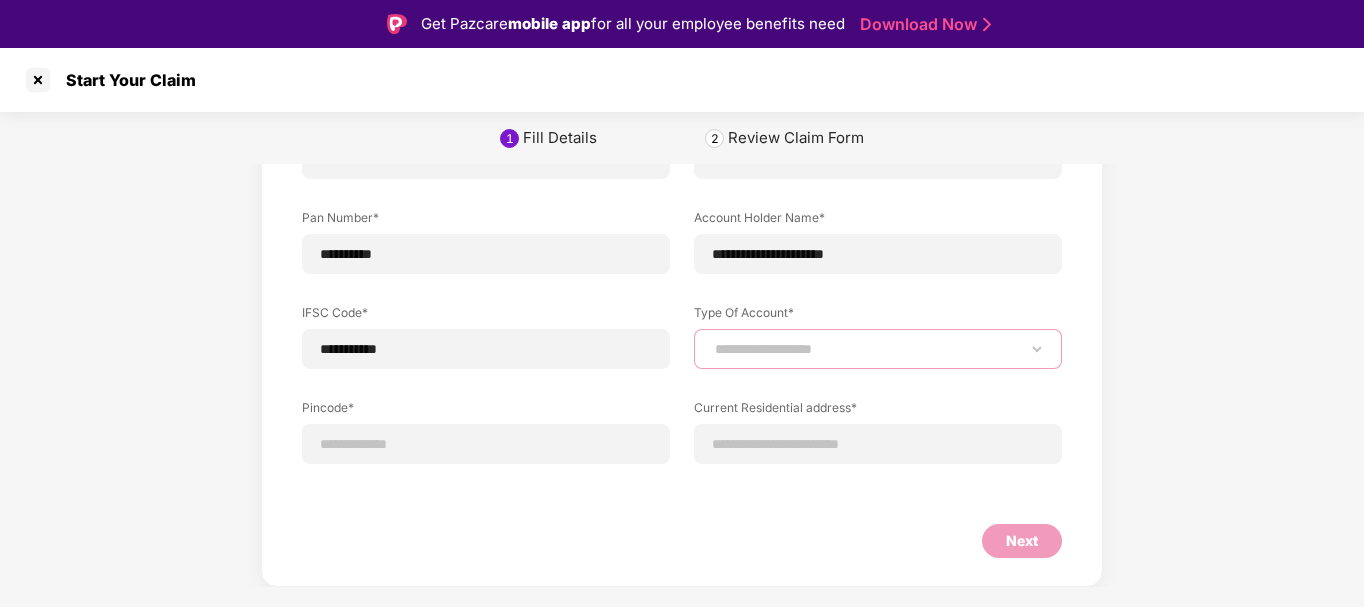 select on "*******" 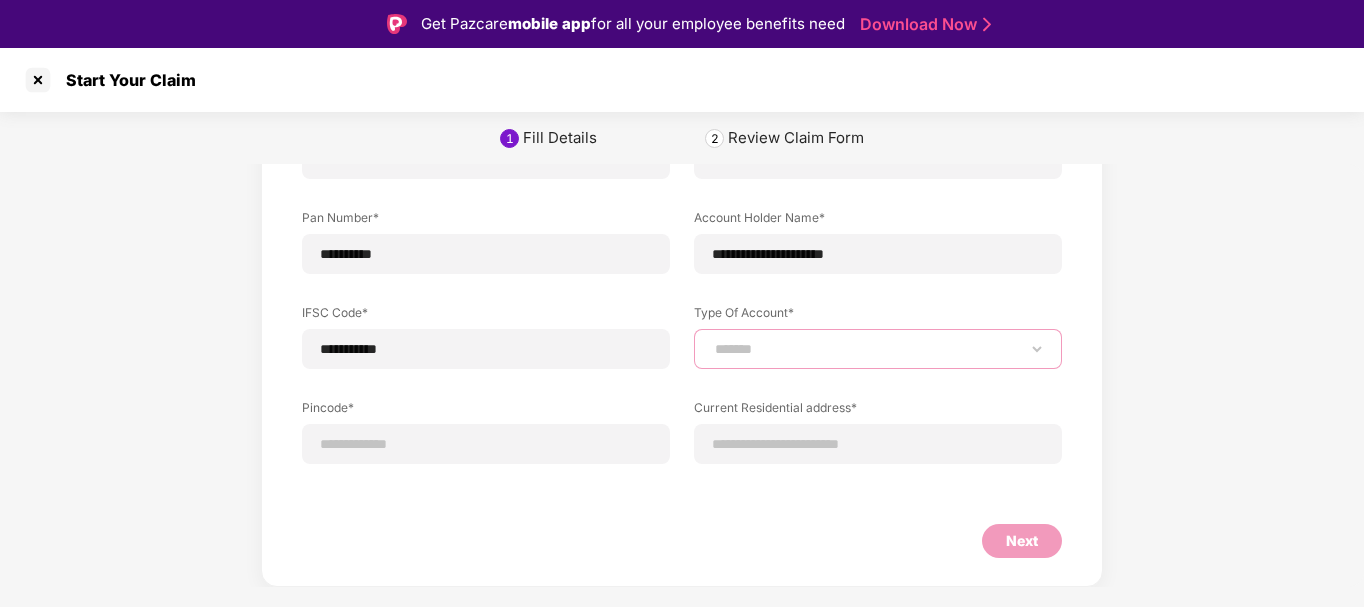 click on "**********" at bounding box center [878, 349] 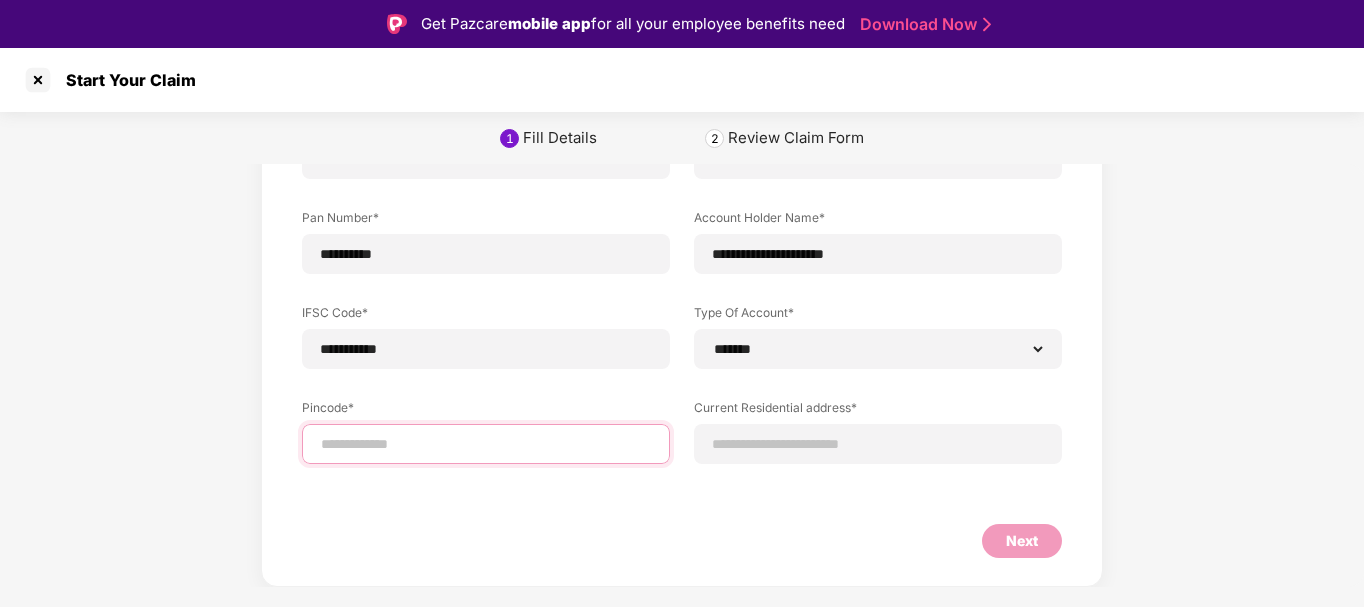 click at bounding box center [486, 444] 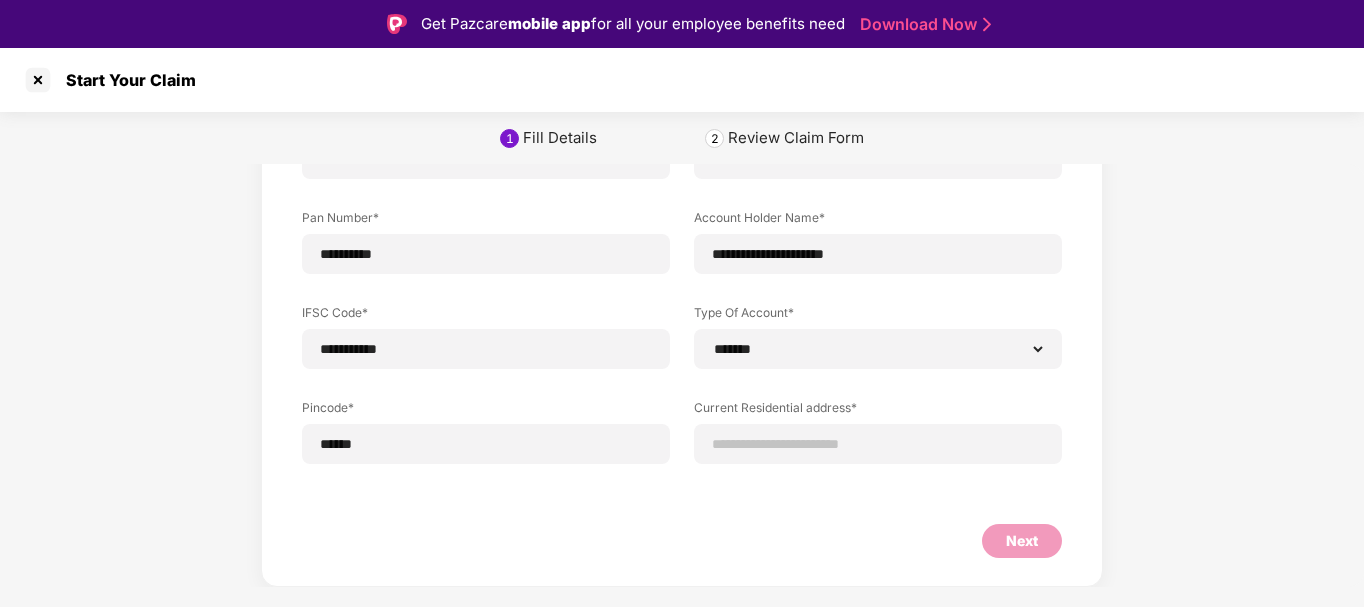 select on "*******" 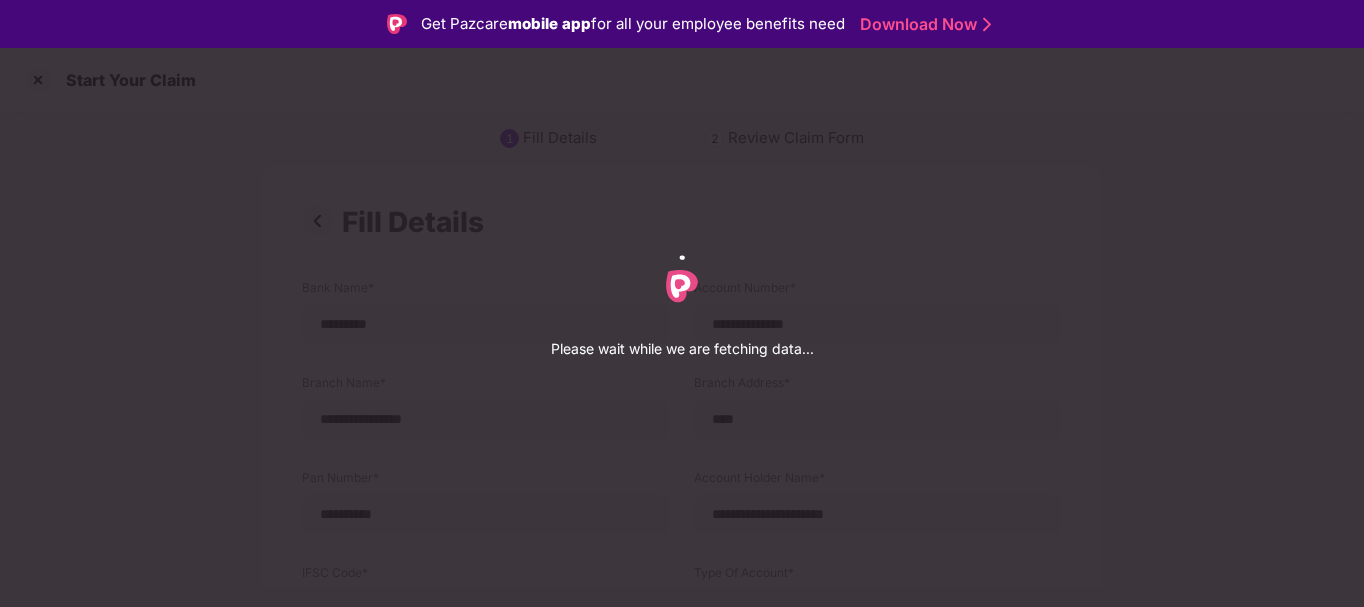 select on "*******" 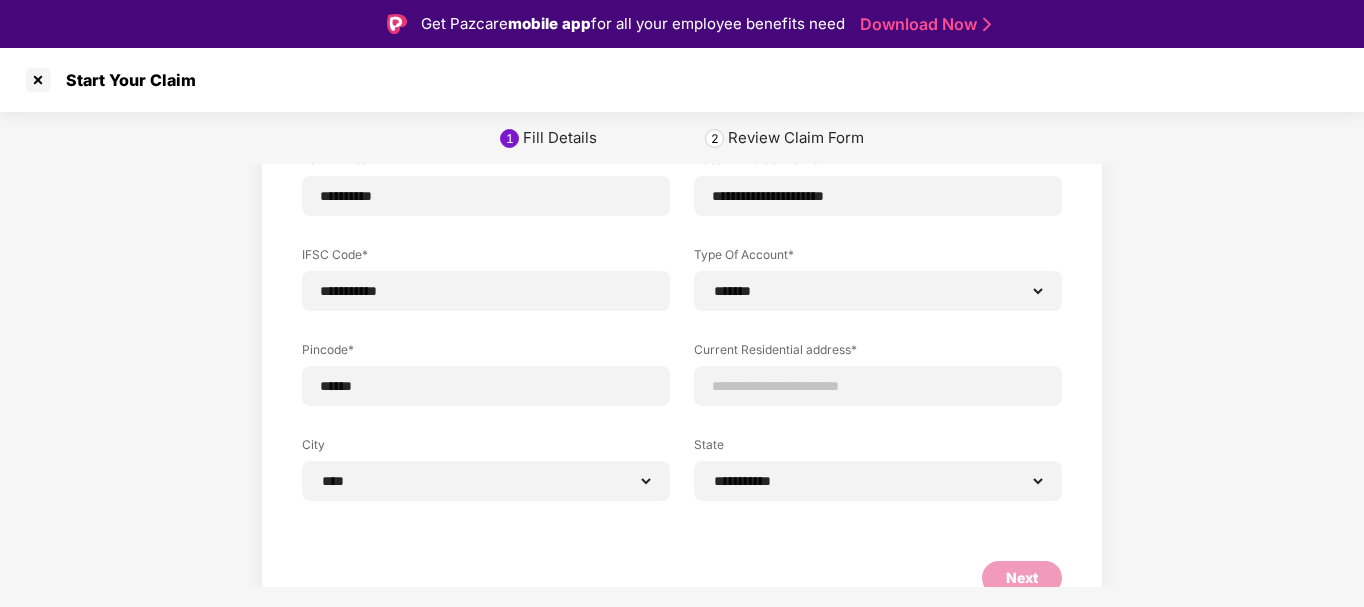 scroll, scrollTop: 355, scrollLeft: 0, axis: vertical 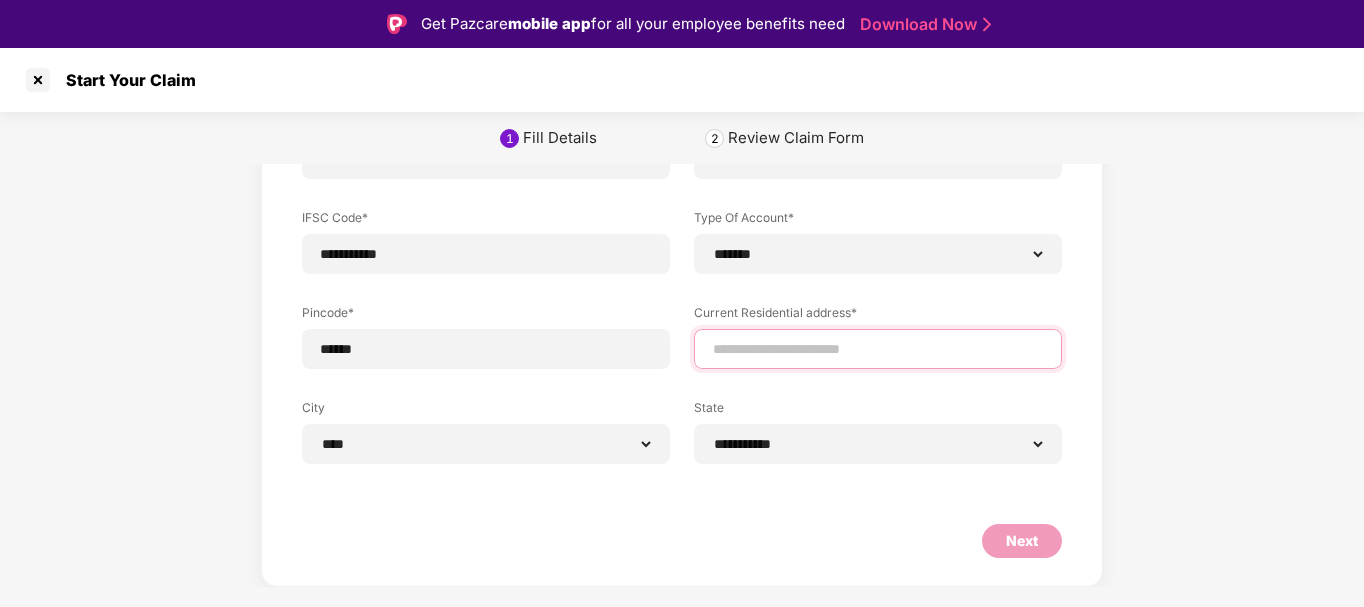 click at bounding box center [878, 349] 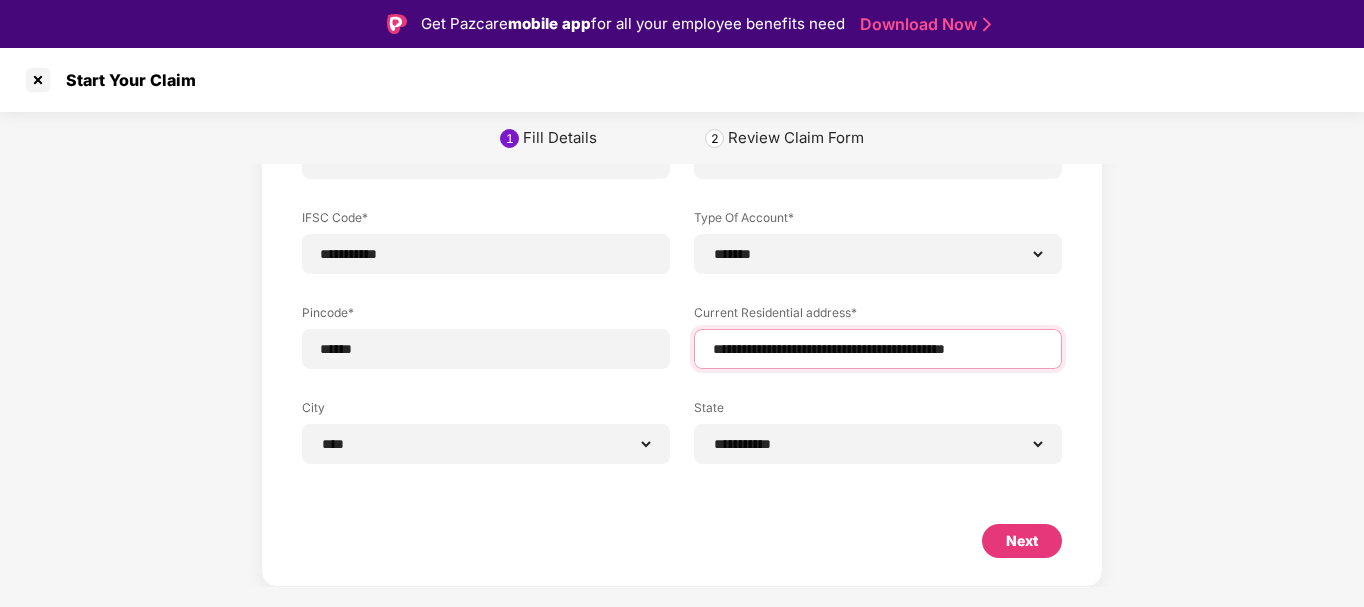 click on "**********" at bounding box center [878, 349] 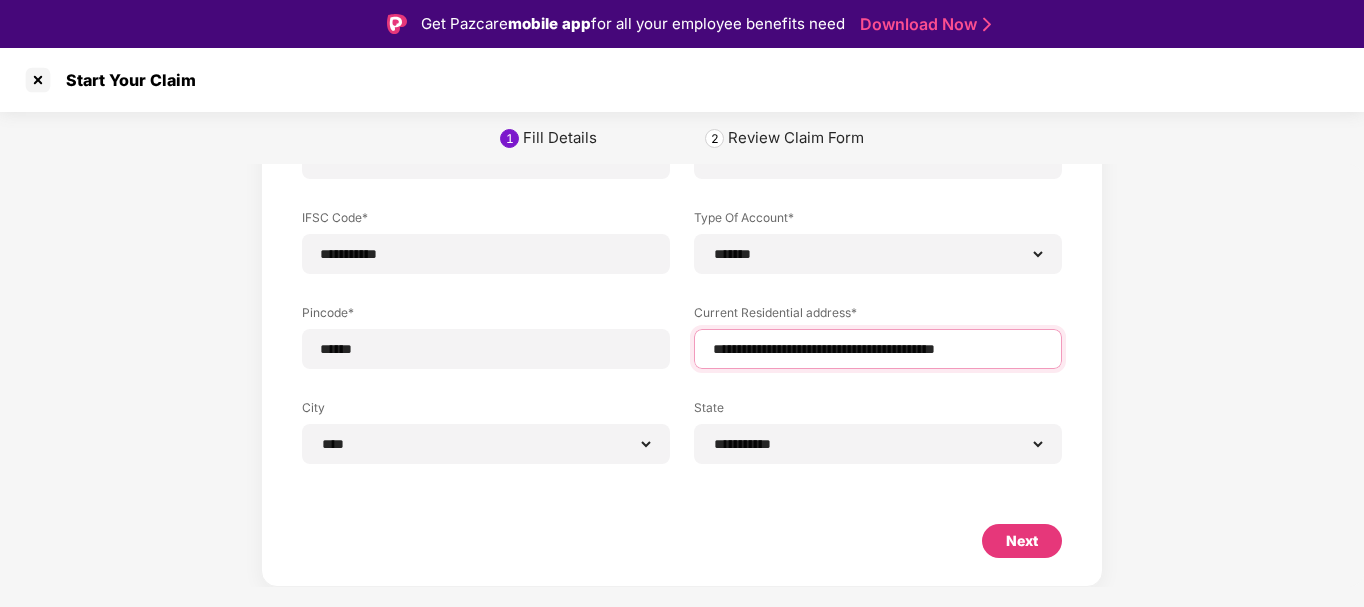 scroll, scrollTop: 0, scrollLeft: 0, axis: both 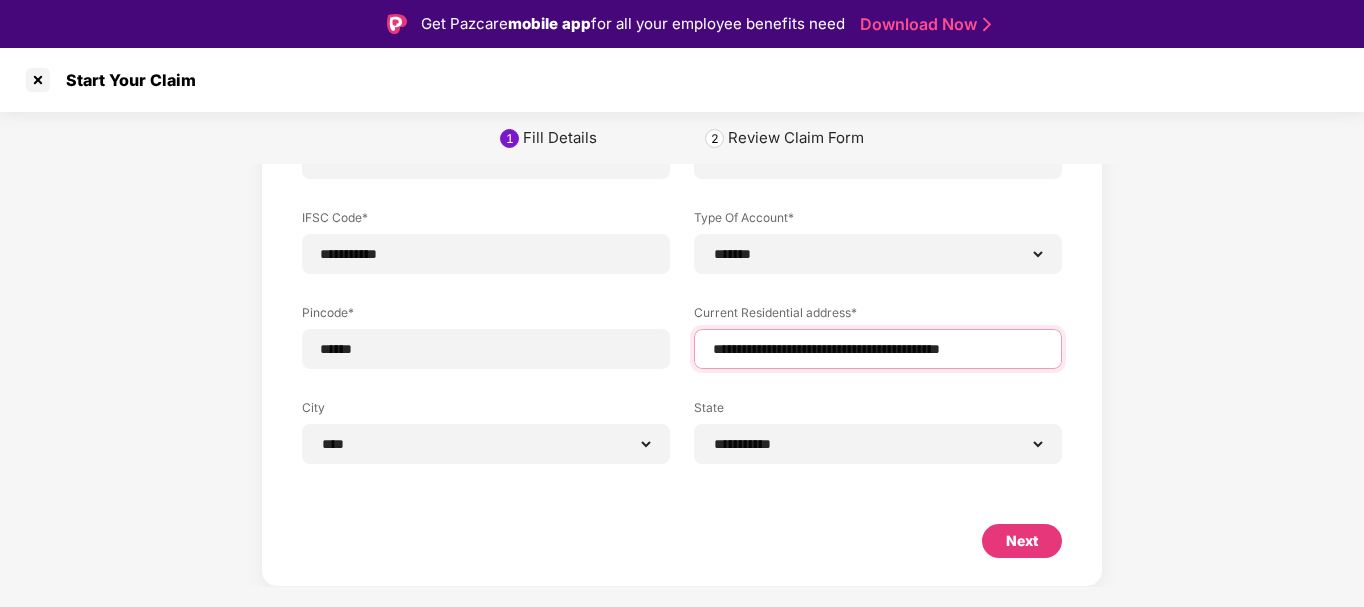 type on "**********" 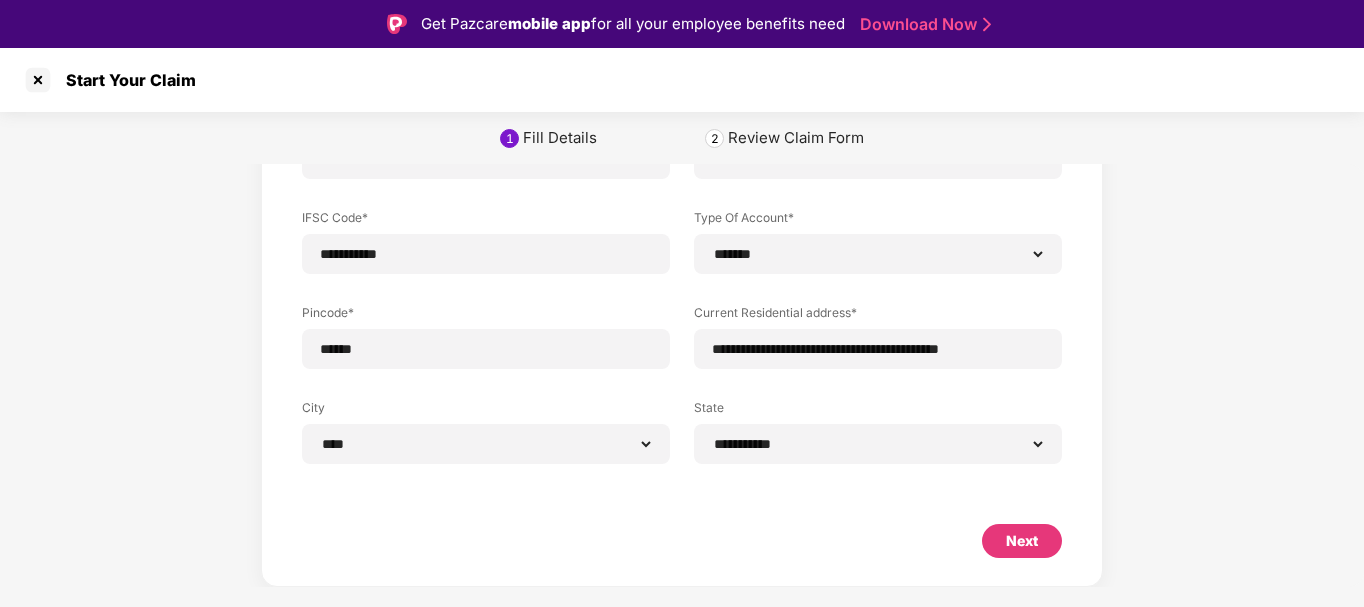 click on "**********" at bounding box center [682, 255] 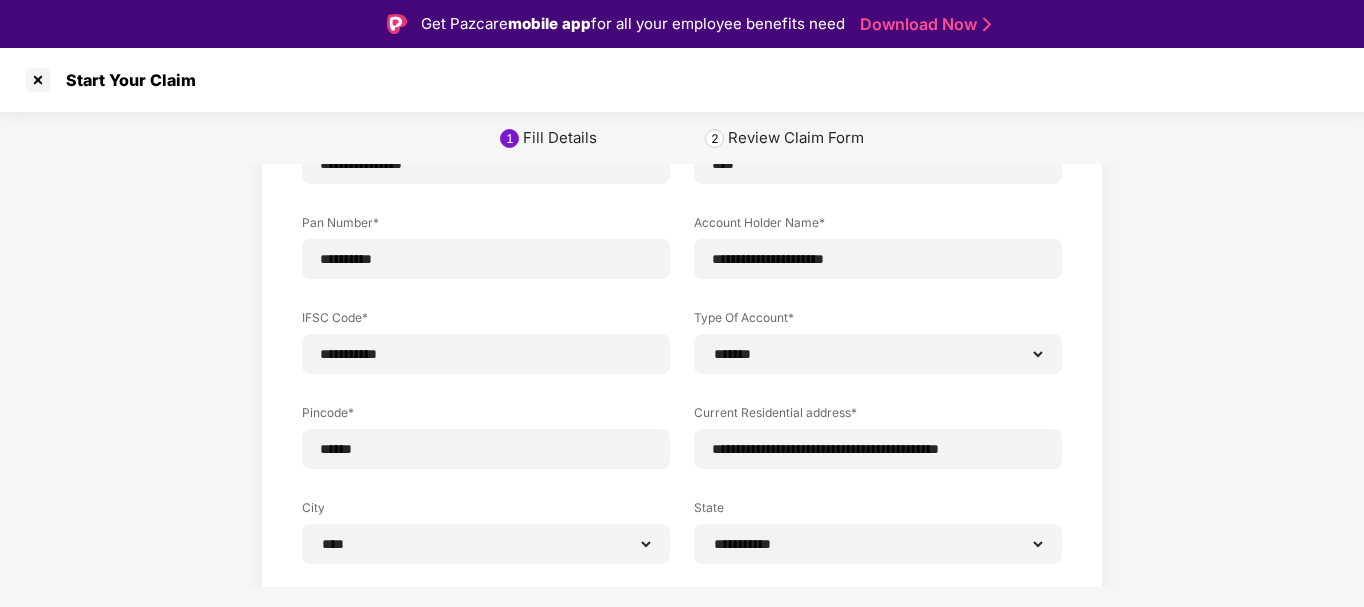 scroll, scrollTop: 355, scrollLeft: 0, axis: vertical 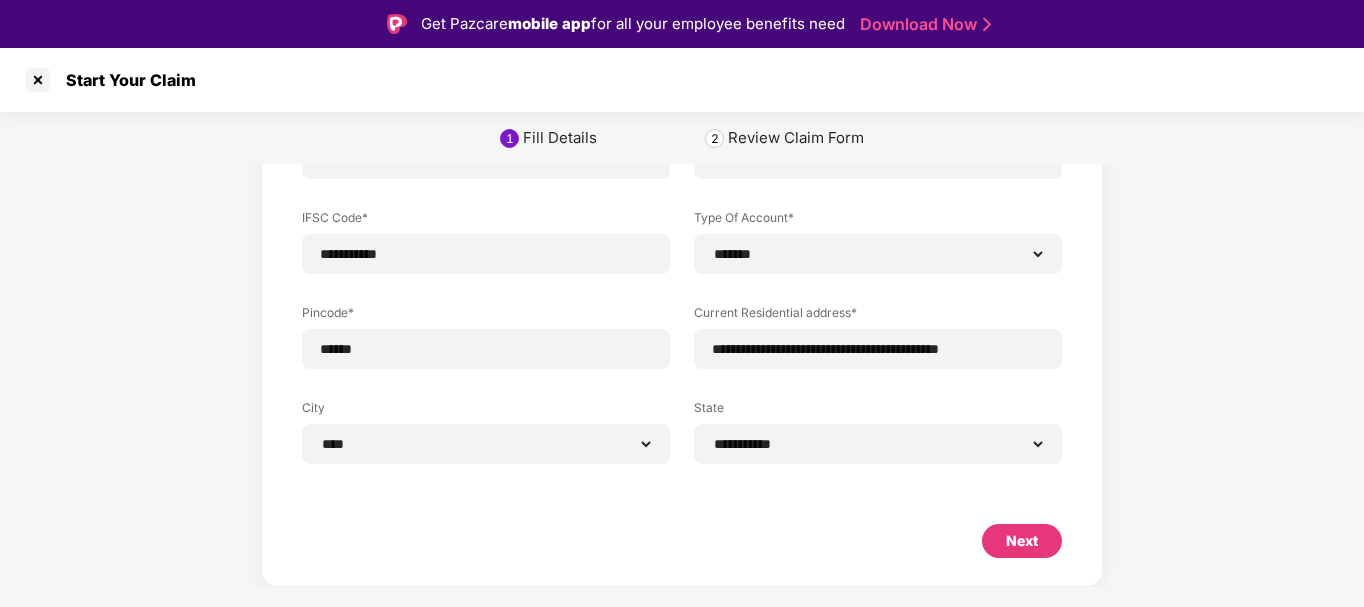 click on "Next" at bounding box center [1022, 541] 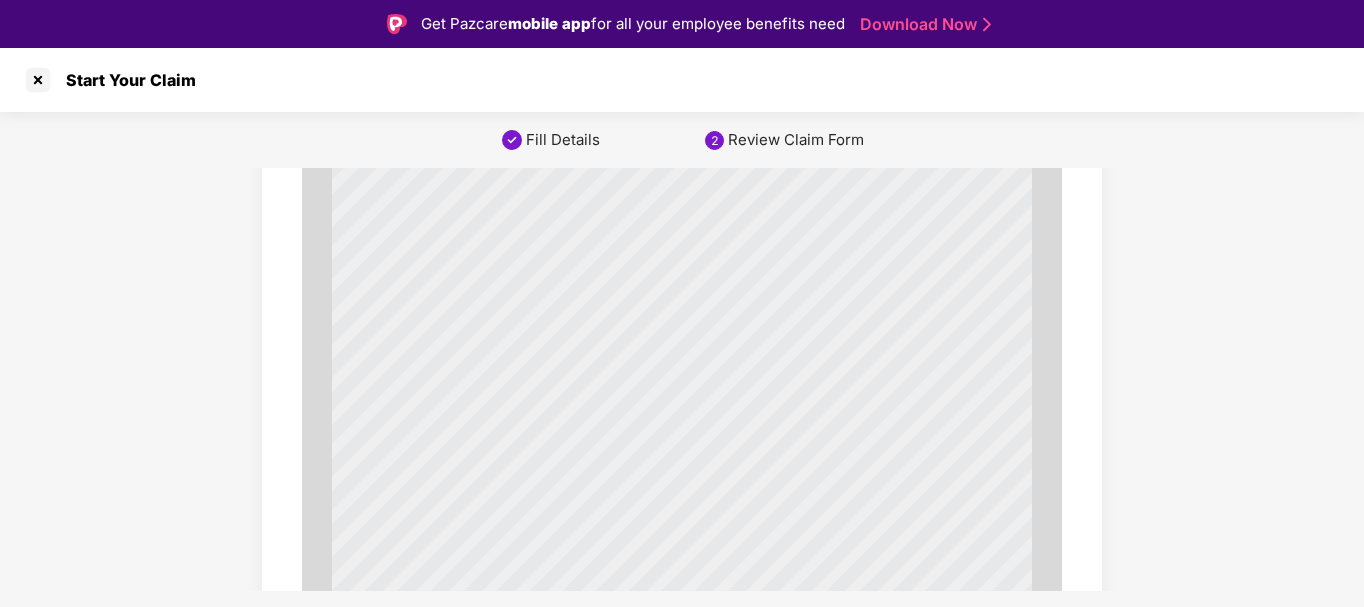 scroll, scrollTop: 6971, scrollLeft: 0, axis: vertical 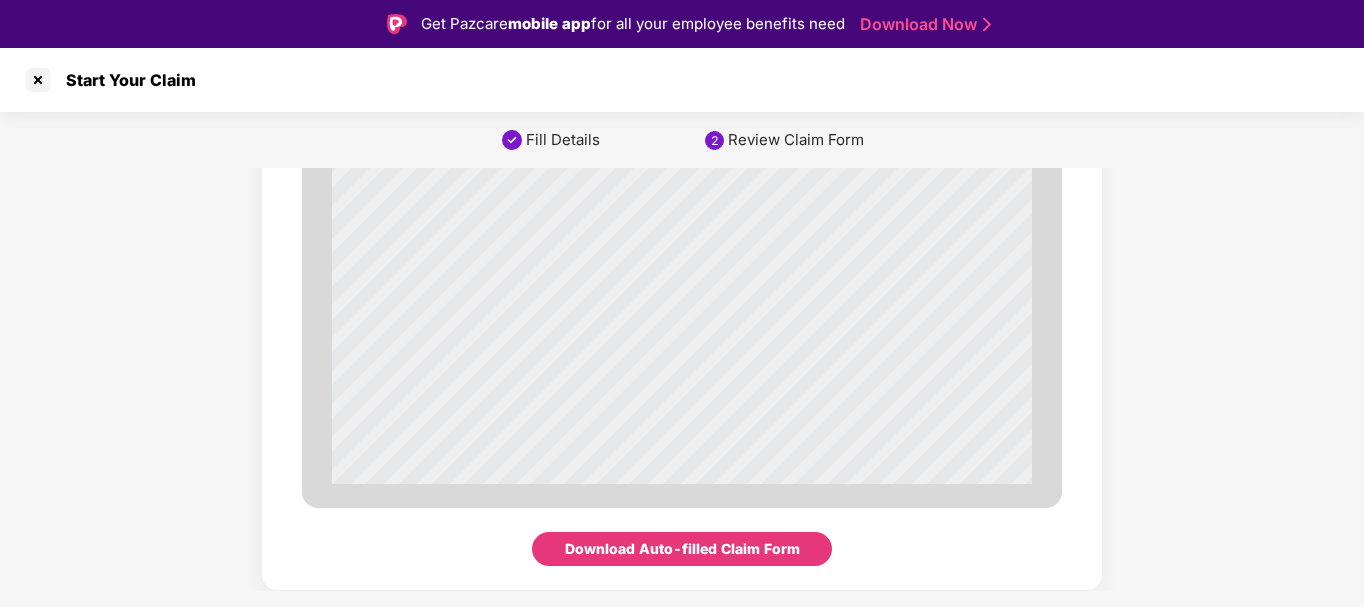 click on "Download Auto-filled Claim Form" at bounding box center [682, 549] 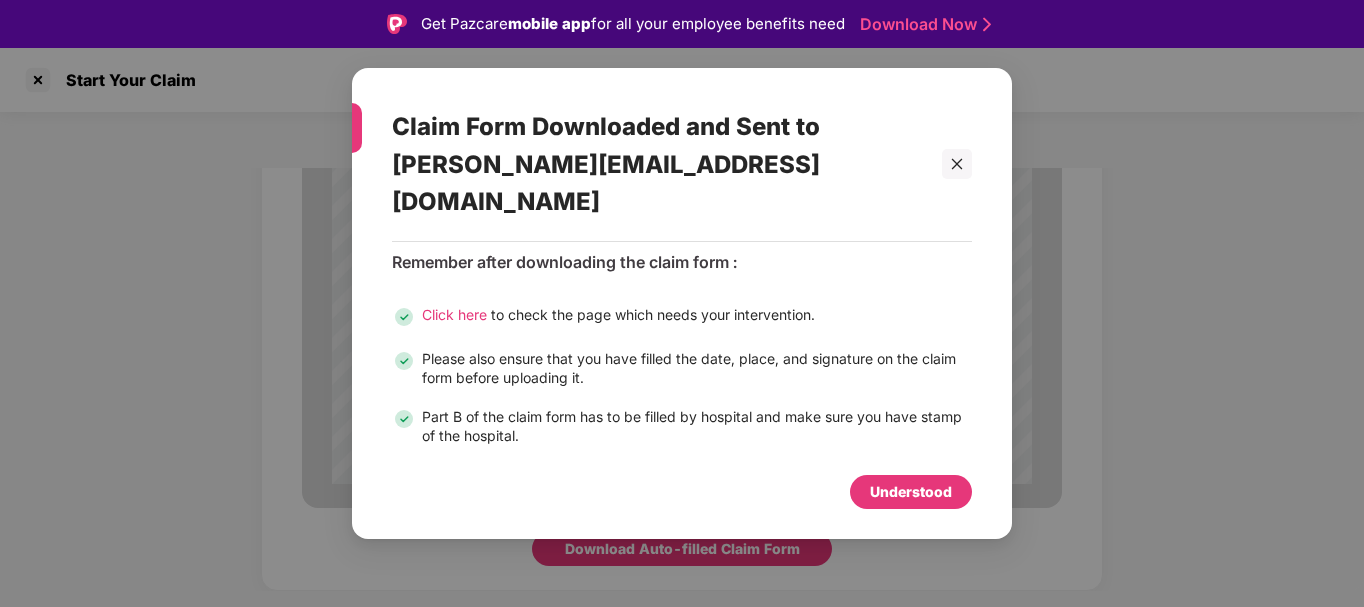 click on "Understood" at bounding box center [911, 492] 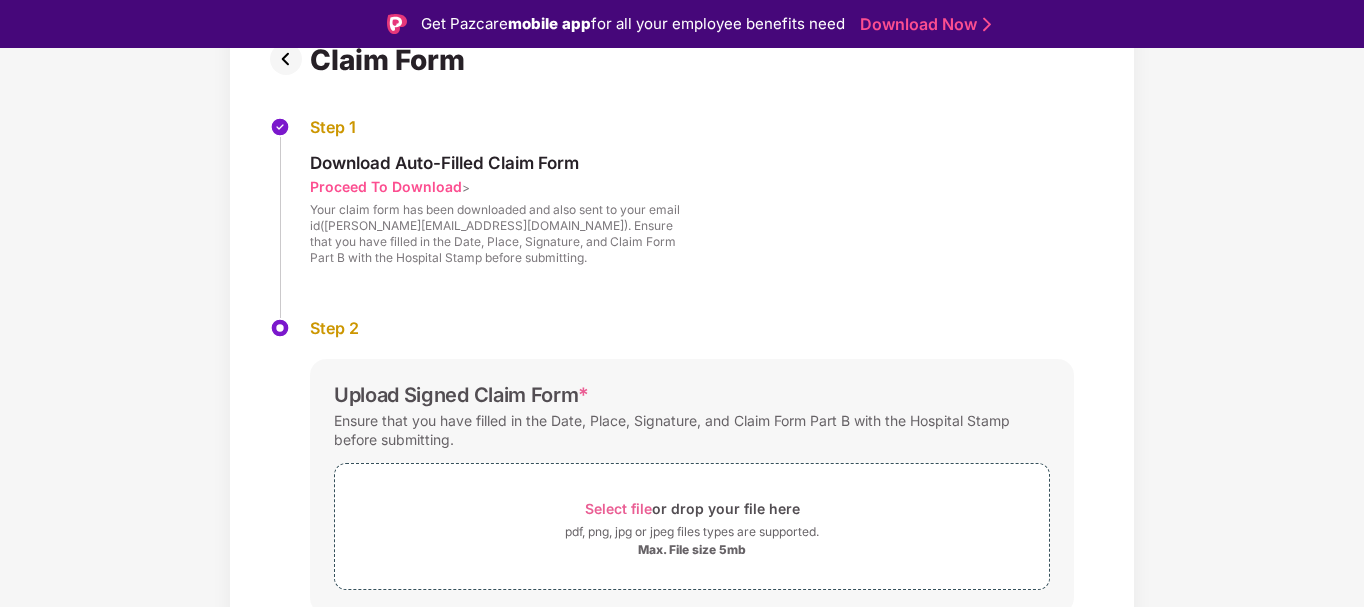 scroll, scrollTop: 200, scrollLeft: 0, axis: vertical 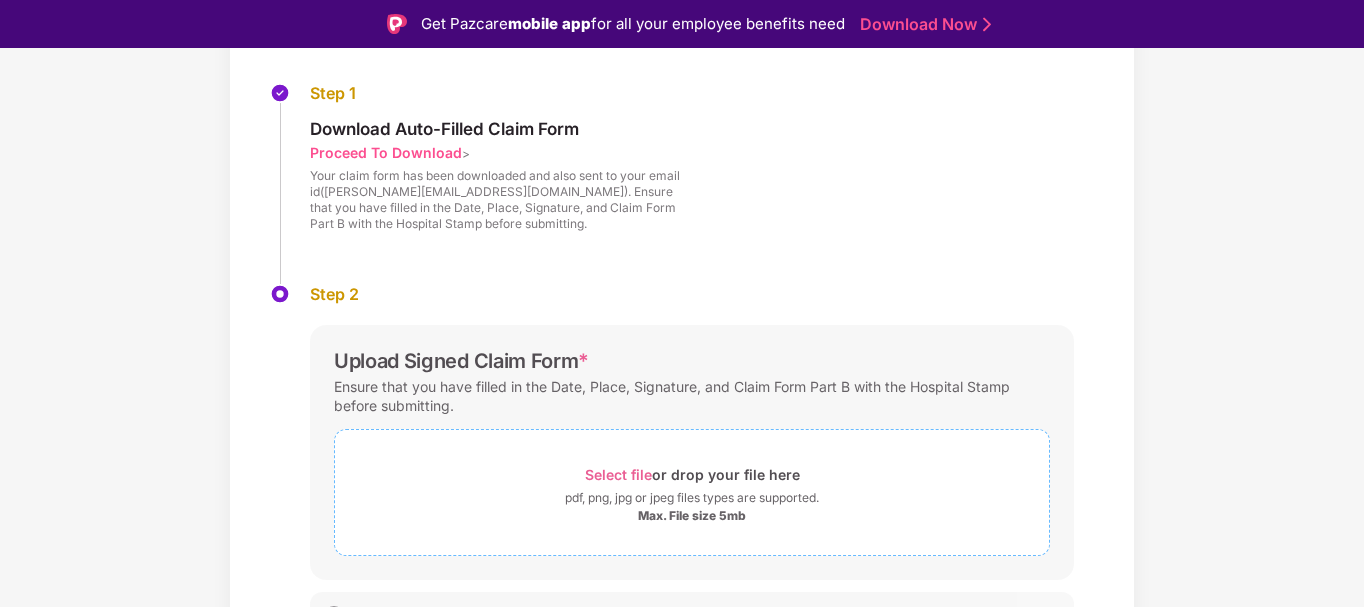 click on "Select file" at bounding box center (618, 474) 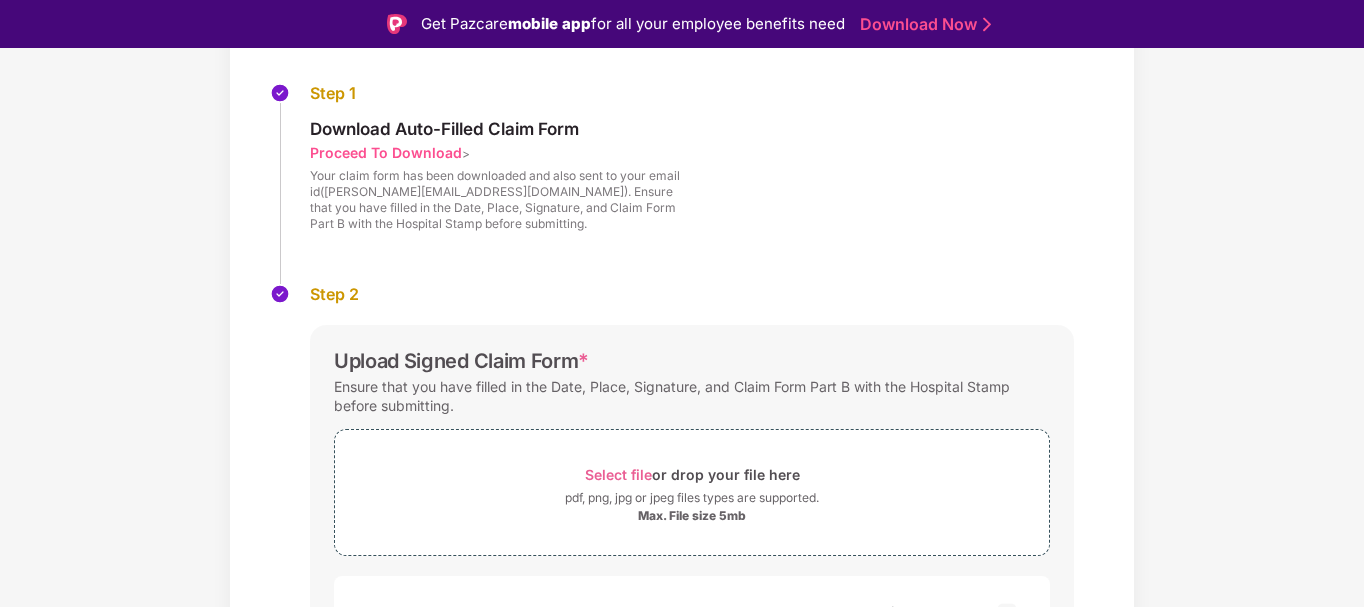 click on "Step 1 Download Auto-Filled Claim Form Proceed To Download  > Your claim form has been downloaded and also sent to your email id(akanksha@freedomfromdiabetes.org). Ensure that you have filled in the Date, Place, Signature, and Claim Form Part B with the Hospital Stamp before submitting." at bounding box center (682, 183) 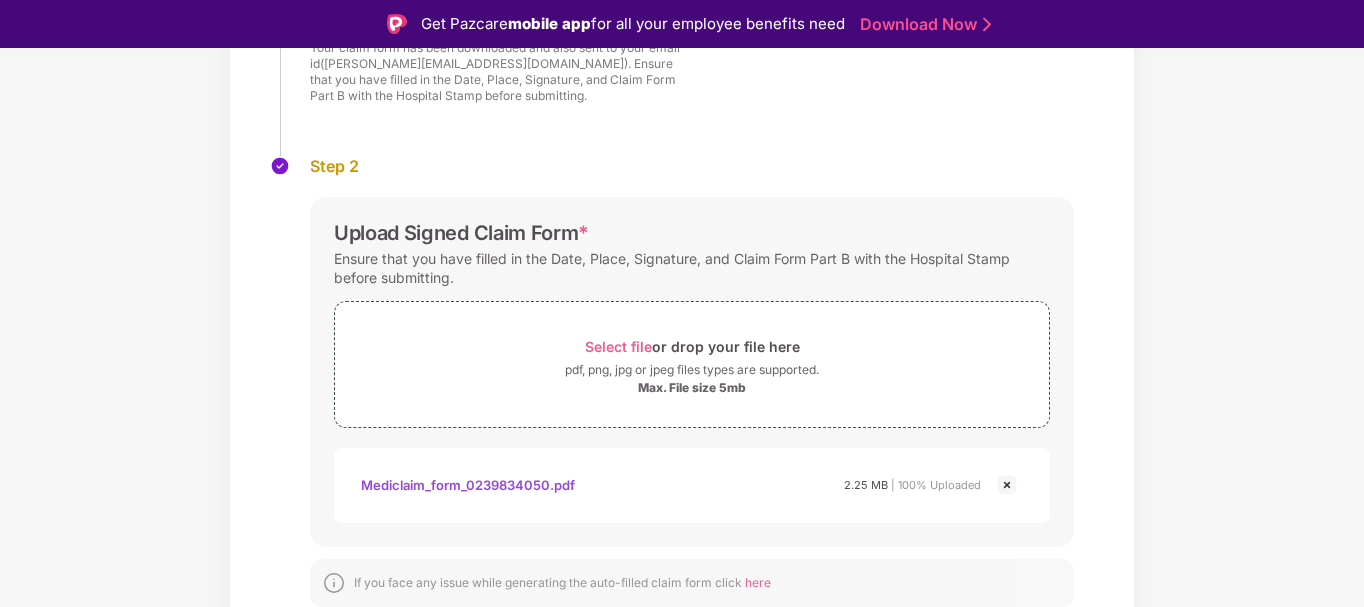 scroll, scrollTop: 381, scrollLeft: 0, axis: vertical 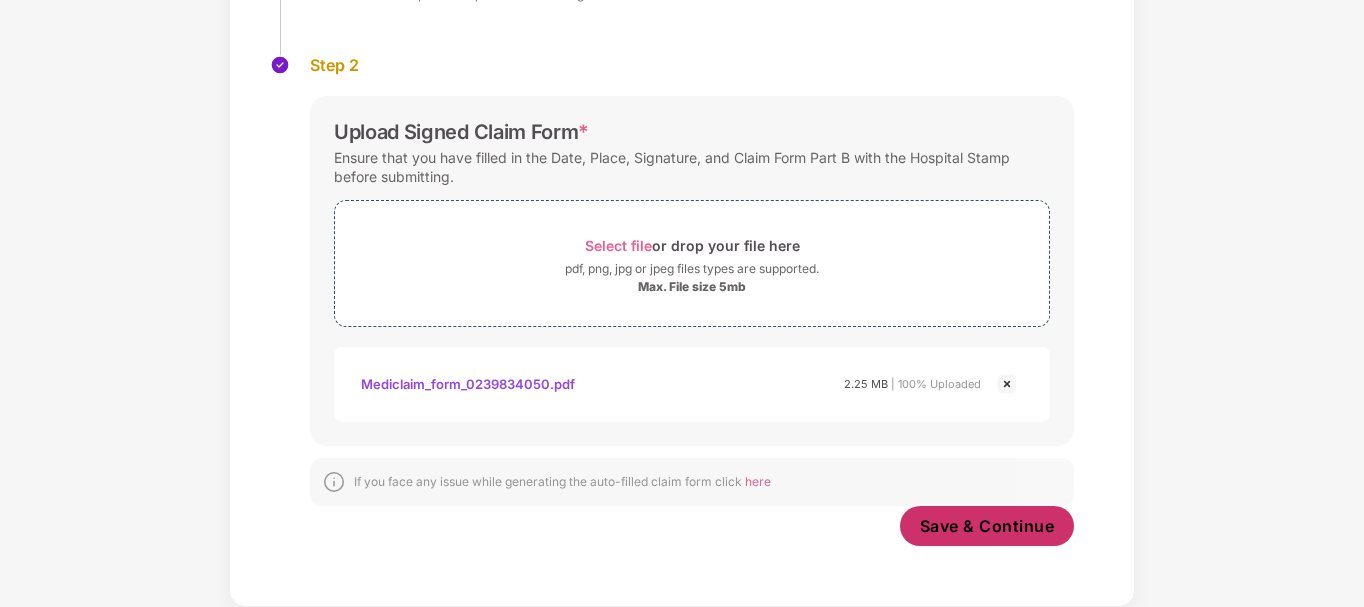 click on "Save & Continue" at bounding box center (987, 526) 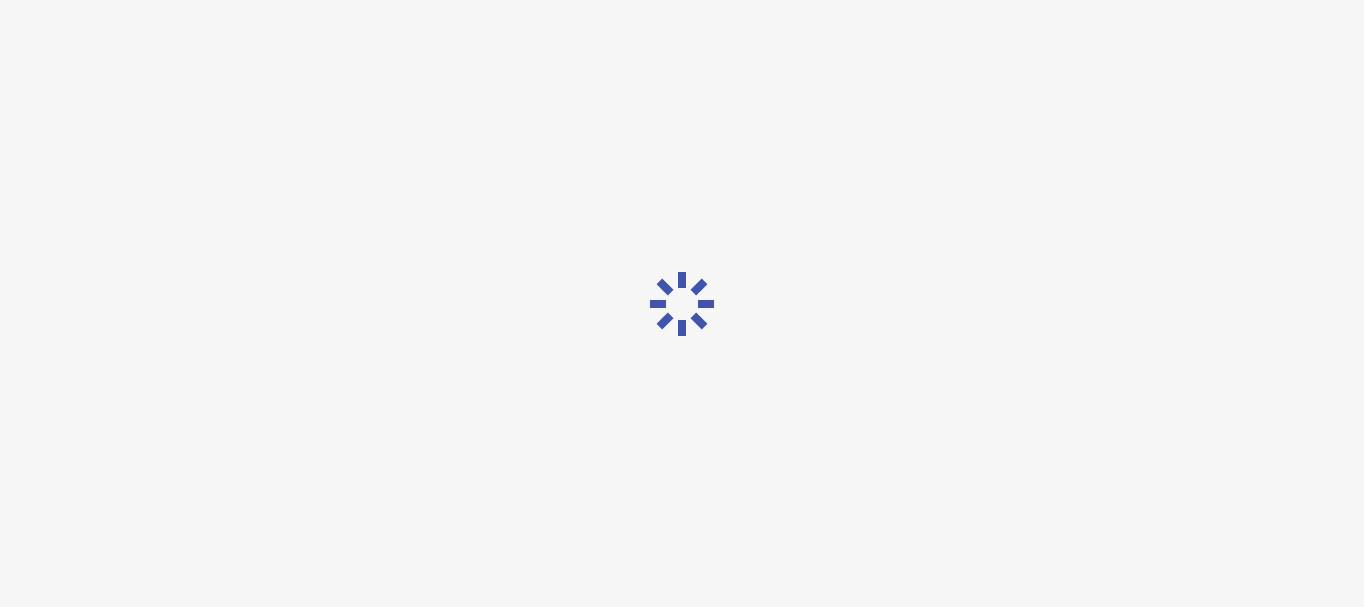 scroll, scrollTop: 0, scrollLeft: 0, axis: both 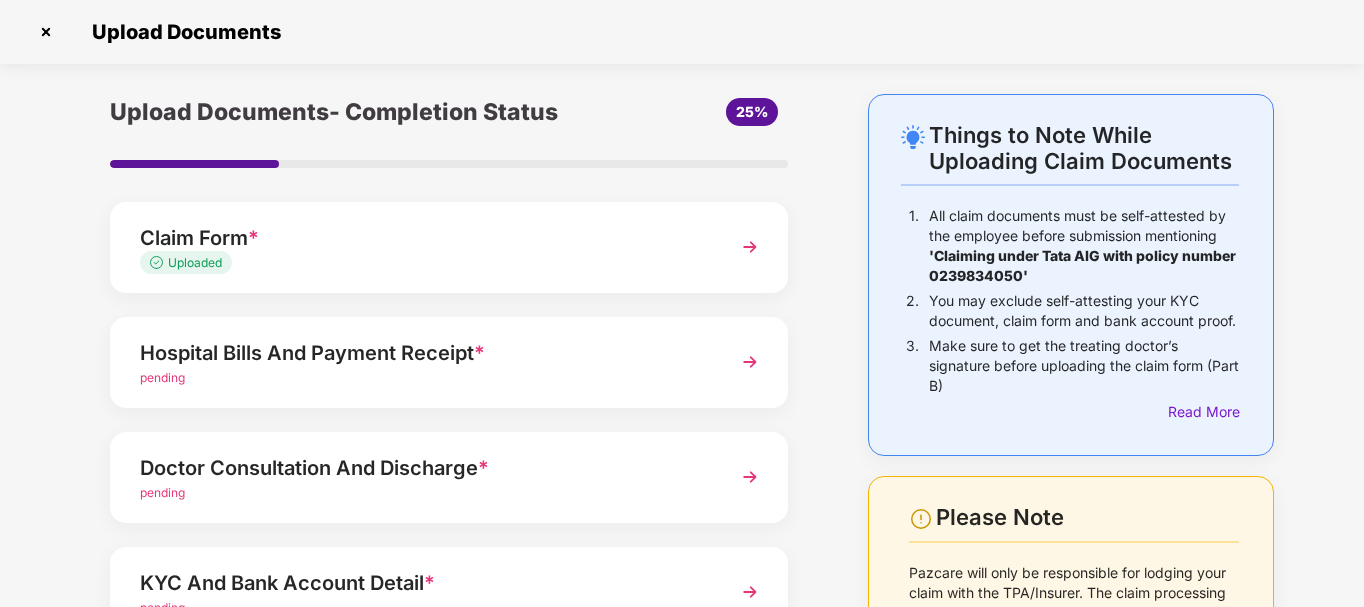 click at bounding box center (750, 362) 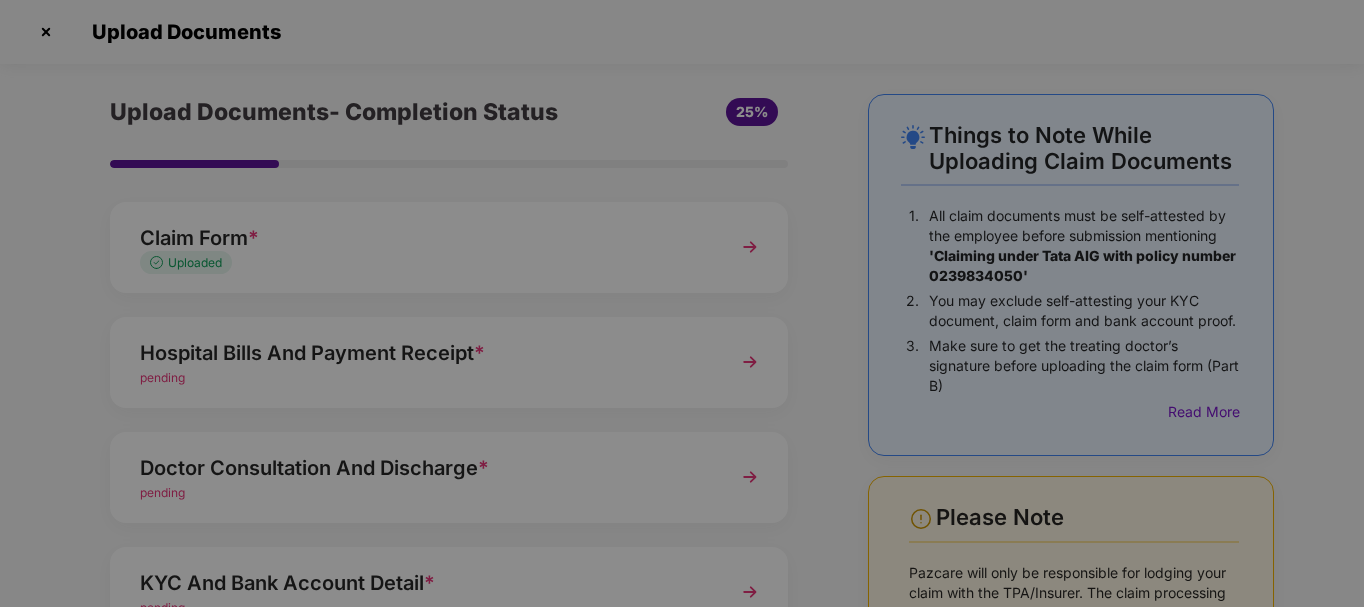 scroll, scrollTop: 0, scrollLeft: 0, axis: both 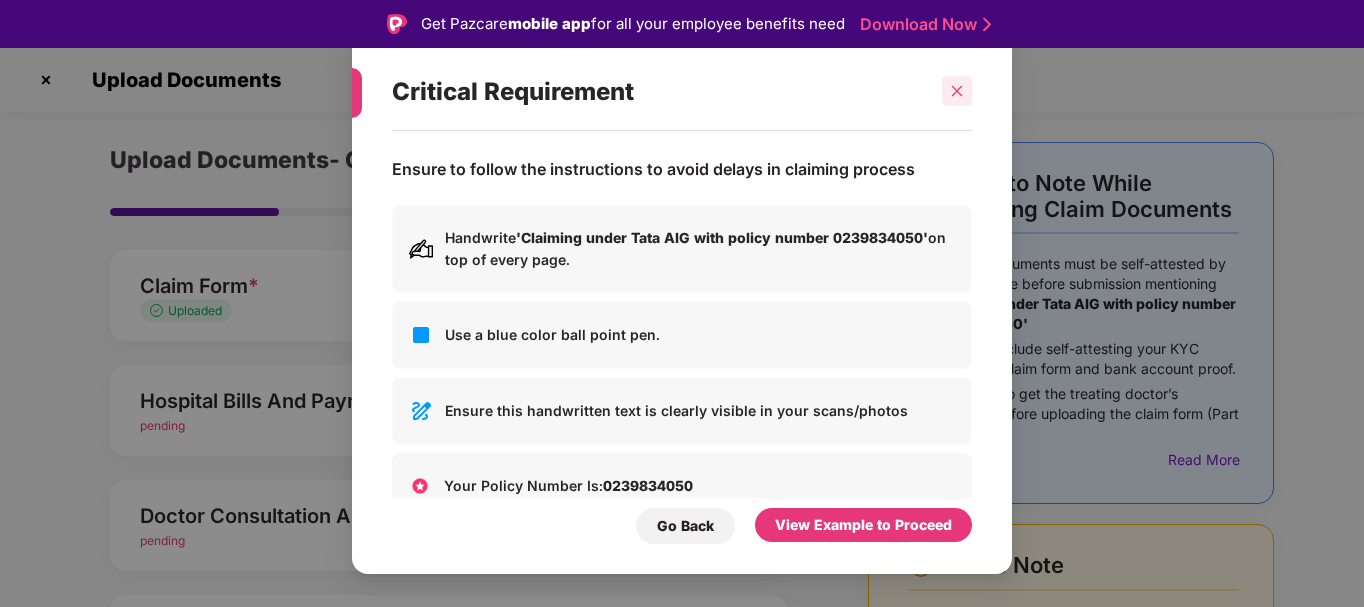 click at bounding box center [957, 91] 